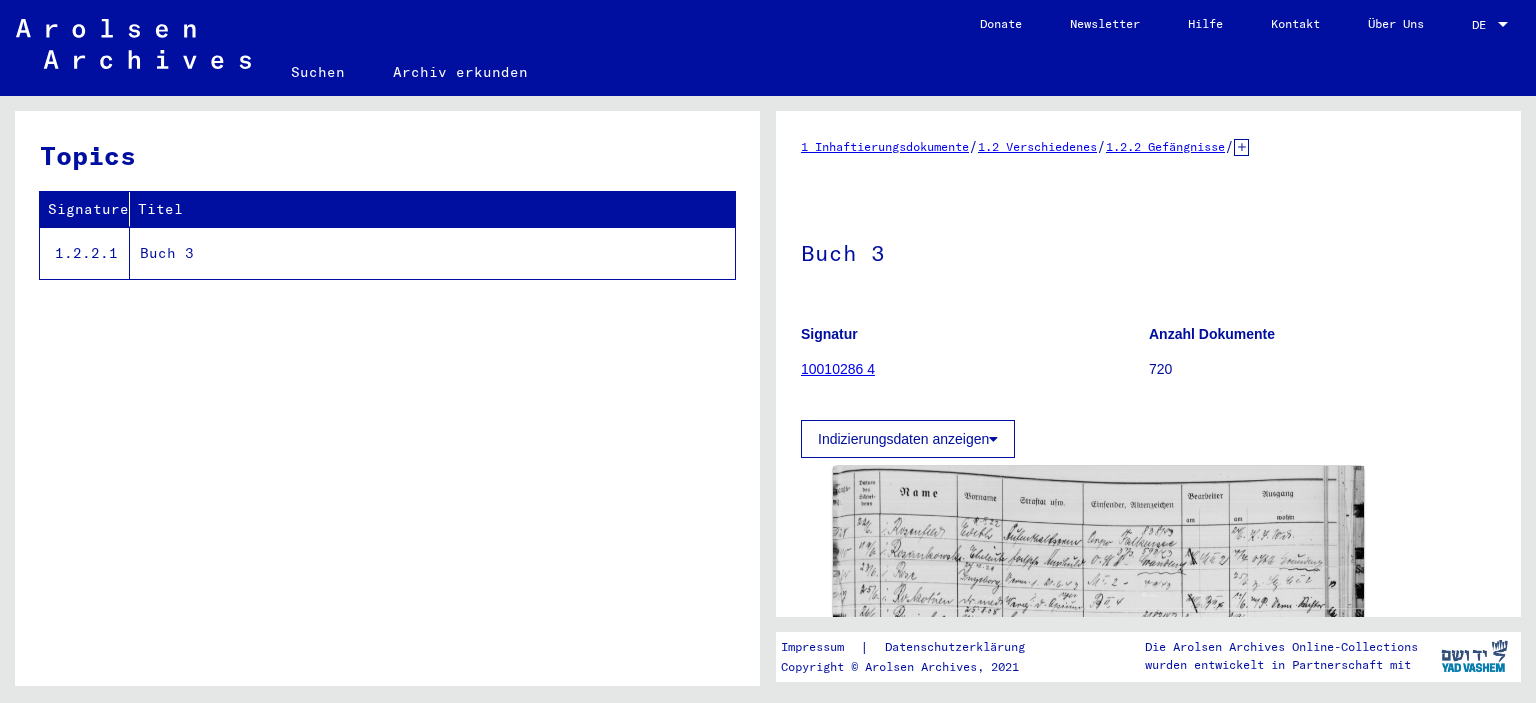 scroll, scrollTop: 0, scrollLeft: 0, axis: both 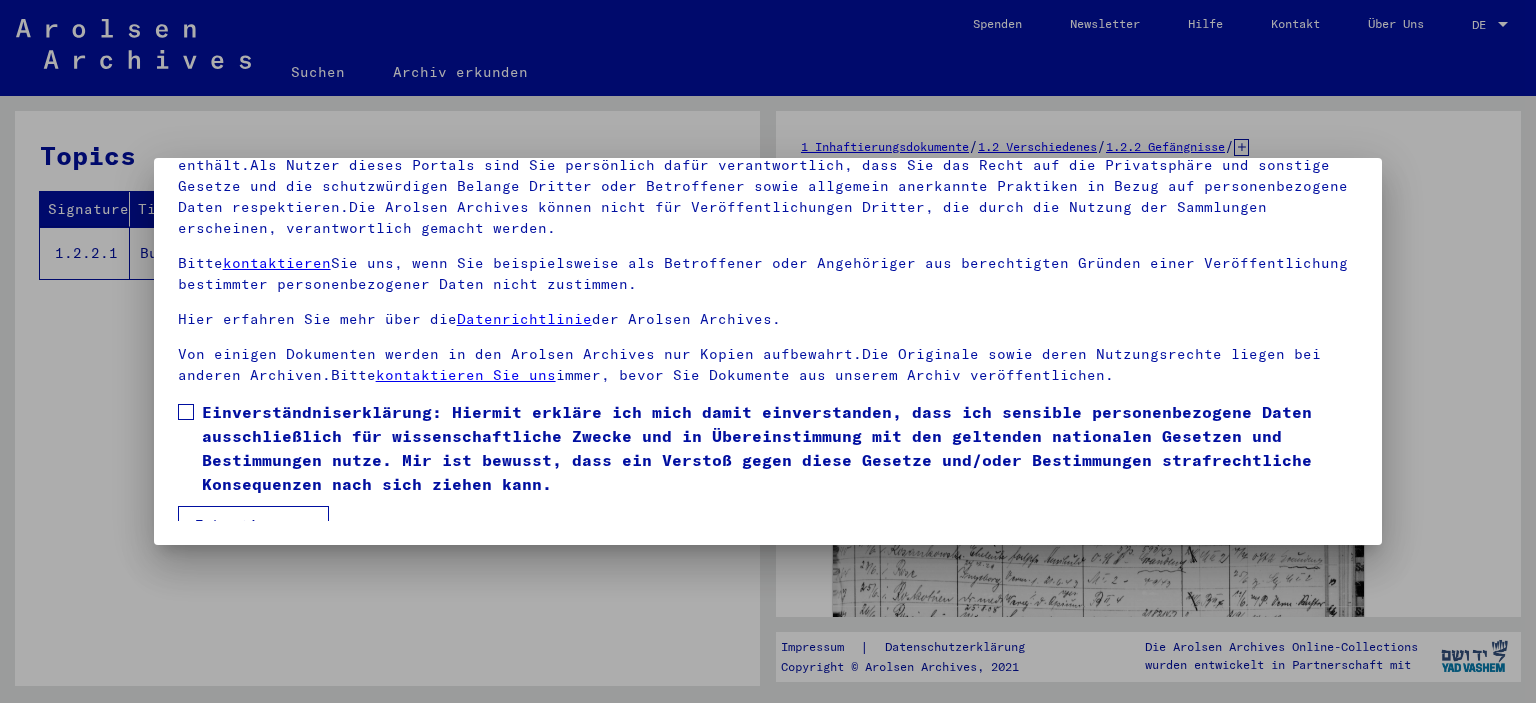 click at bounding box center (186, 412) 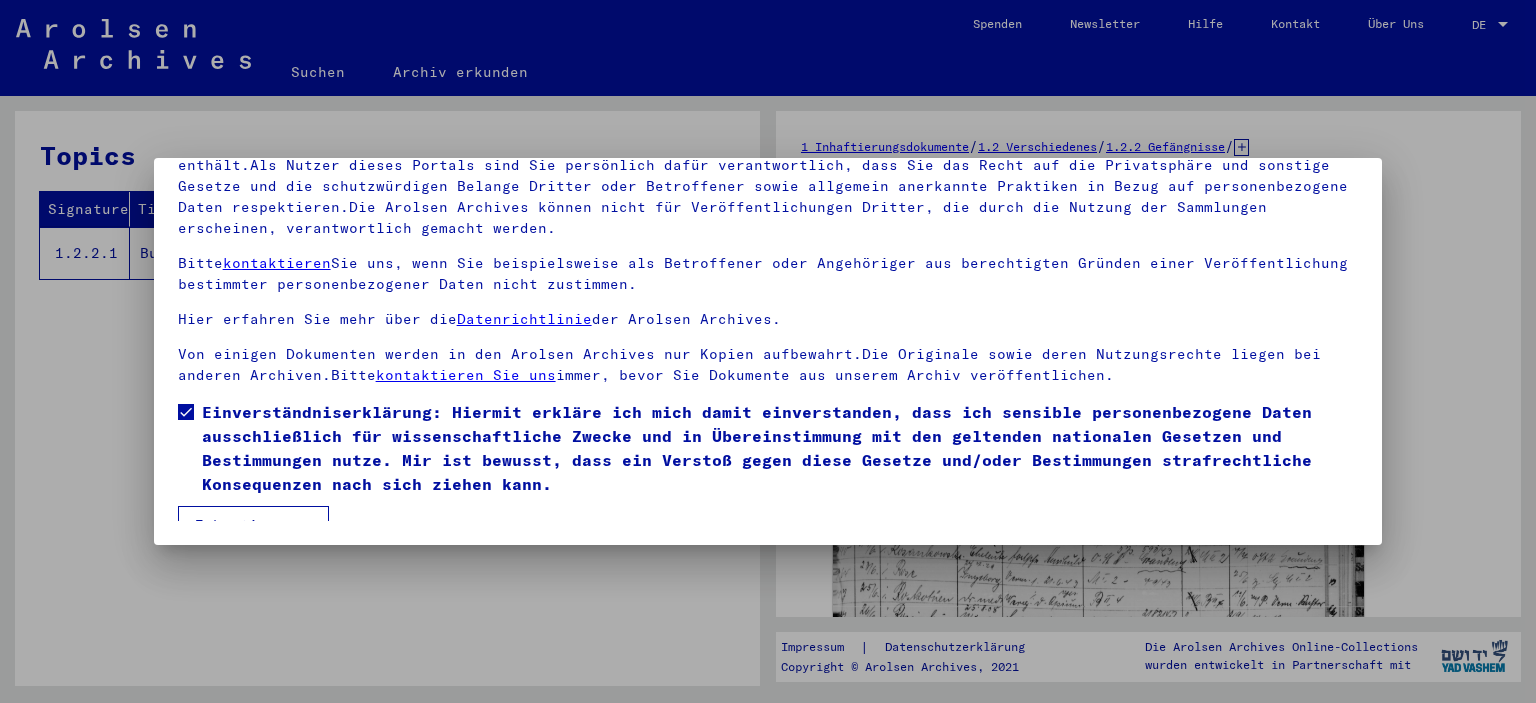 click on "Ich stimme zu" at bounding box center [253, 525] 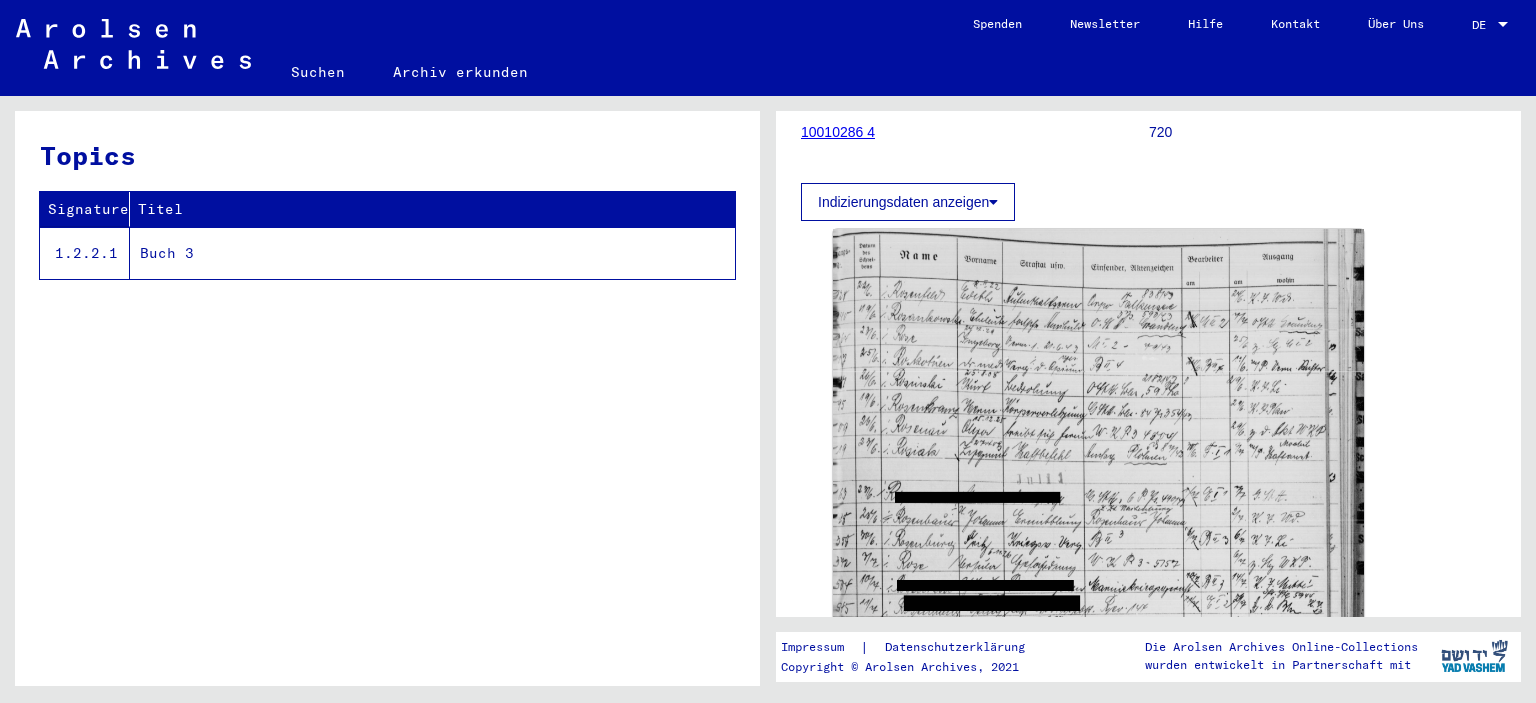 scroll, scrollTop: 238, scrollLeft: 0, axis: vertical 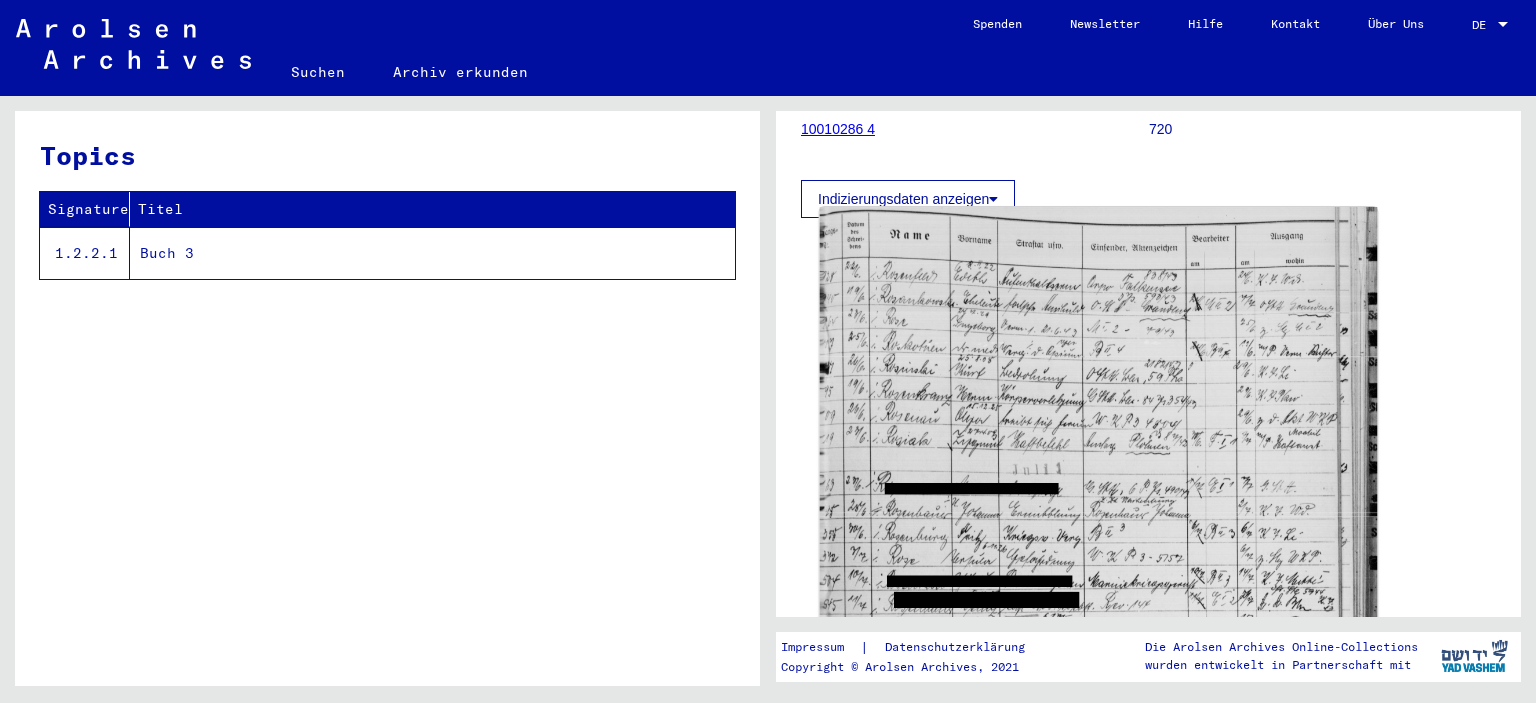 click 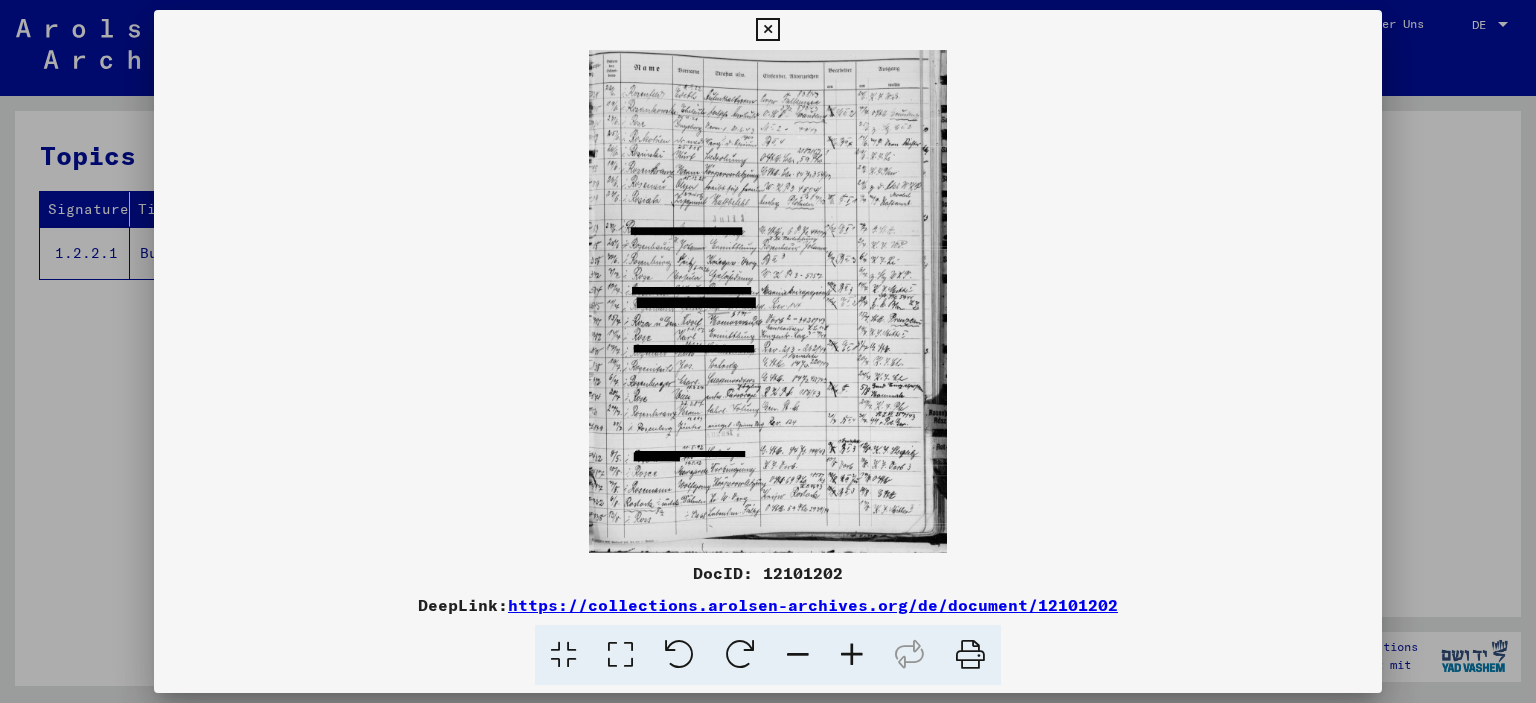 click at bounding box center (768, 301) 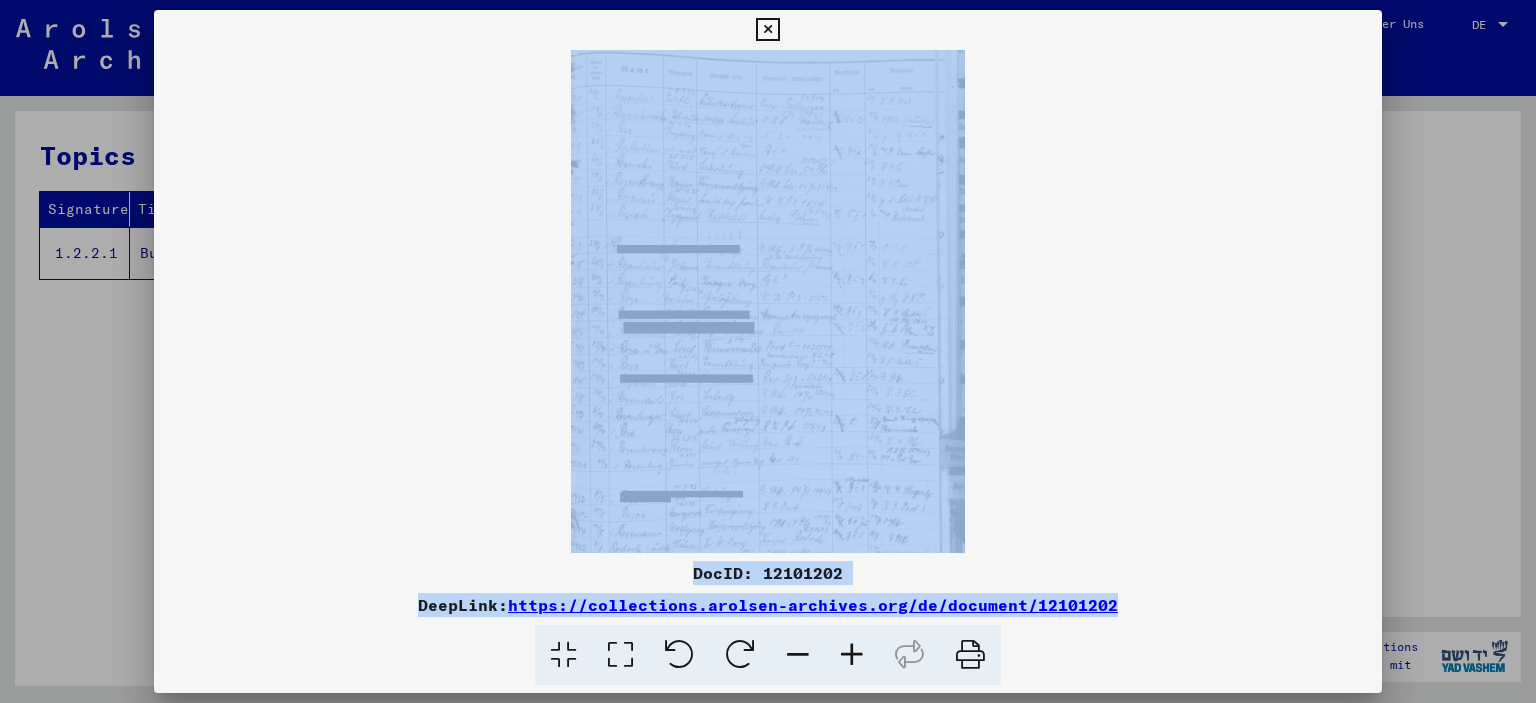 click at bounding box center (852, 655) 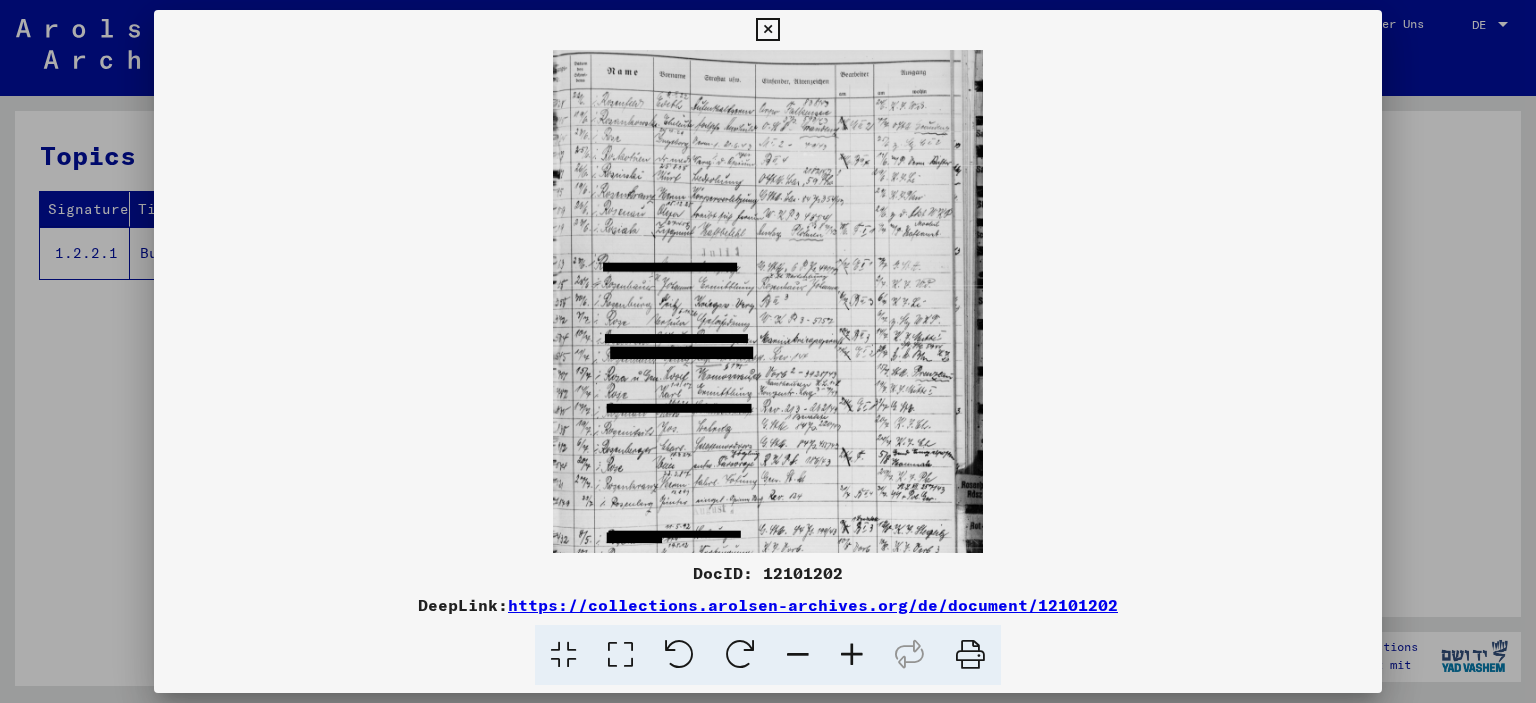 click at bounding box center [852, 655] 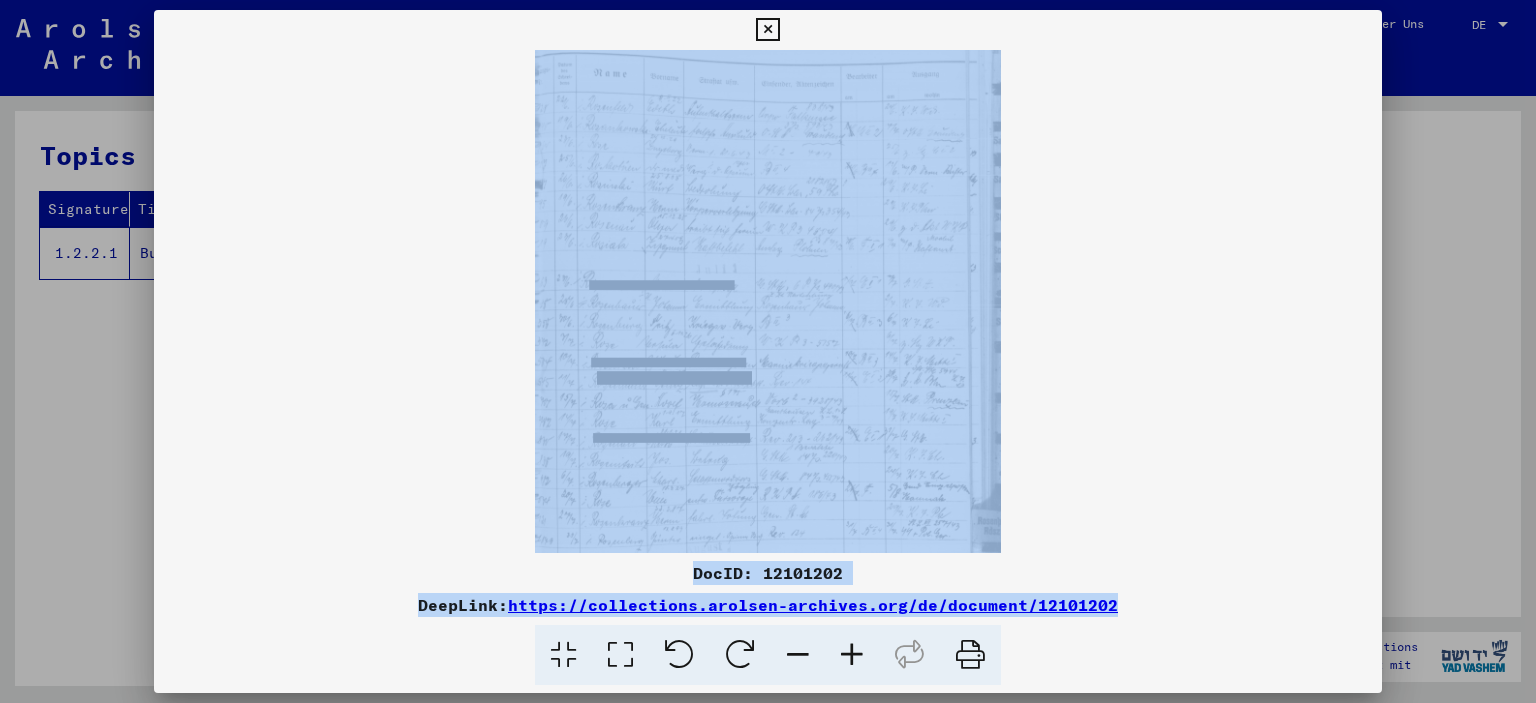 click at bounding box center (852, 655) 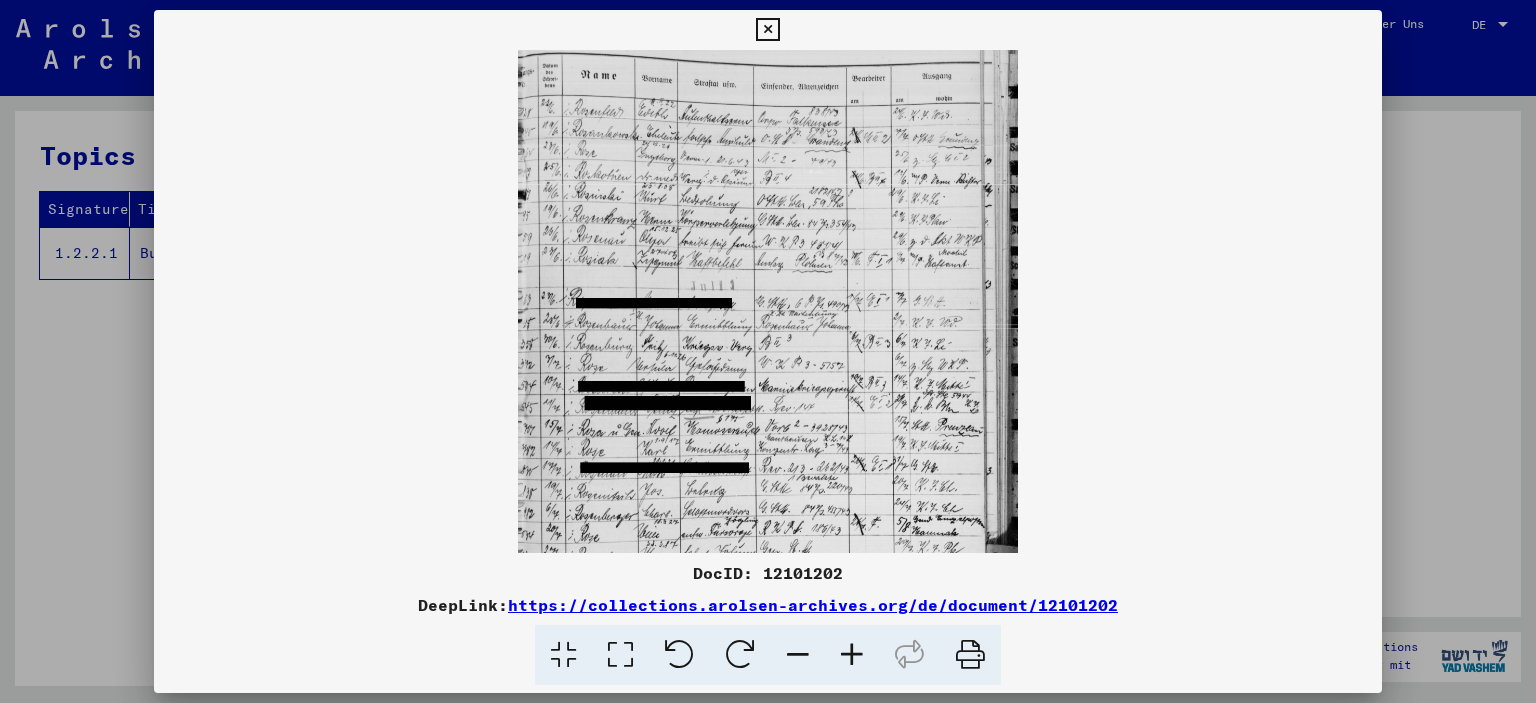 click at bounding box center (852, 655) 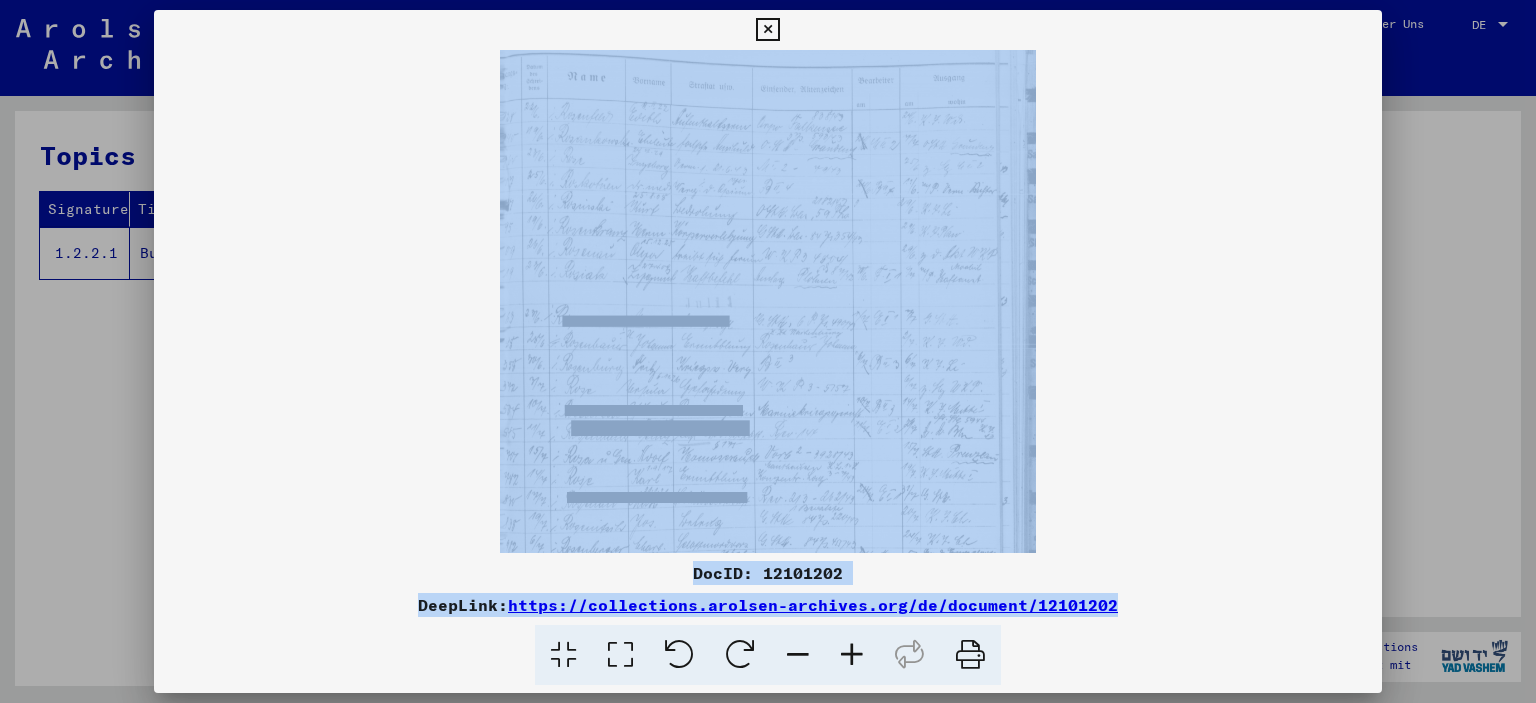 click at bounding box center (852, 655) 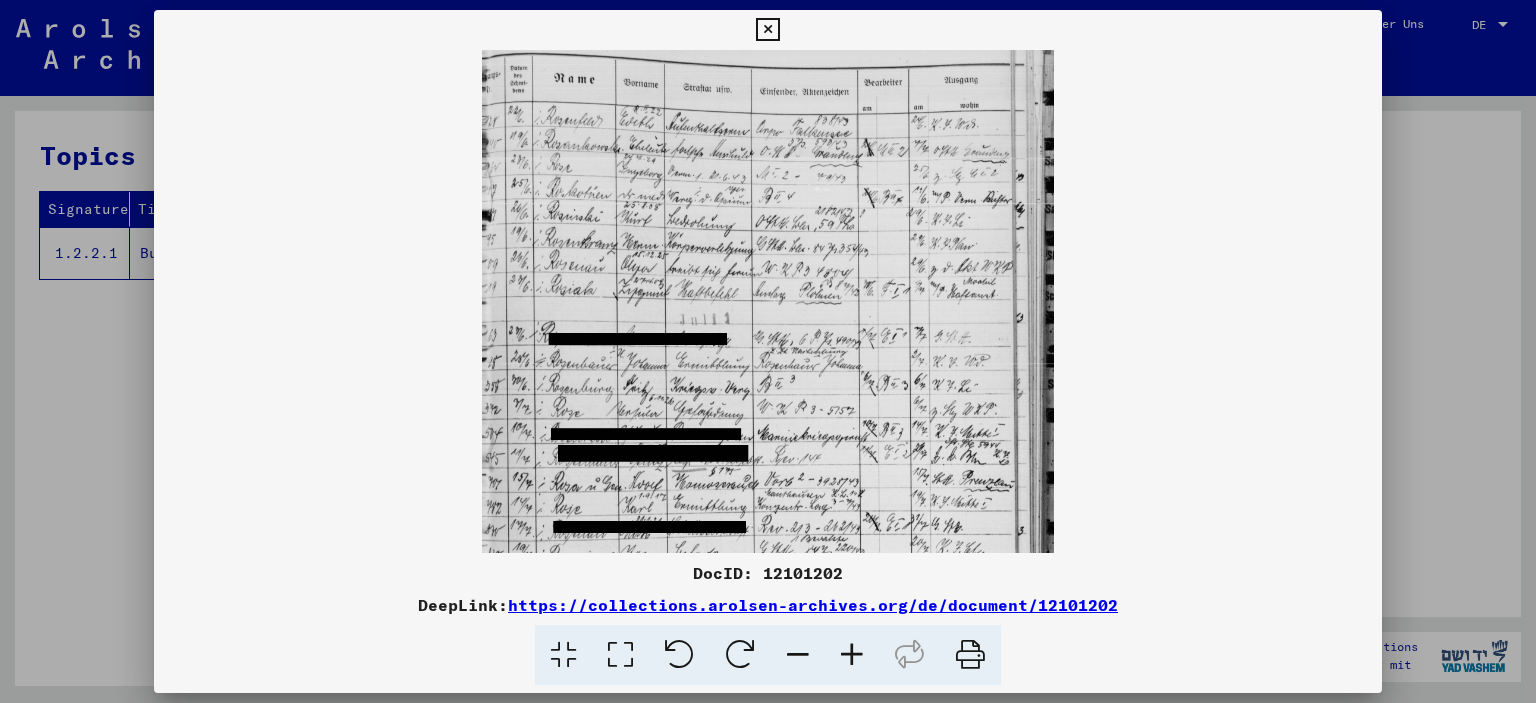 click at bounding box center (852, 655) 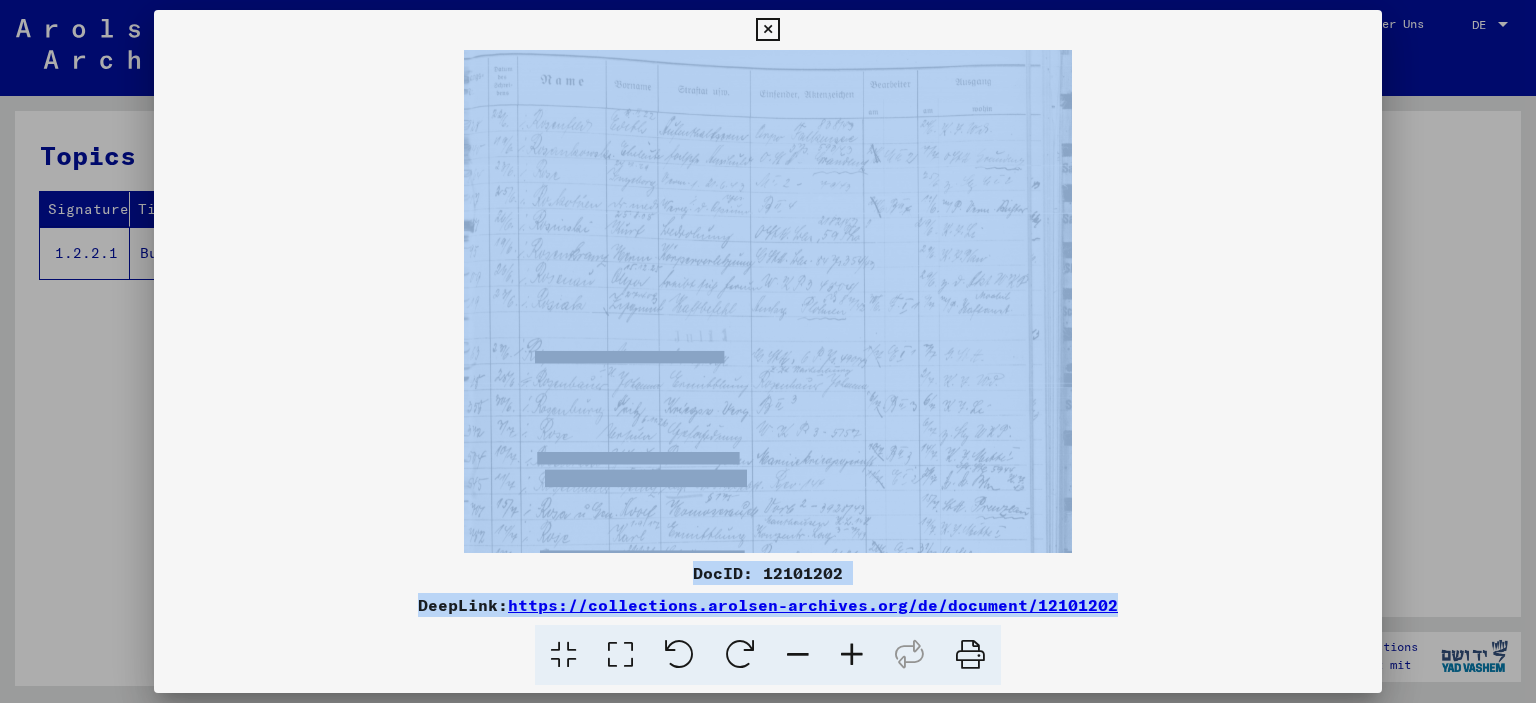 click at bounding box center [852, 655] 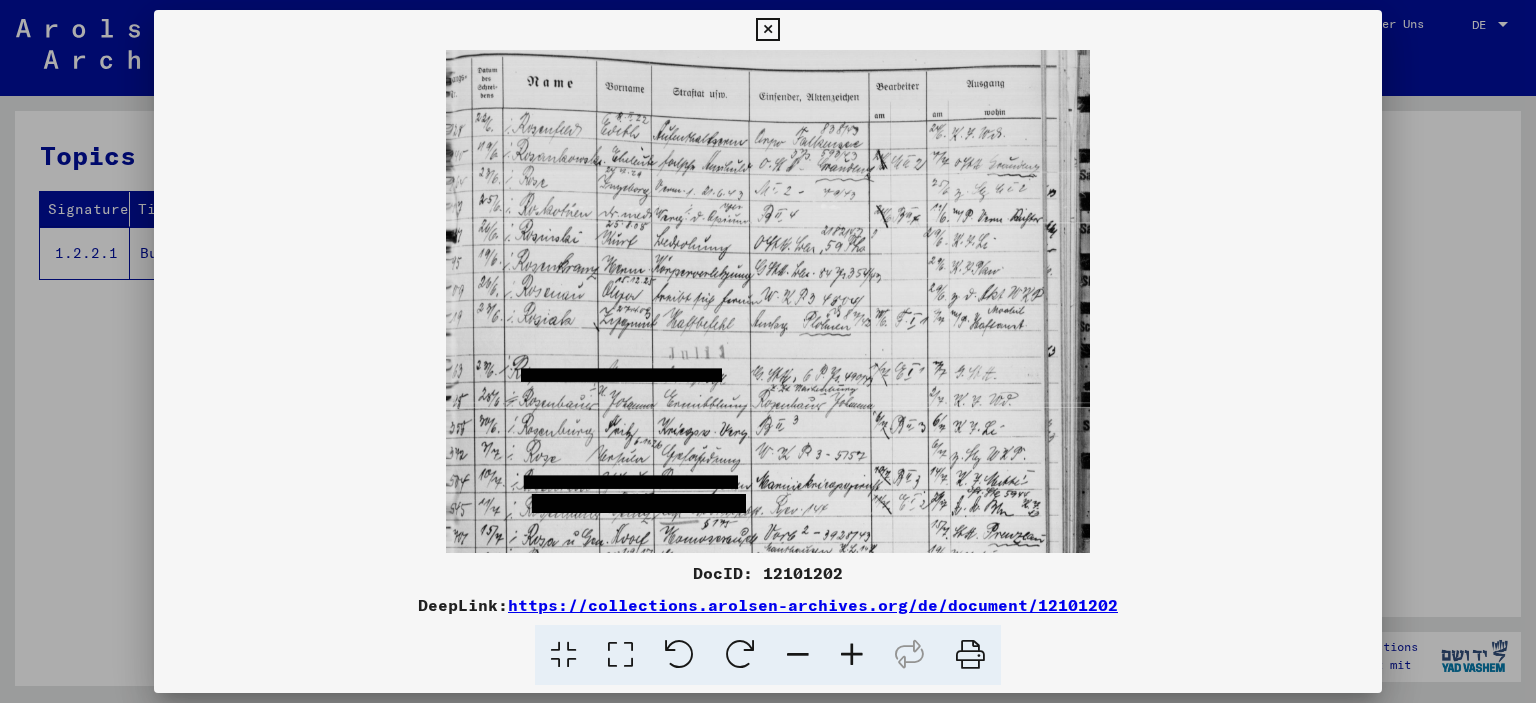 click at bounding box center [852, 655] 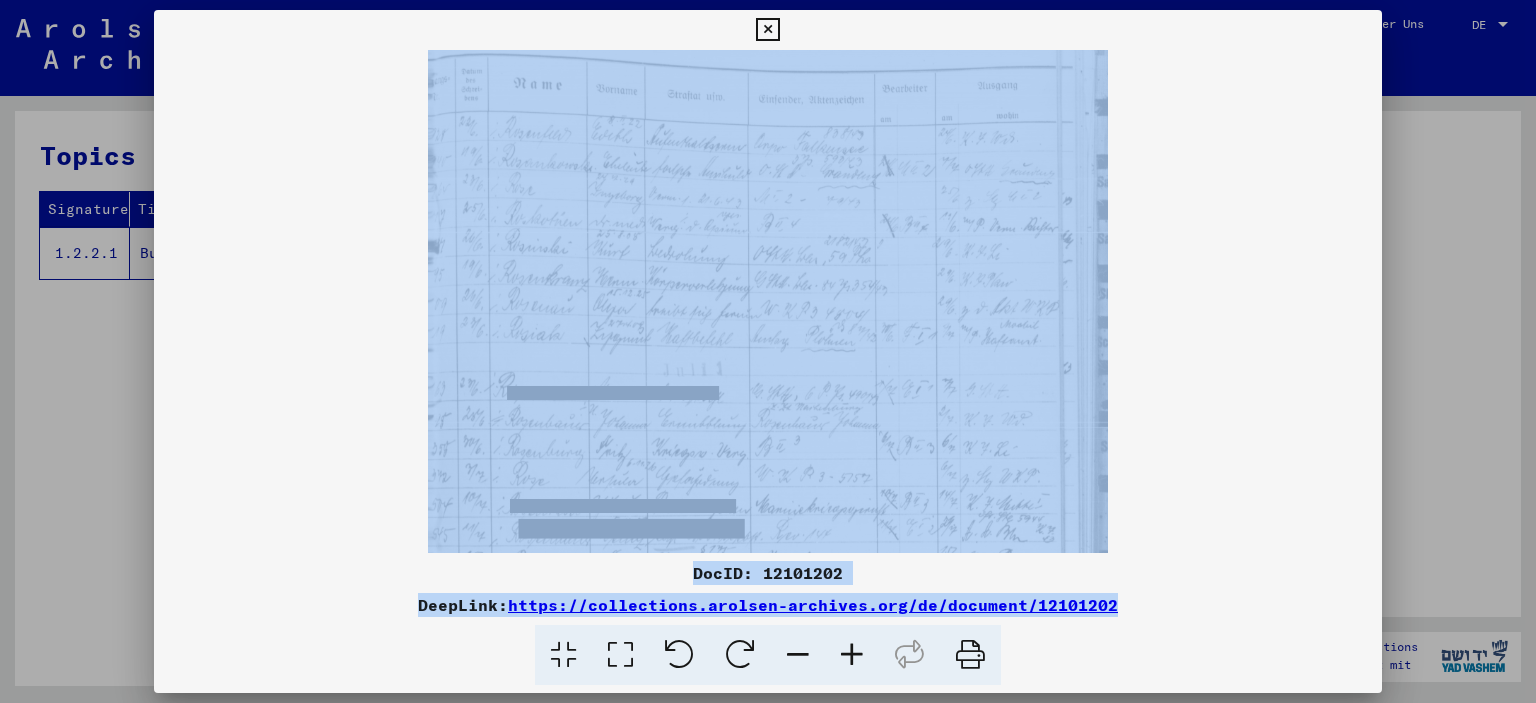 click at bounding box center [852, 655] 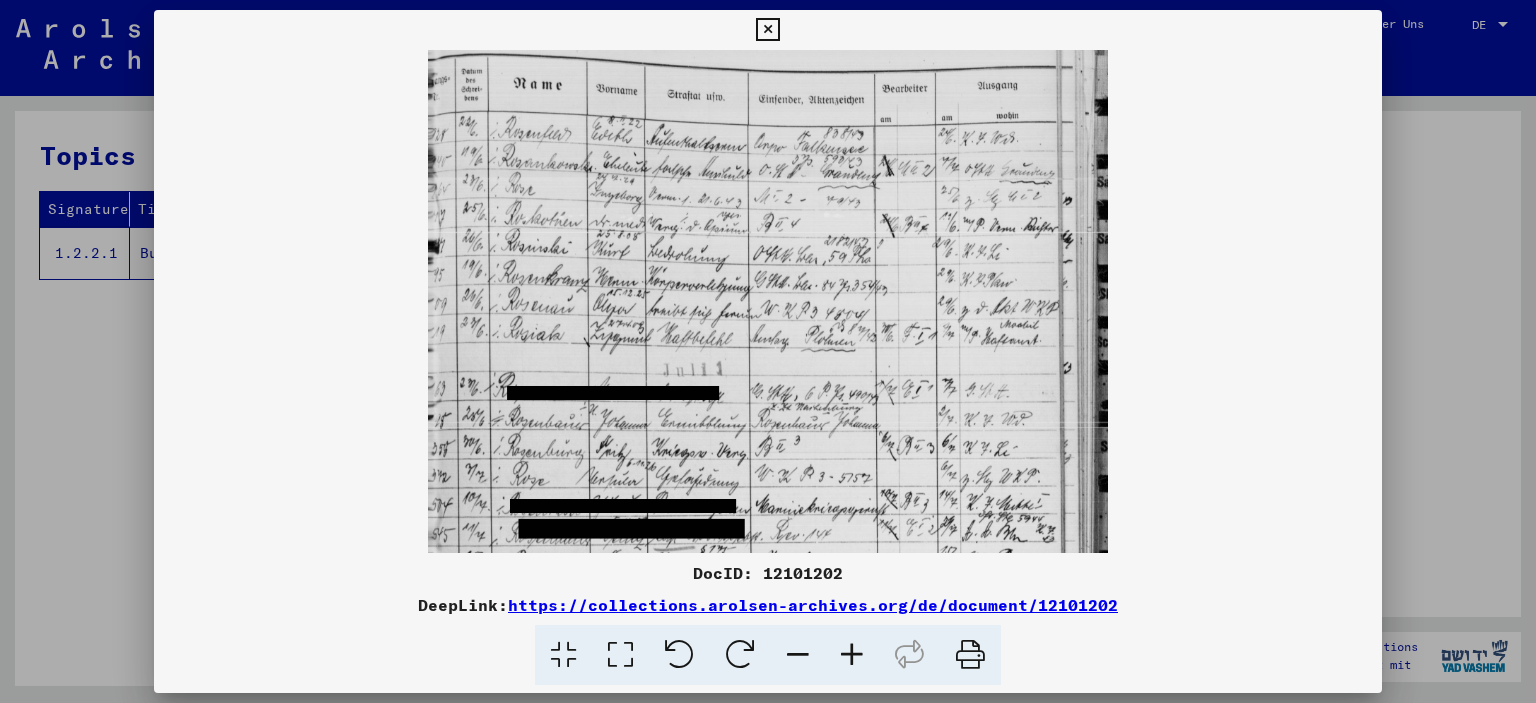 click at bounding box center [852, 655] 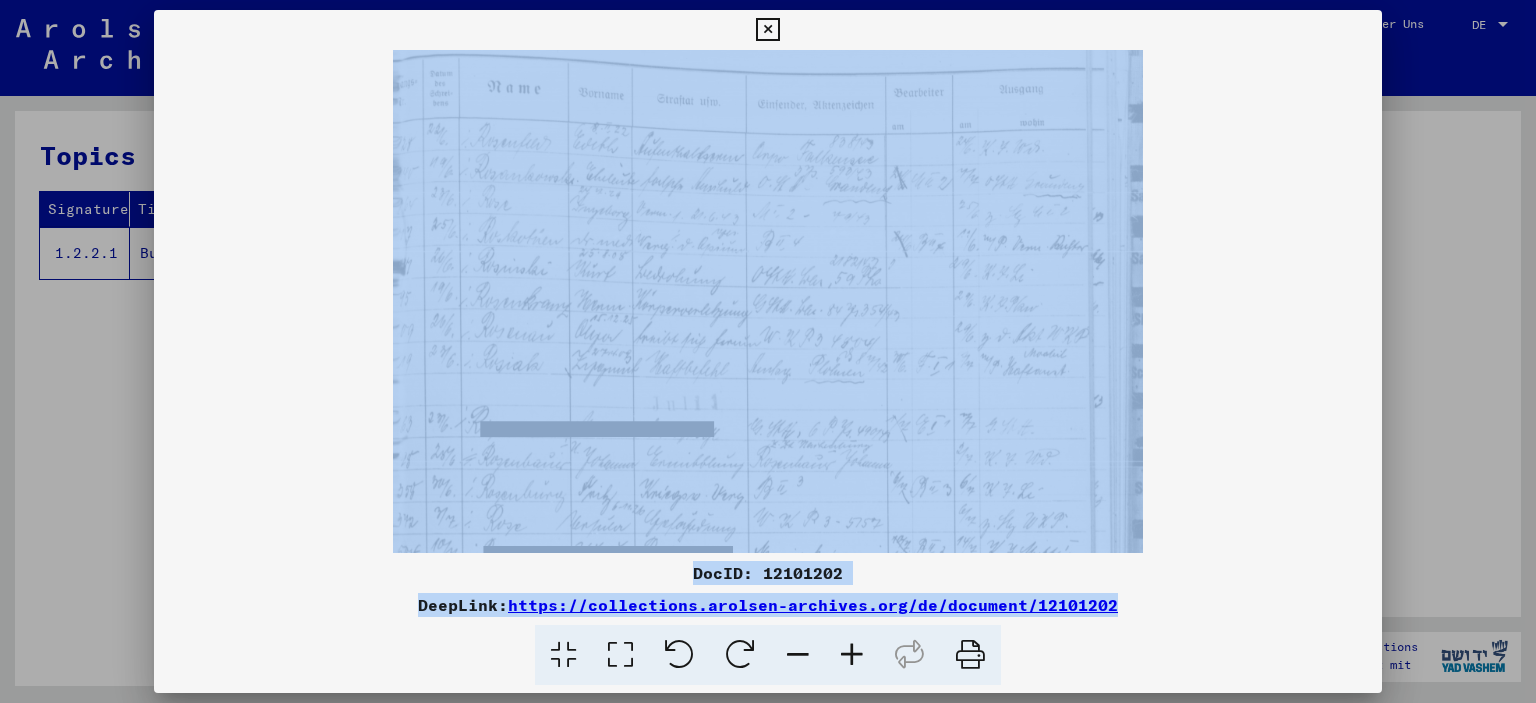 click at bounding box center (852, 655) 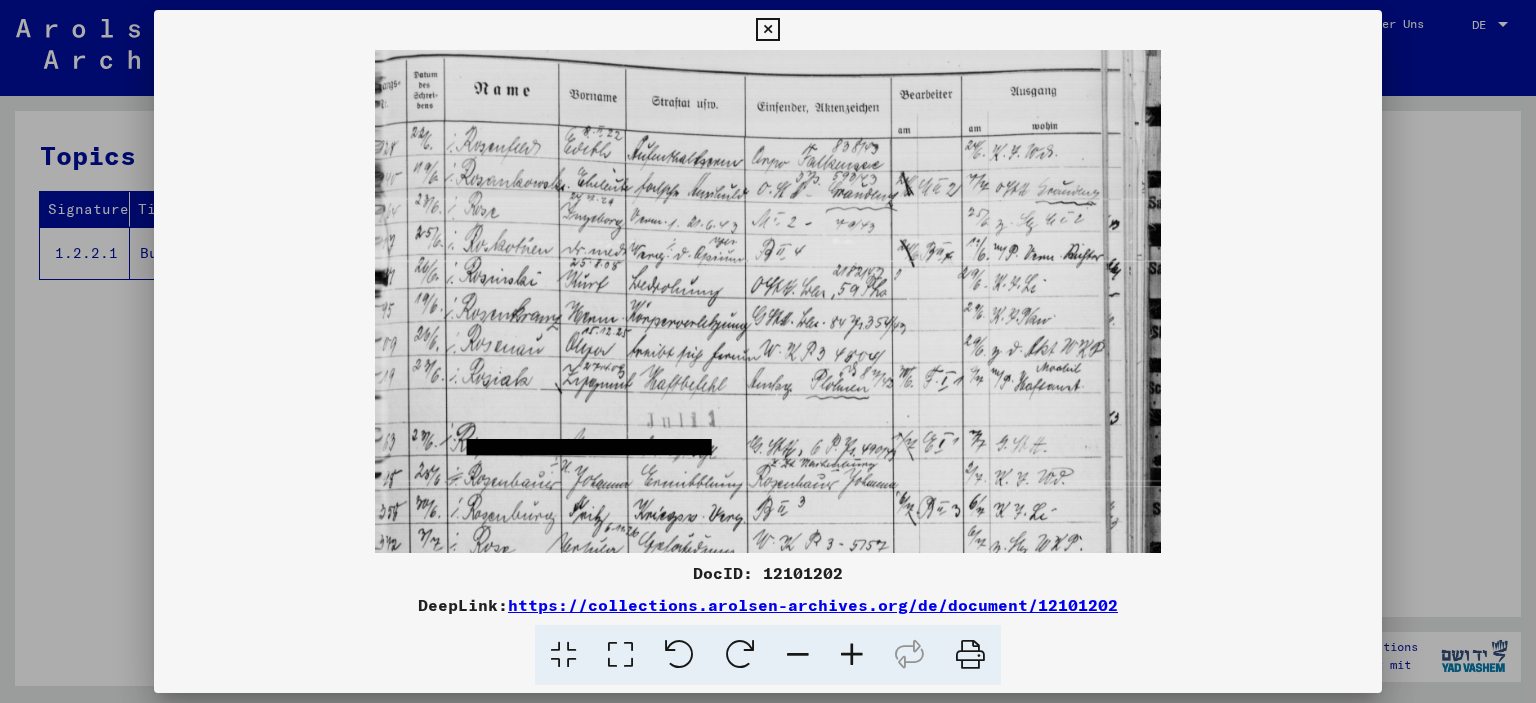 click at bounding box center (852, 655) 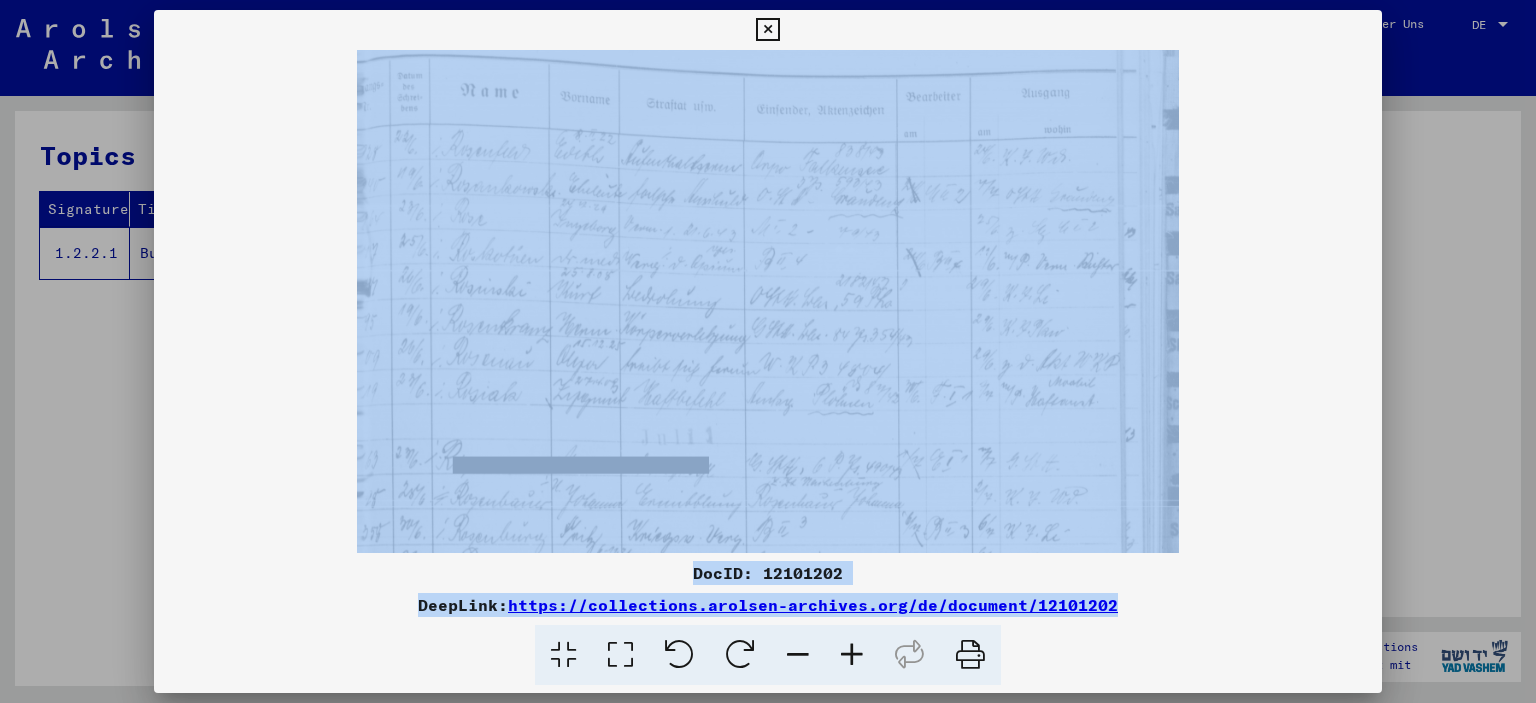 click at bounding box center (852, 655) 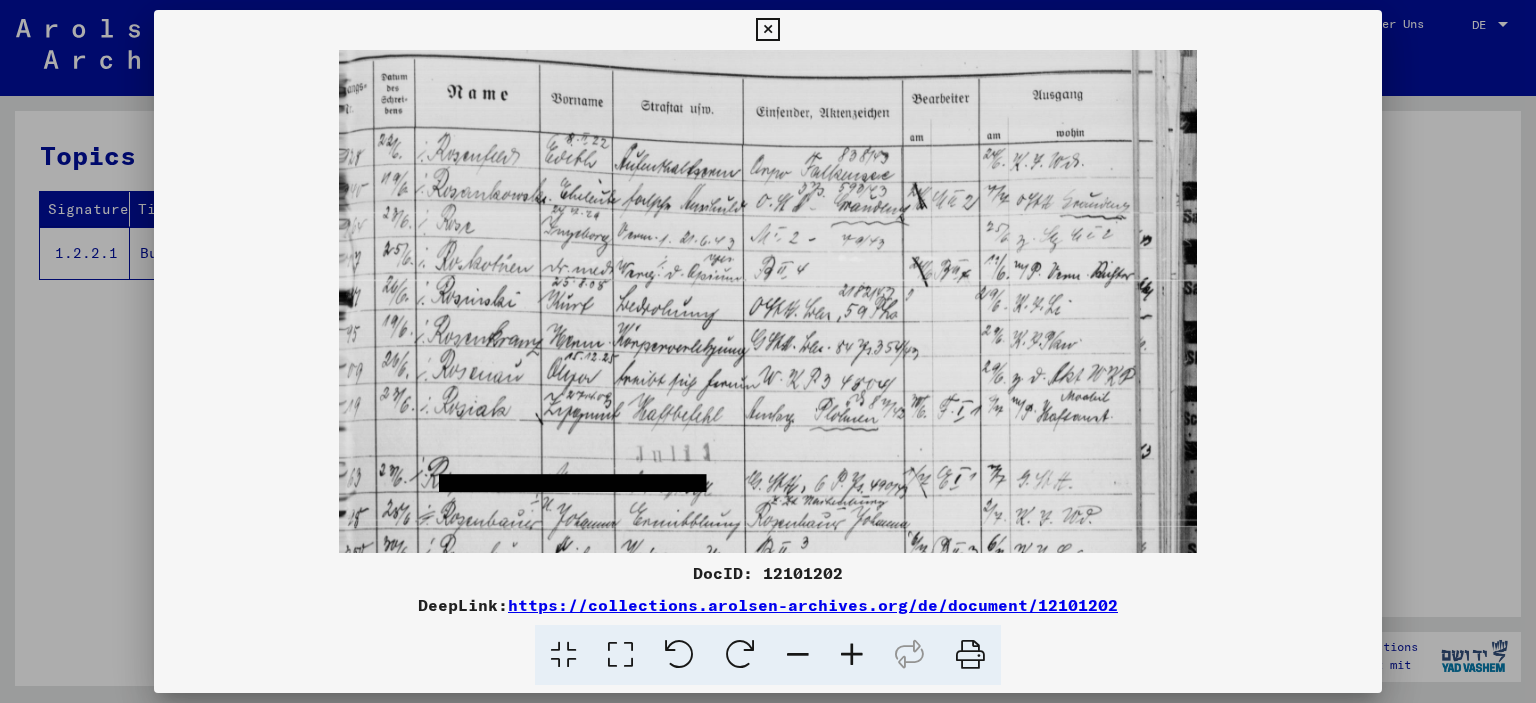click at bounding box center (852, 655) 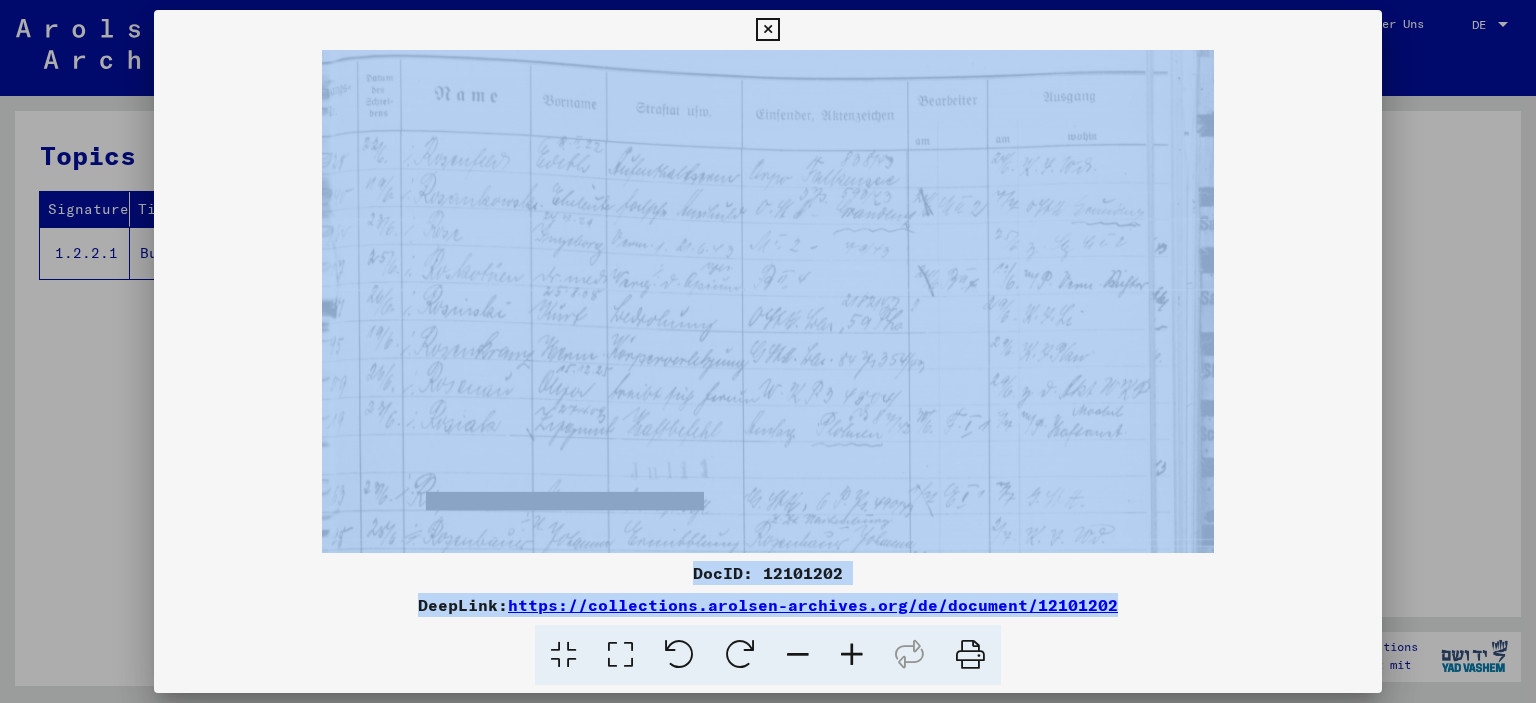 click at bounding box center (852, 655) 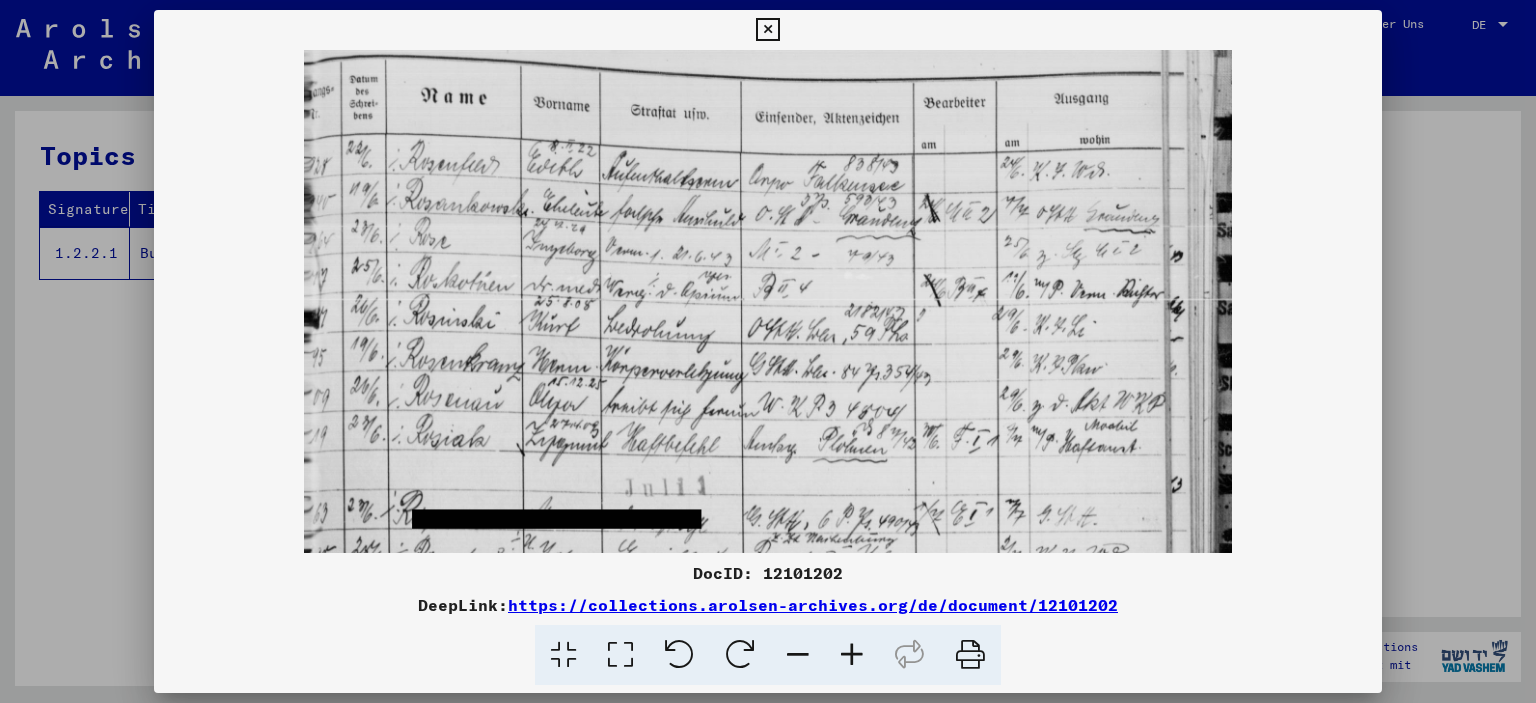click at bounding box center [852, 655] 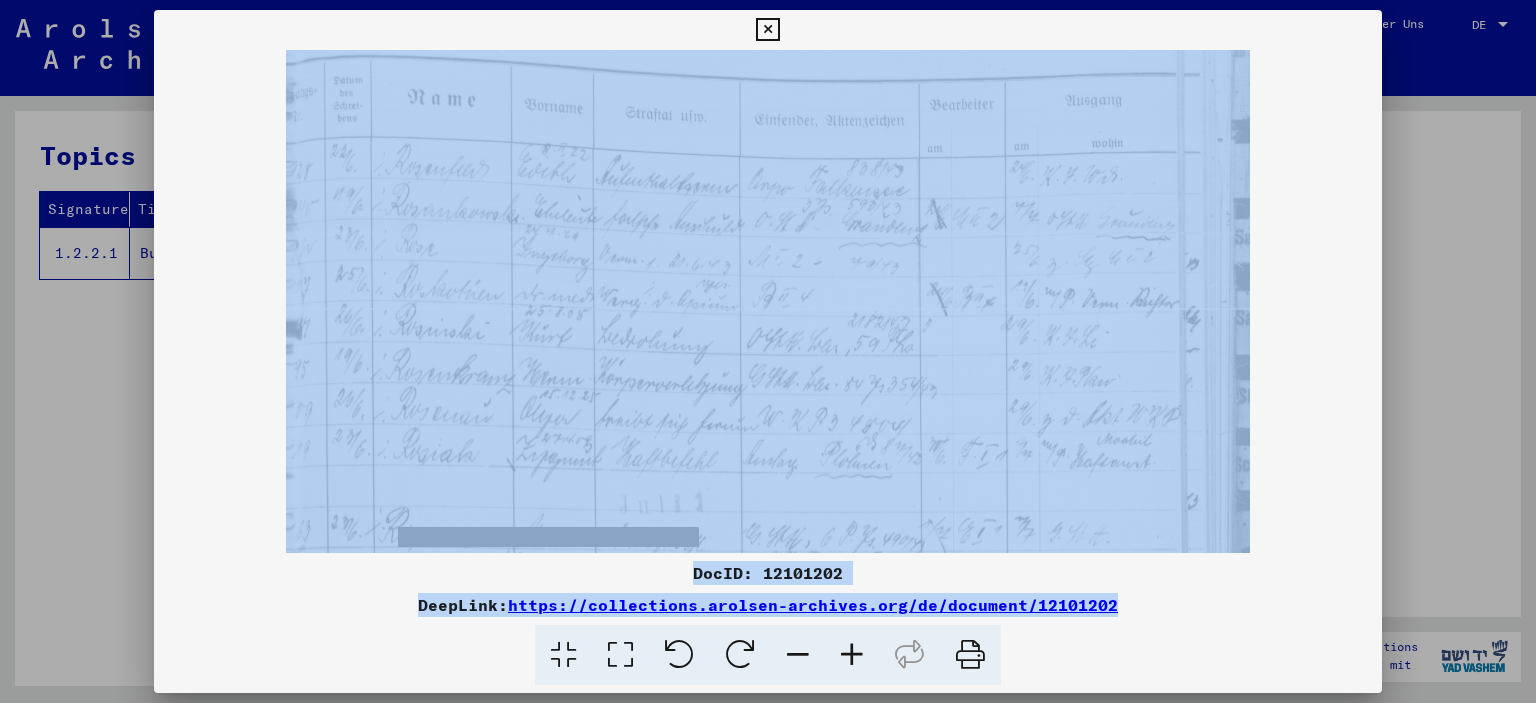 click at bounding box center [852, 655] 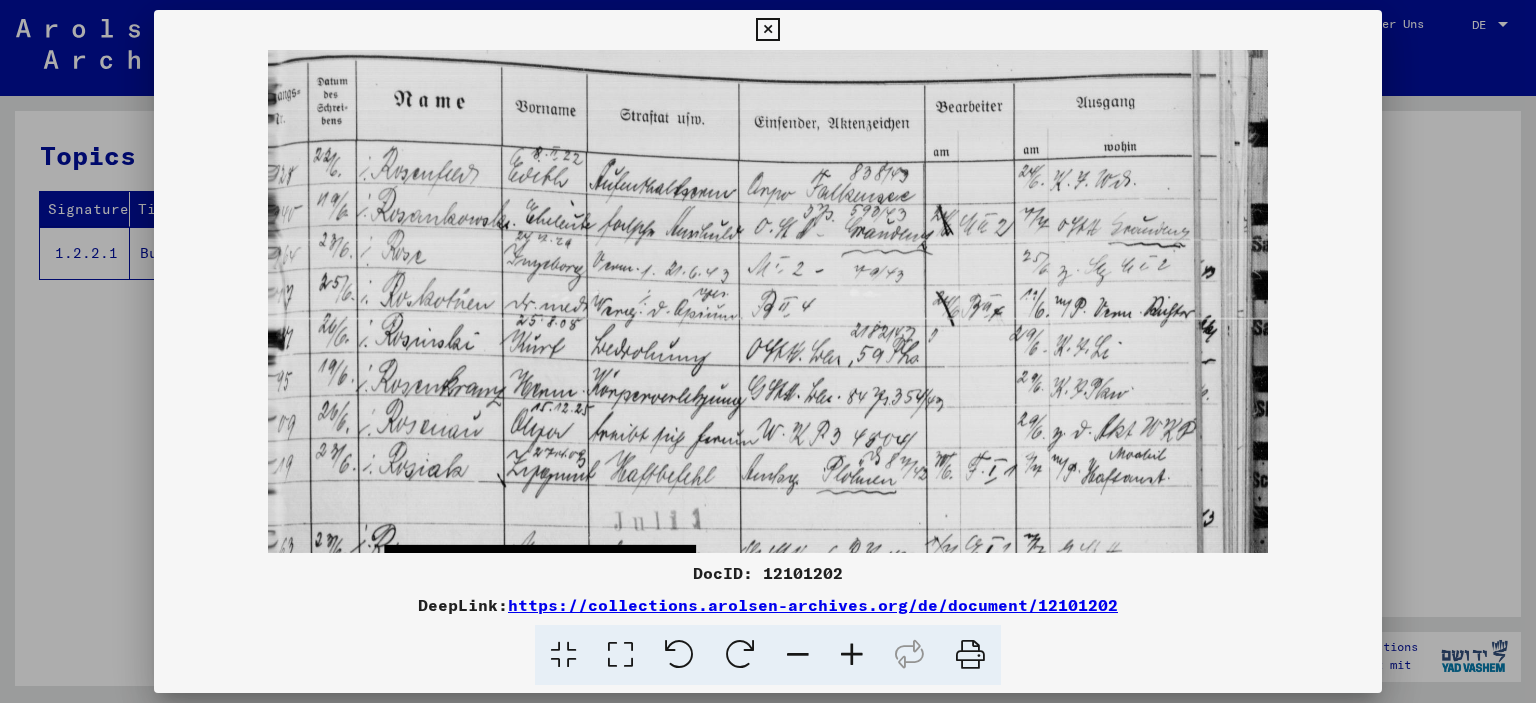 click at bounding box center [852, 655] 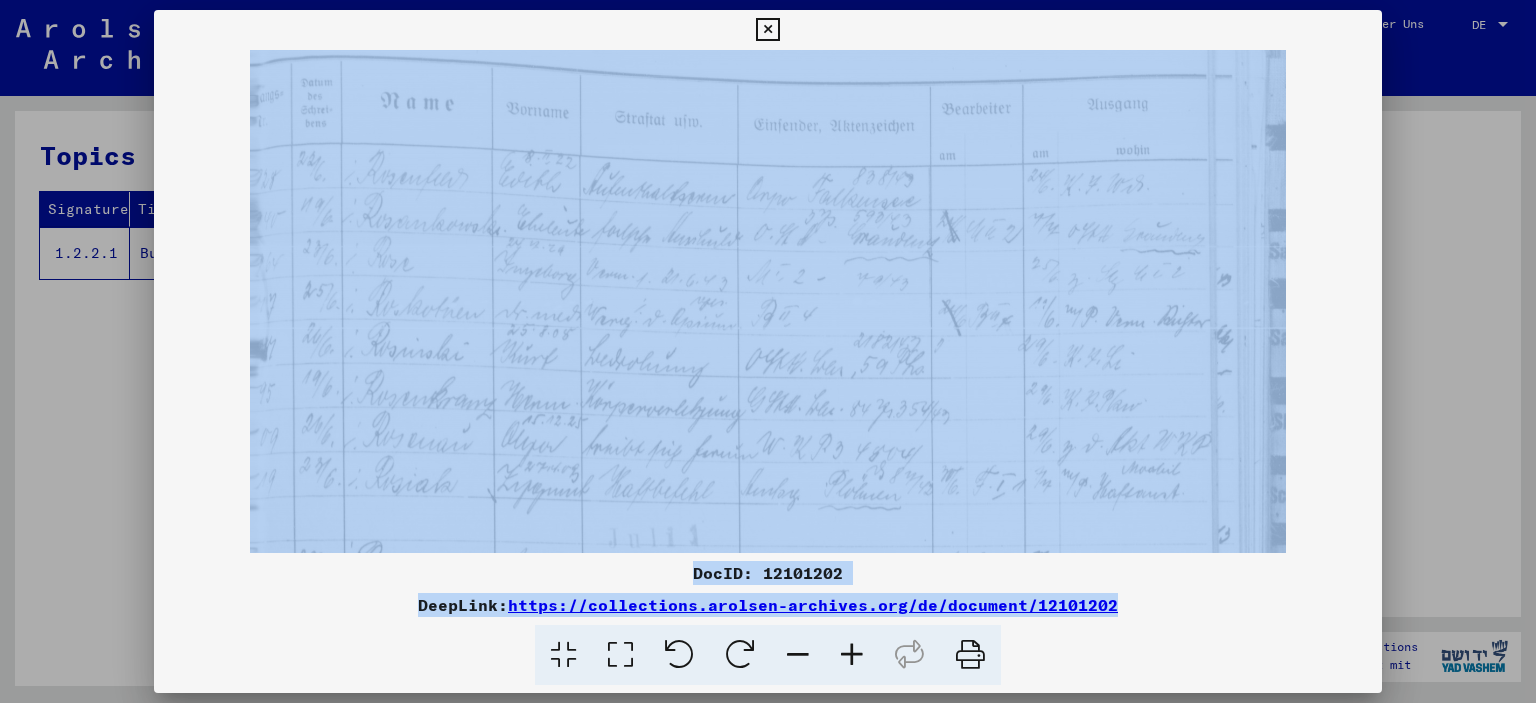 click at bounding box center [852, 655] 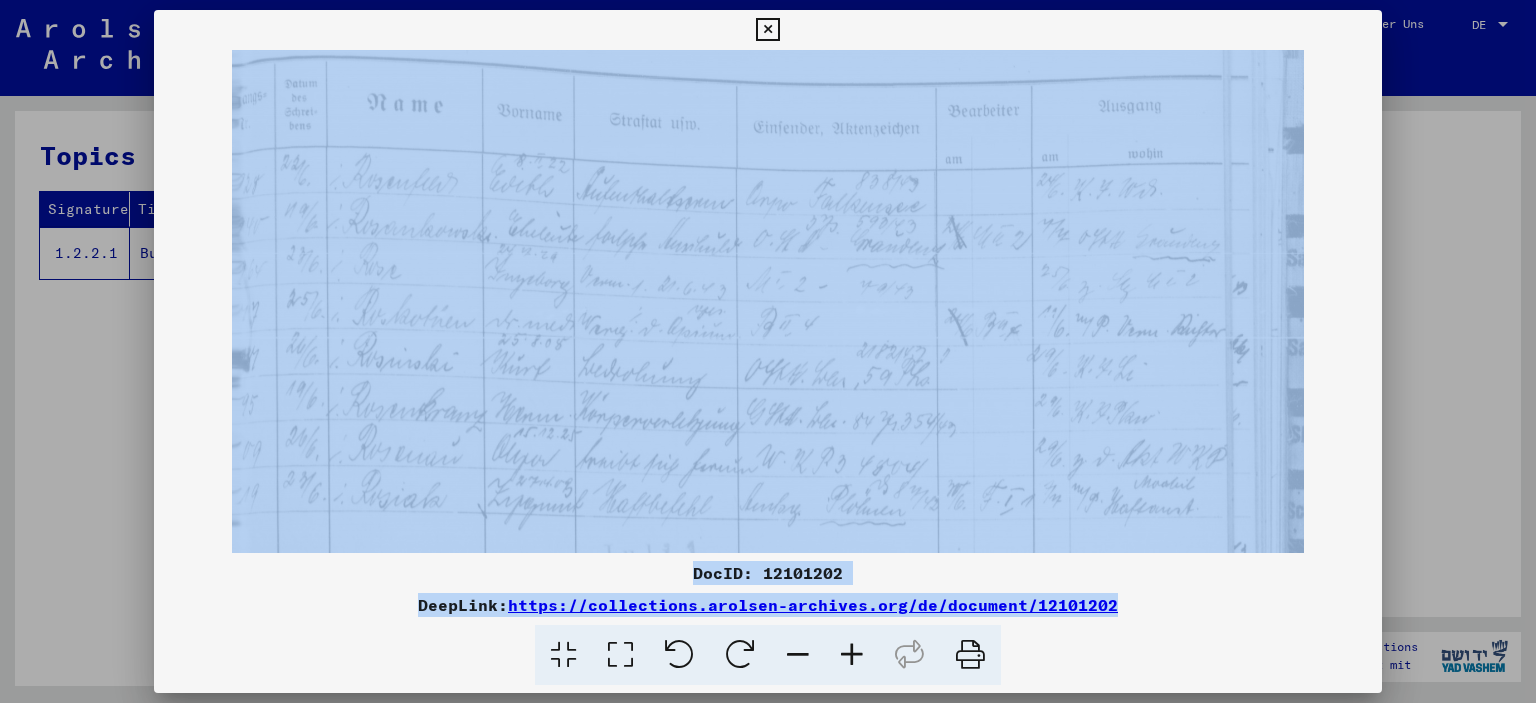 click at bounding box center (767, 801) 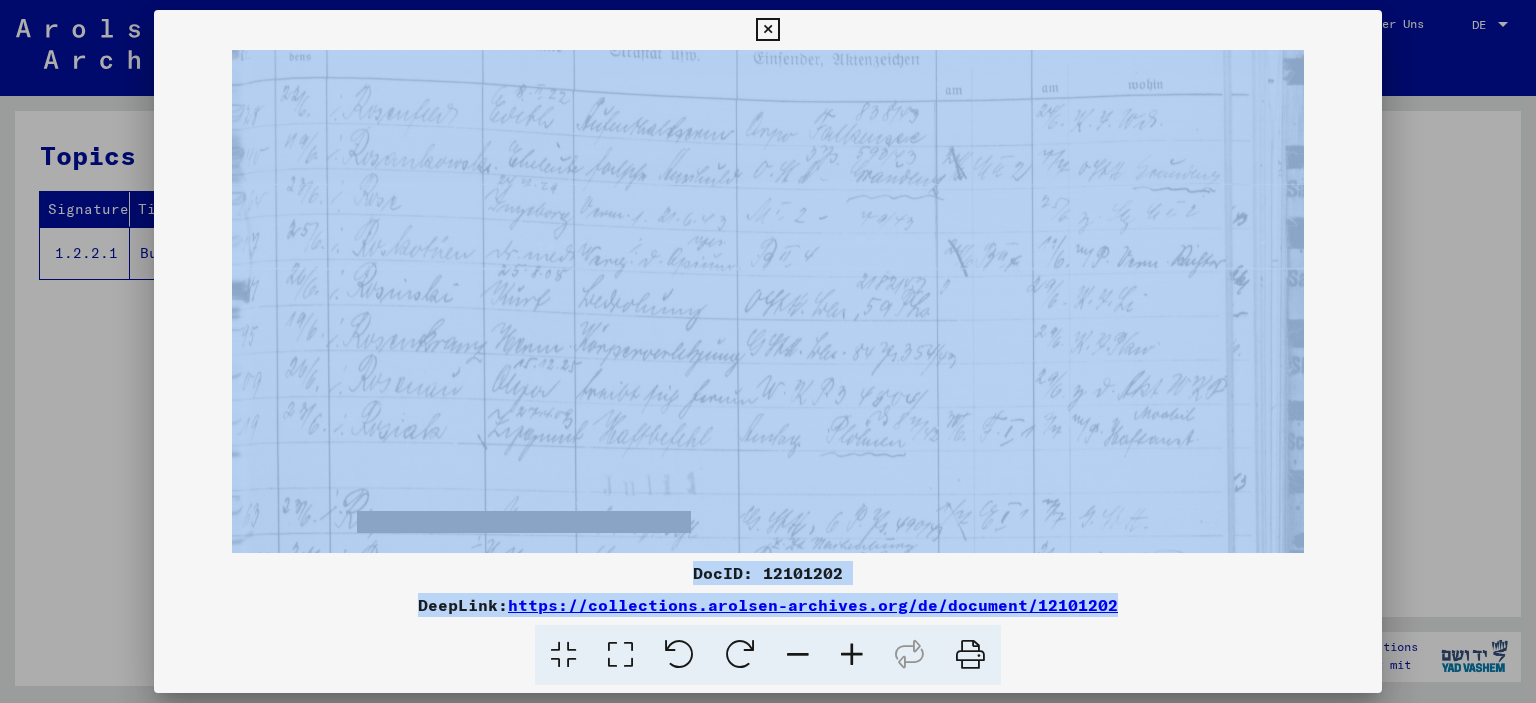 scroll, scrollTop: 61, scrollLeft: 0, axis: vertical 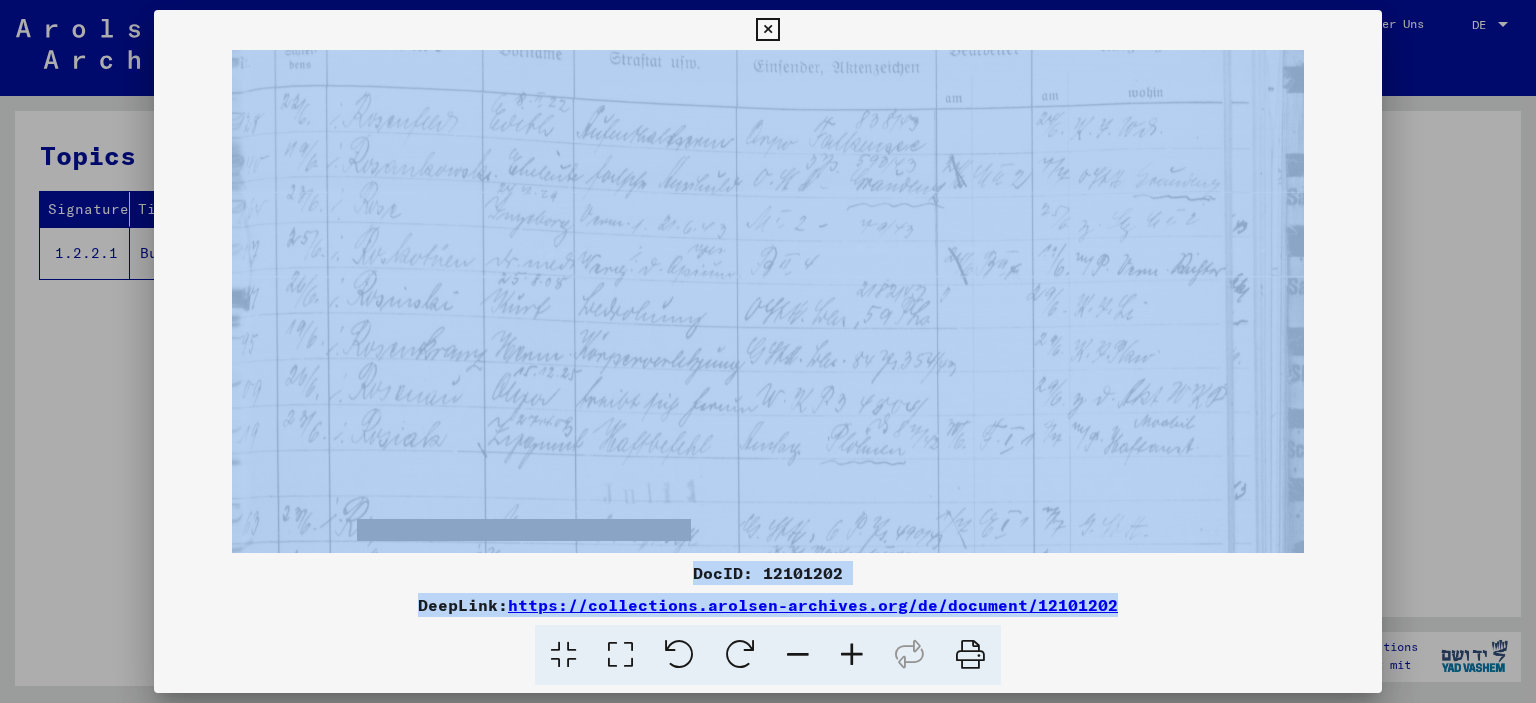 drag, startPoint x: 900, startPoint y: 431, endPoint x: 918, endPoint y: 370, distance: 63.600315 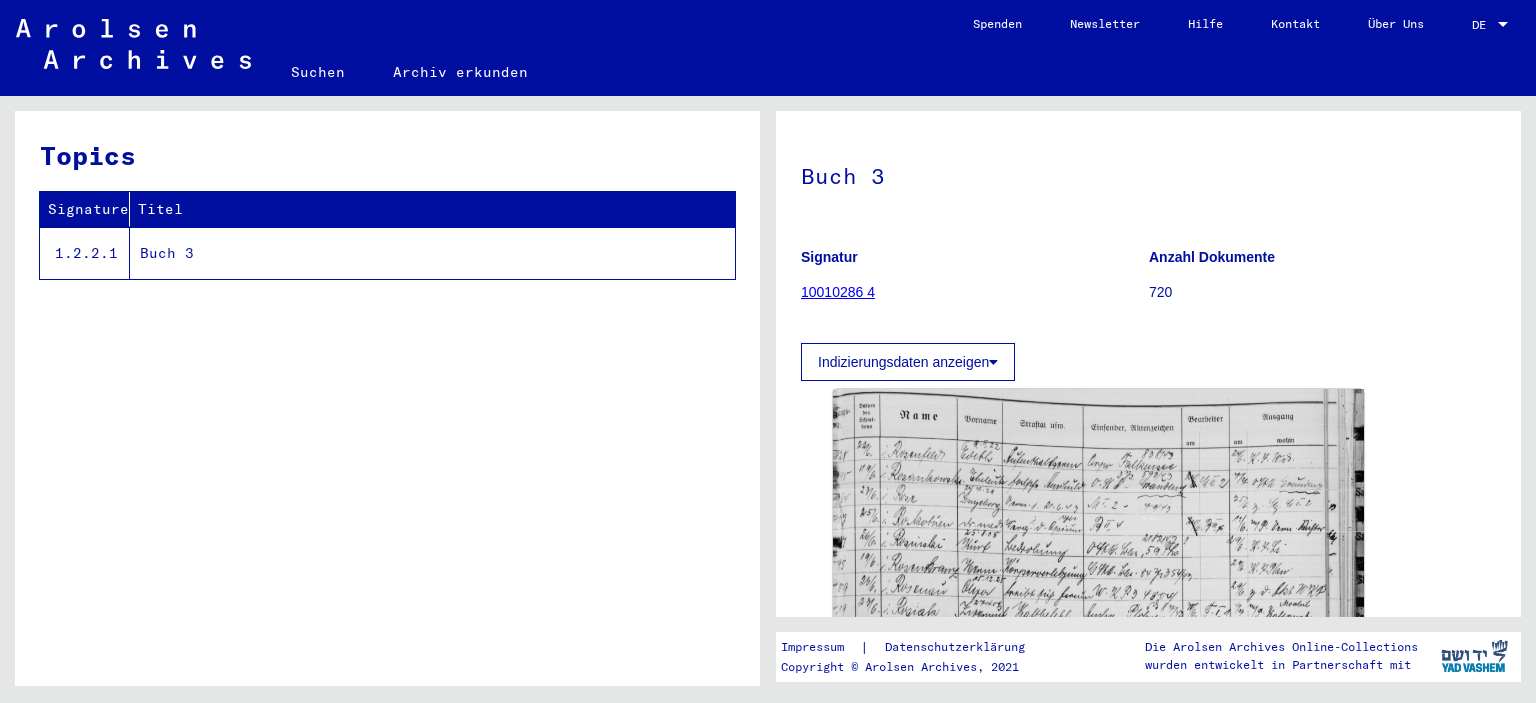 scroll, scrollTop: 0, scrollLeft: 0, axis: both 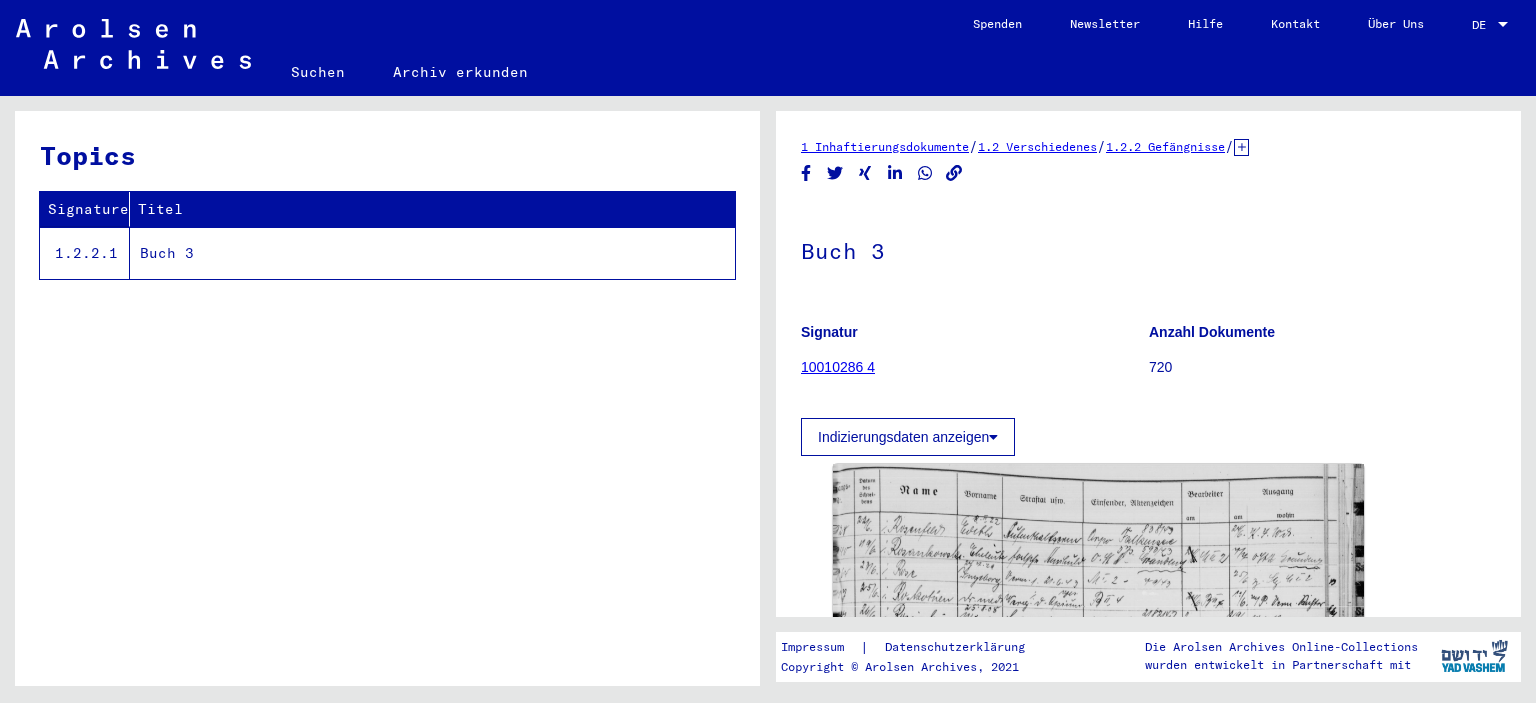 click on "1.2.2 Gefängnisse" 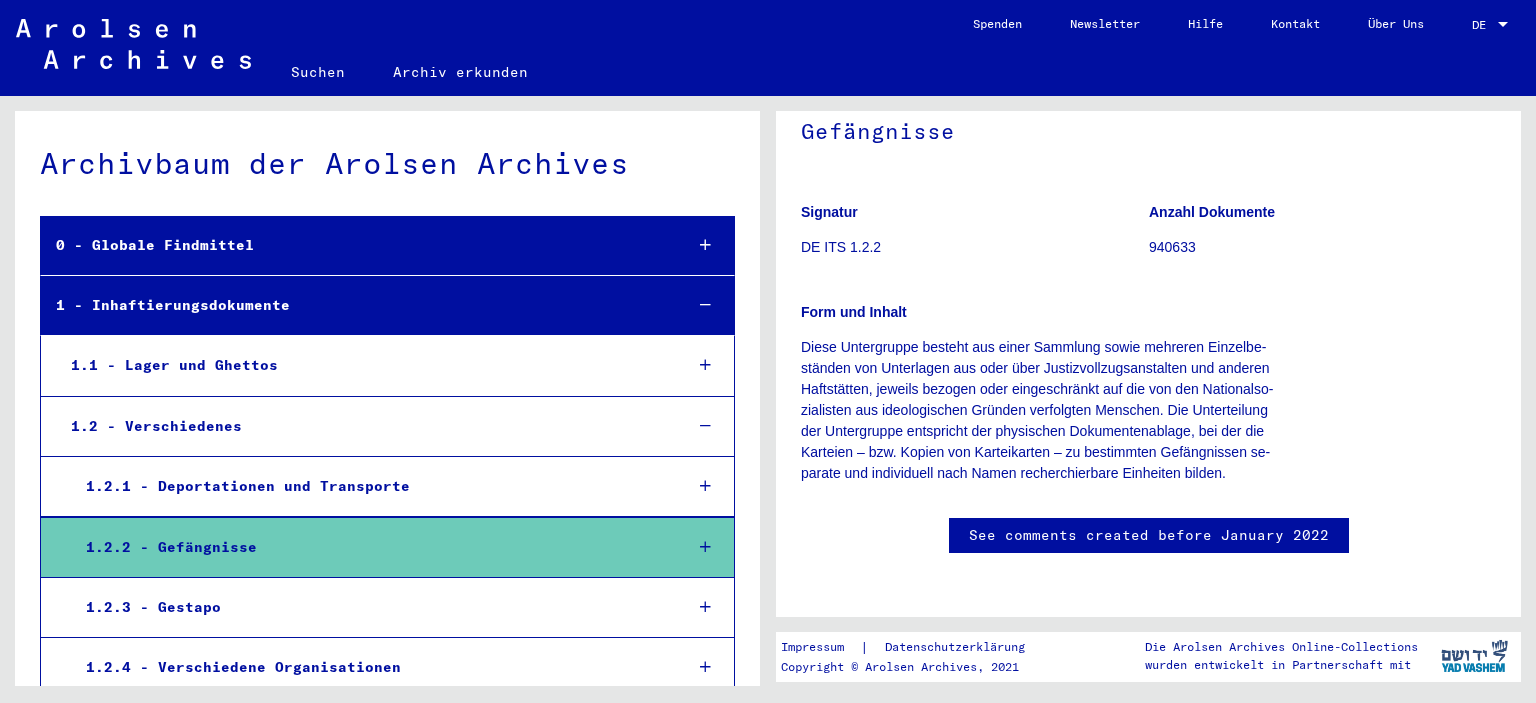 scroll, scrollTop: 0, scrollLeft: 0, axis: both 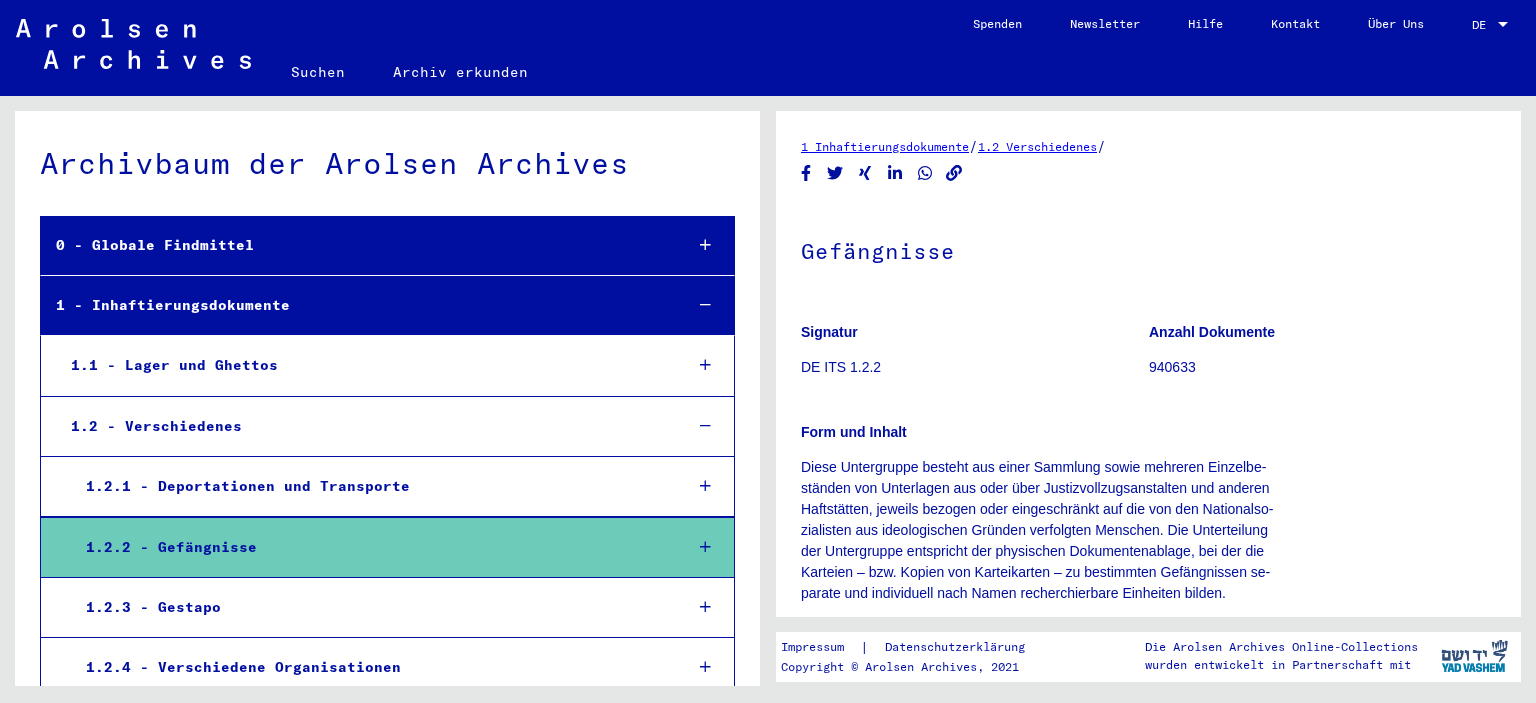 click at bounding box center (705, 547) 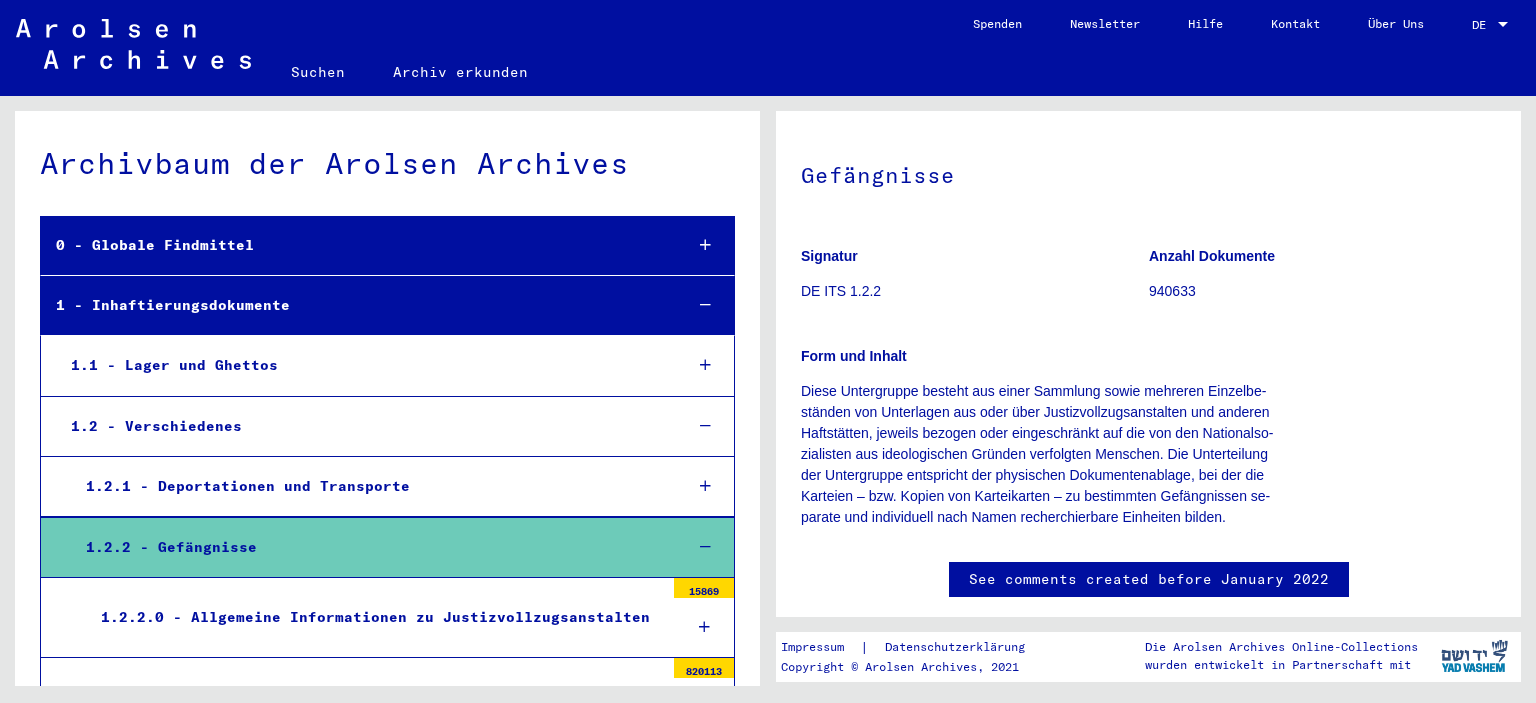 scroll, scrollTop: 0, scrollLeft: 0, axis: both 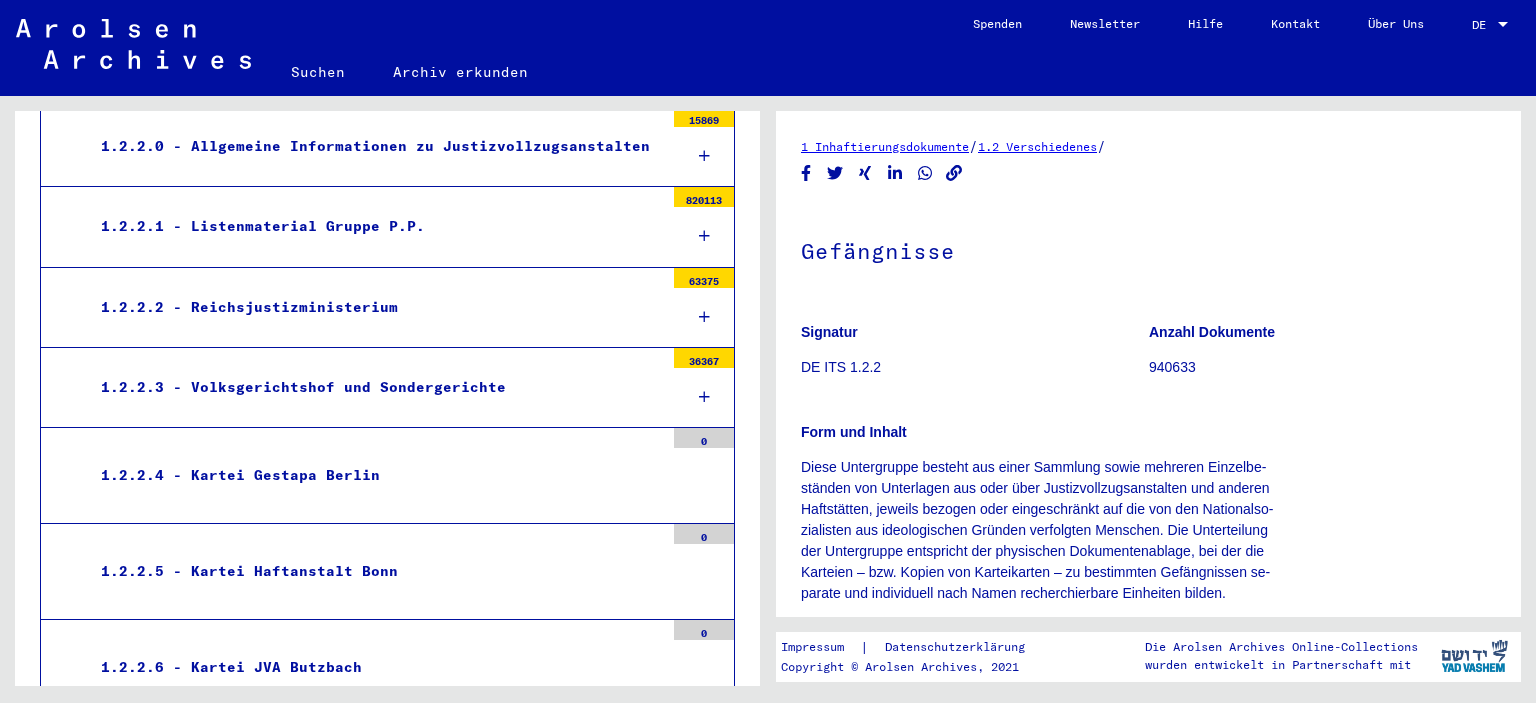 click at bounding box center [704, 236] 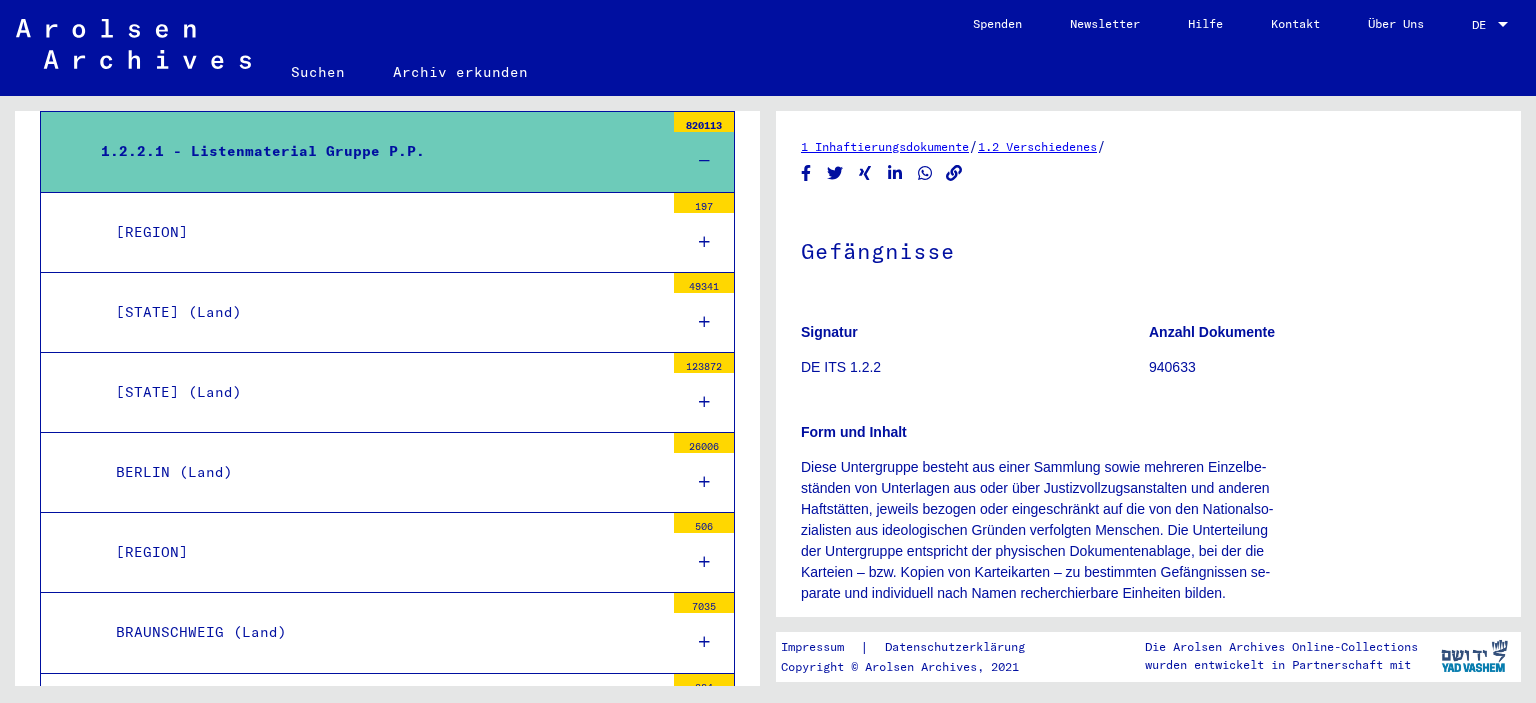 scroll, scrollTop: 538, scrollLeft: 0, axis: vertical 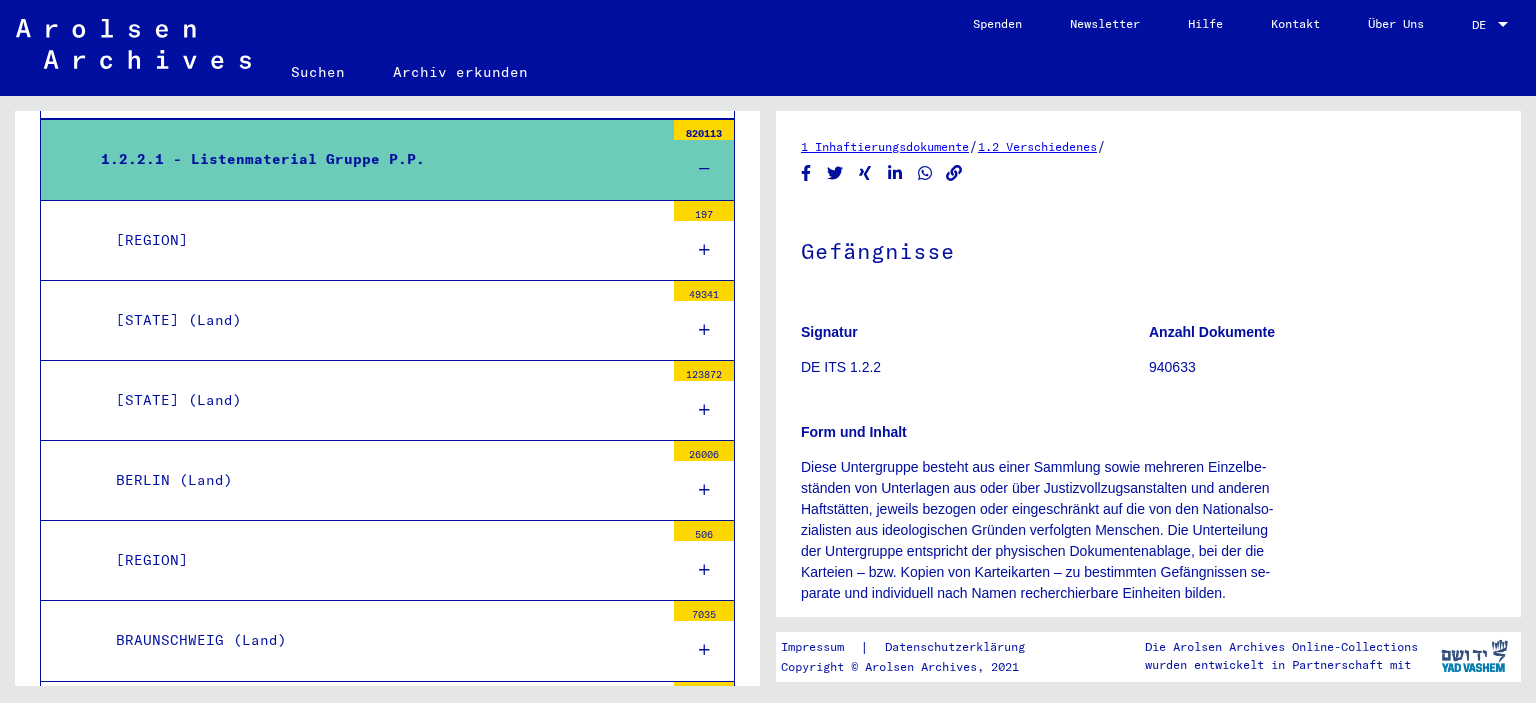 click at bounding box center [704, 250] 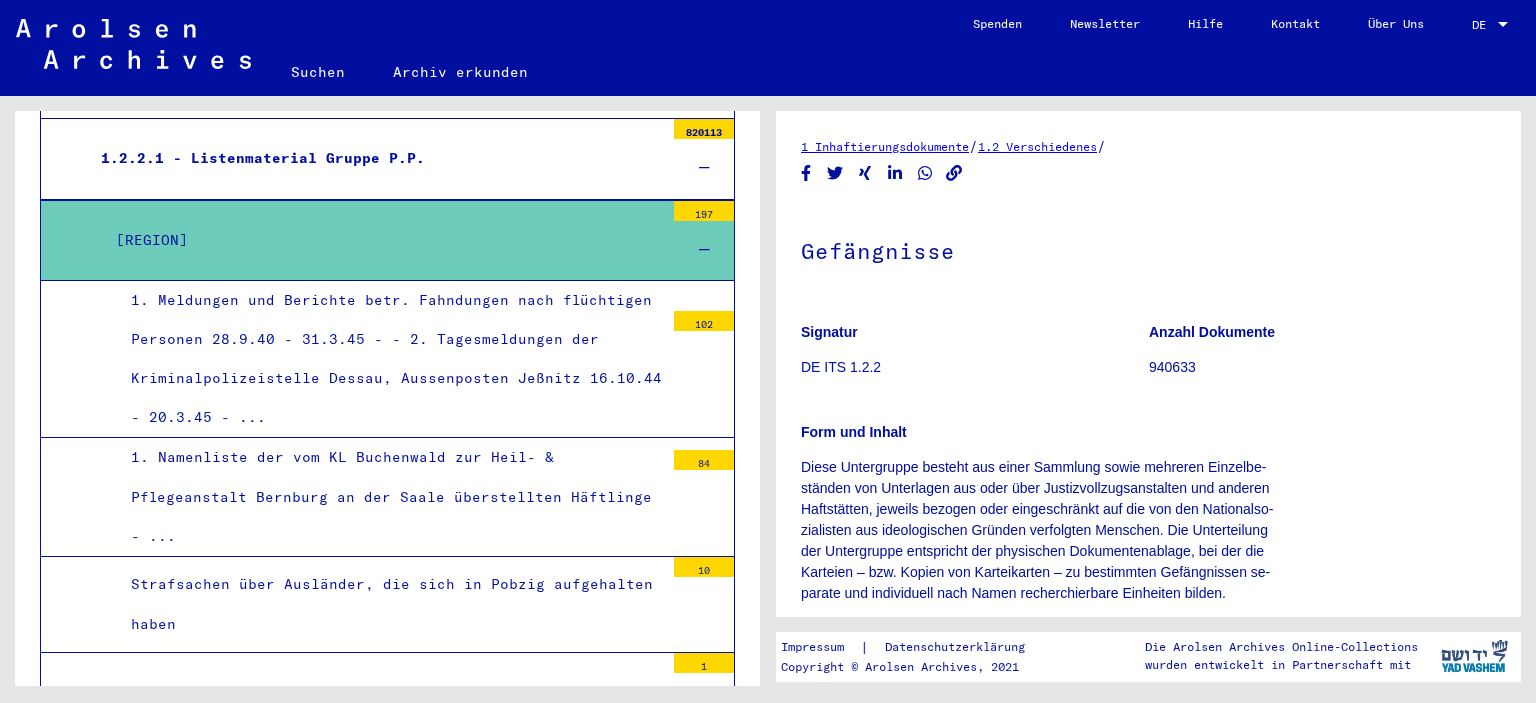 click at bounding box center (704, 250) 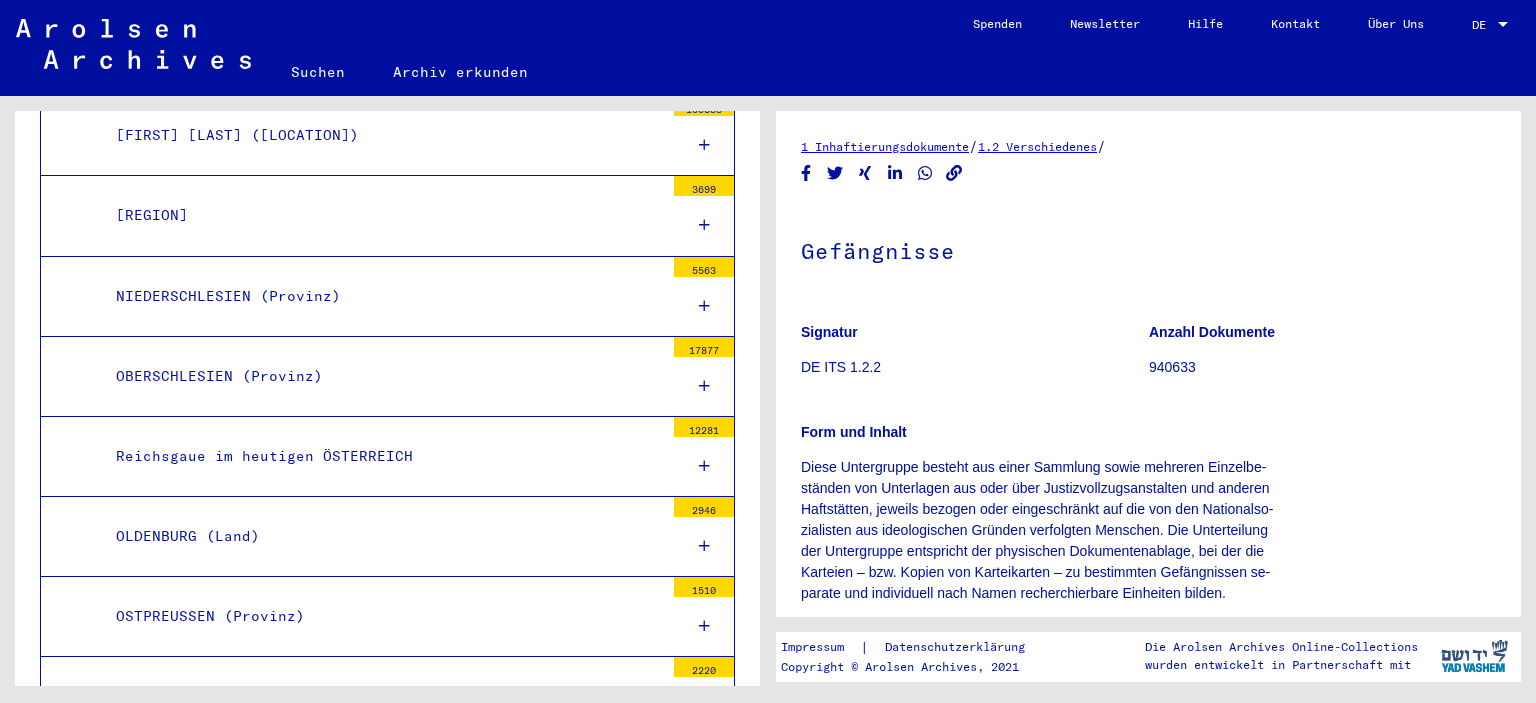 scroll, scrollTop: 1773, scrollLeft: 0, axis: vertical 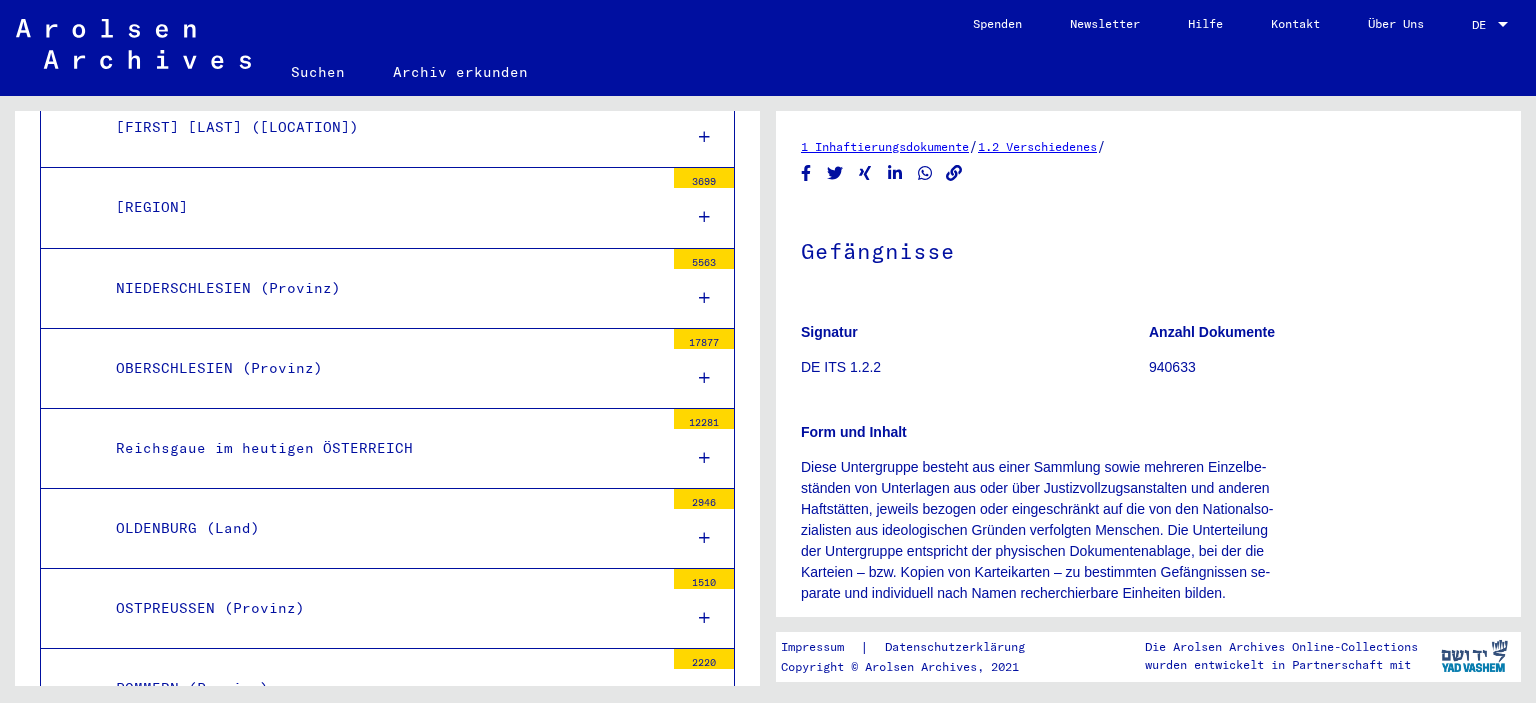 click at bounding box center [704, 378] 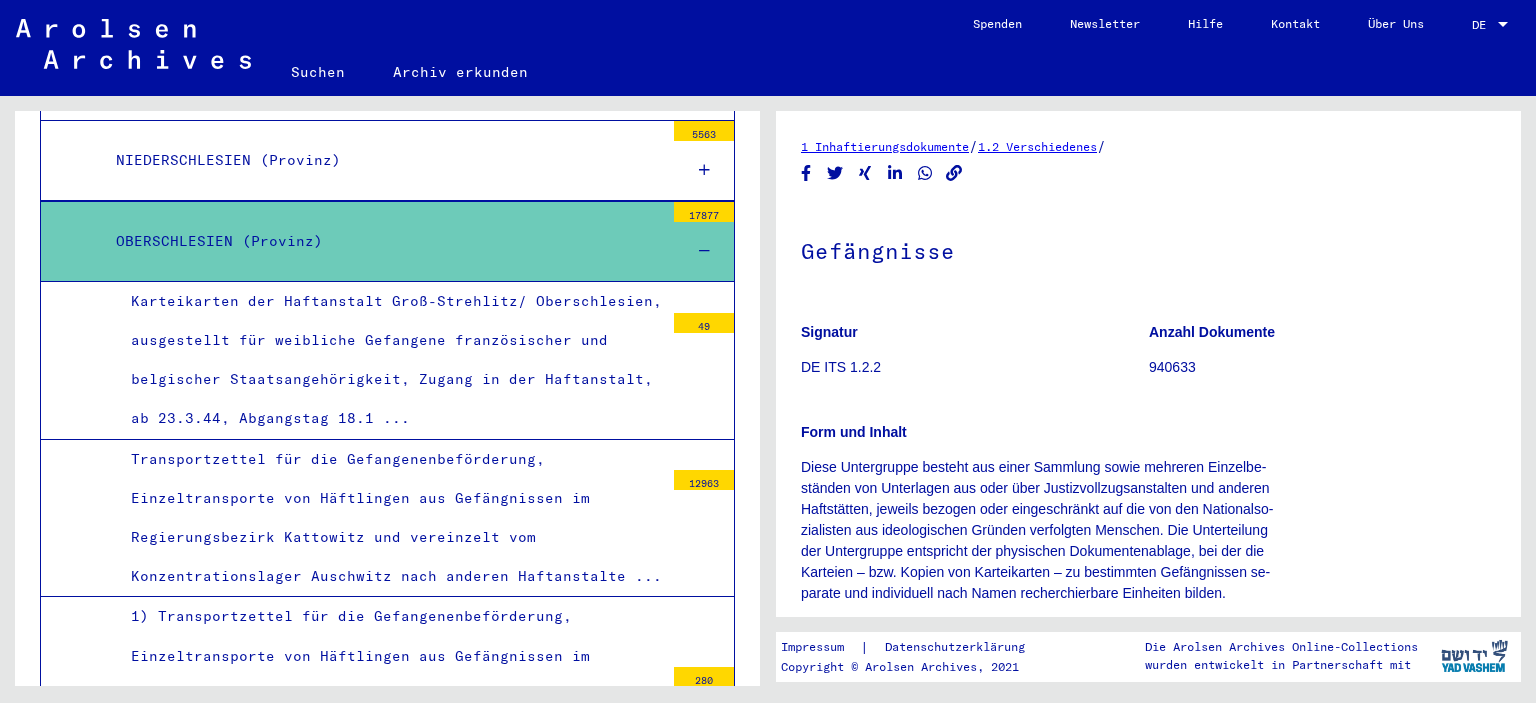 scroll, scrollTop: 1934, scrollLeft: 0, axis: vertical 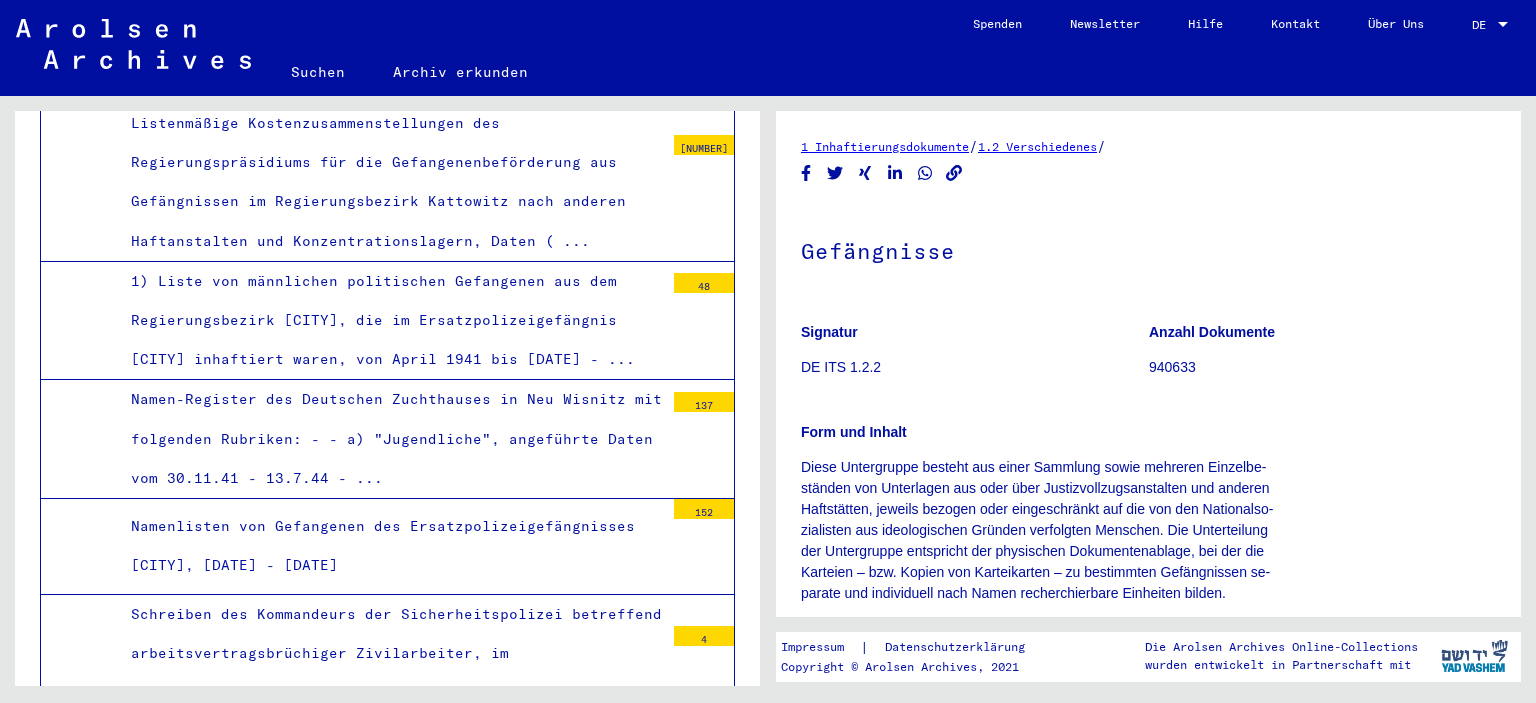 drag, startPoint x: 753, startPoint y: 284, endPoint x: 769, endPoint y: 366, distance: 83.546394 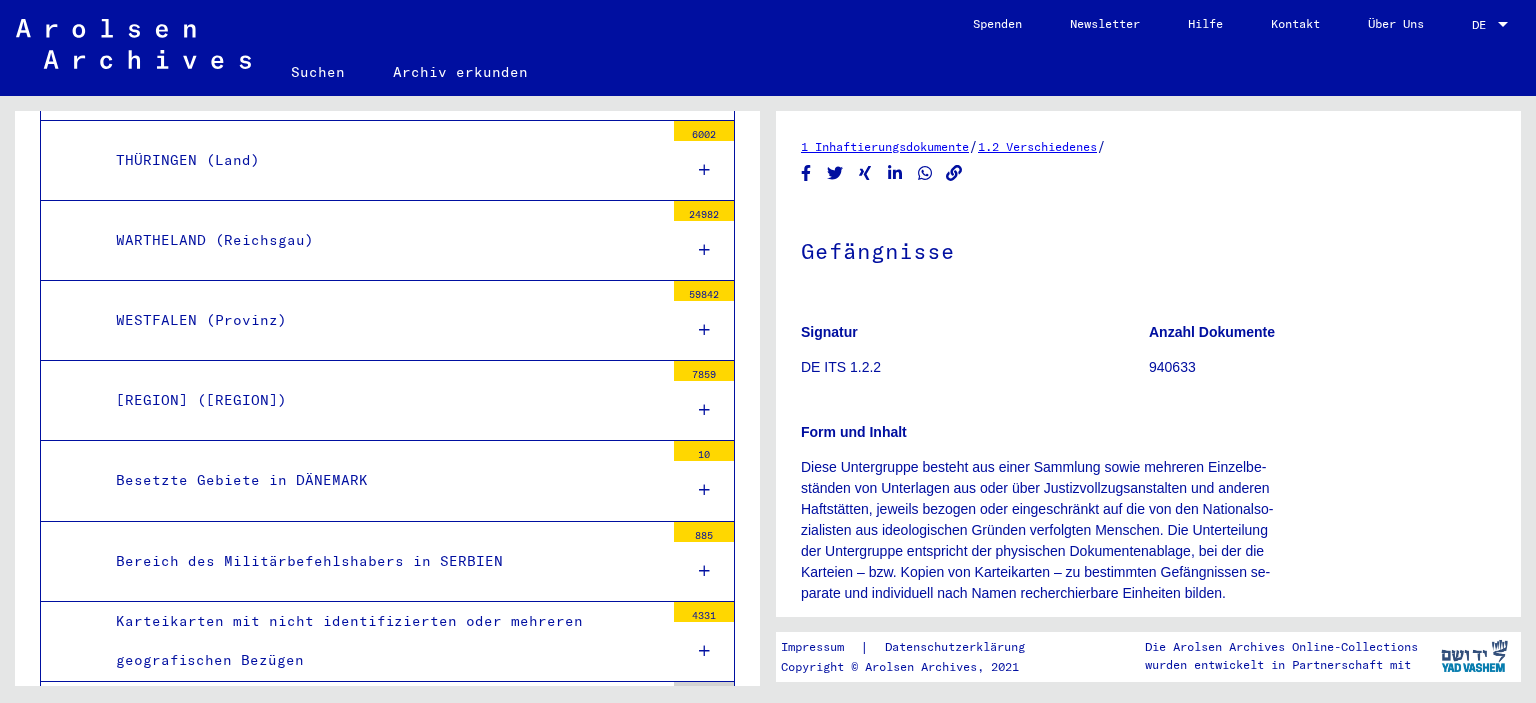 scroll, scrollTop: 5691, scrollLeft: 0, axis: vertical 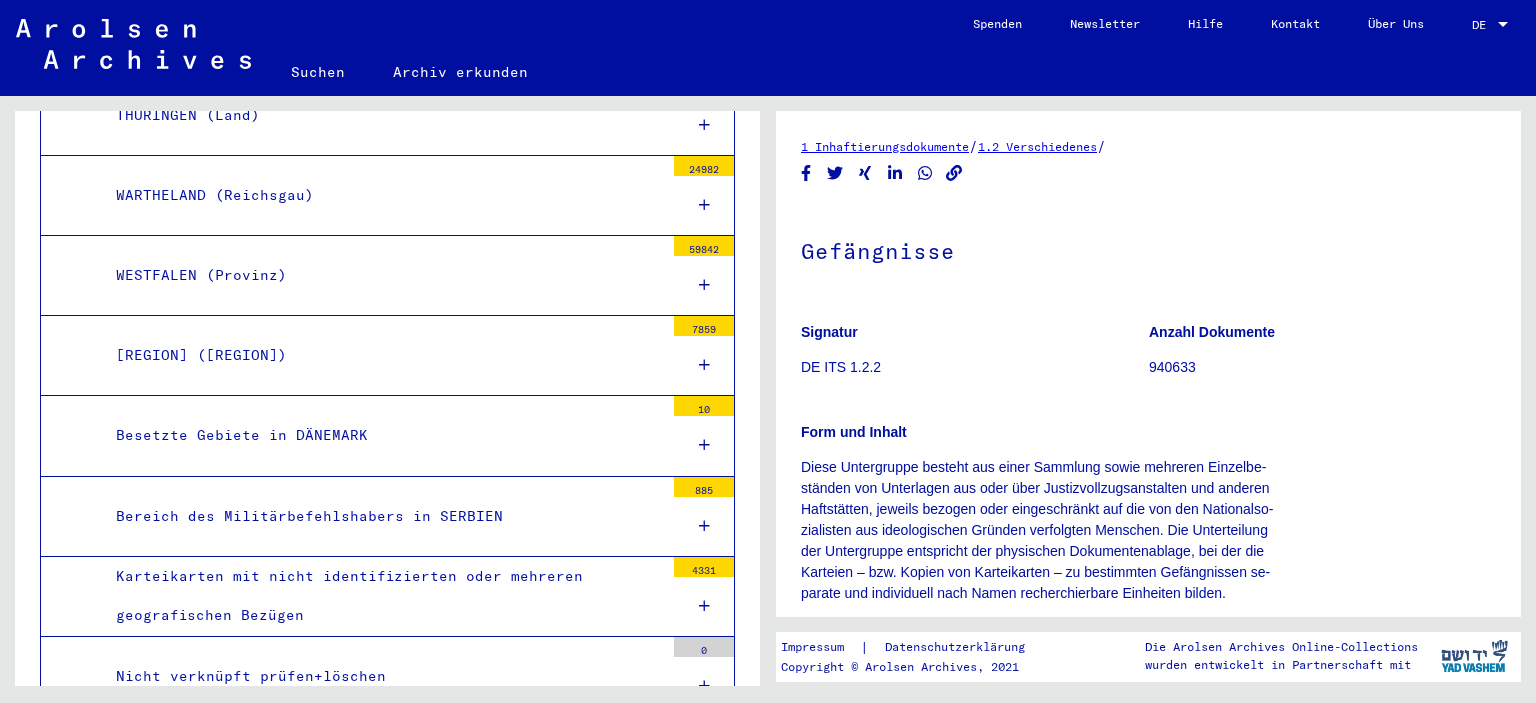 click at bounding box center (704, 606) 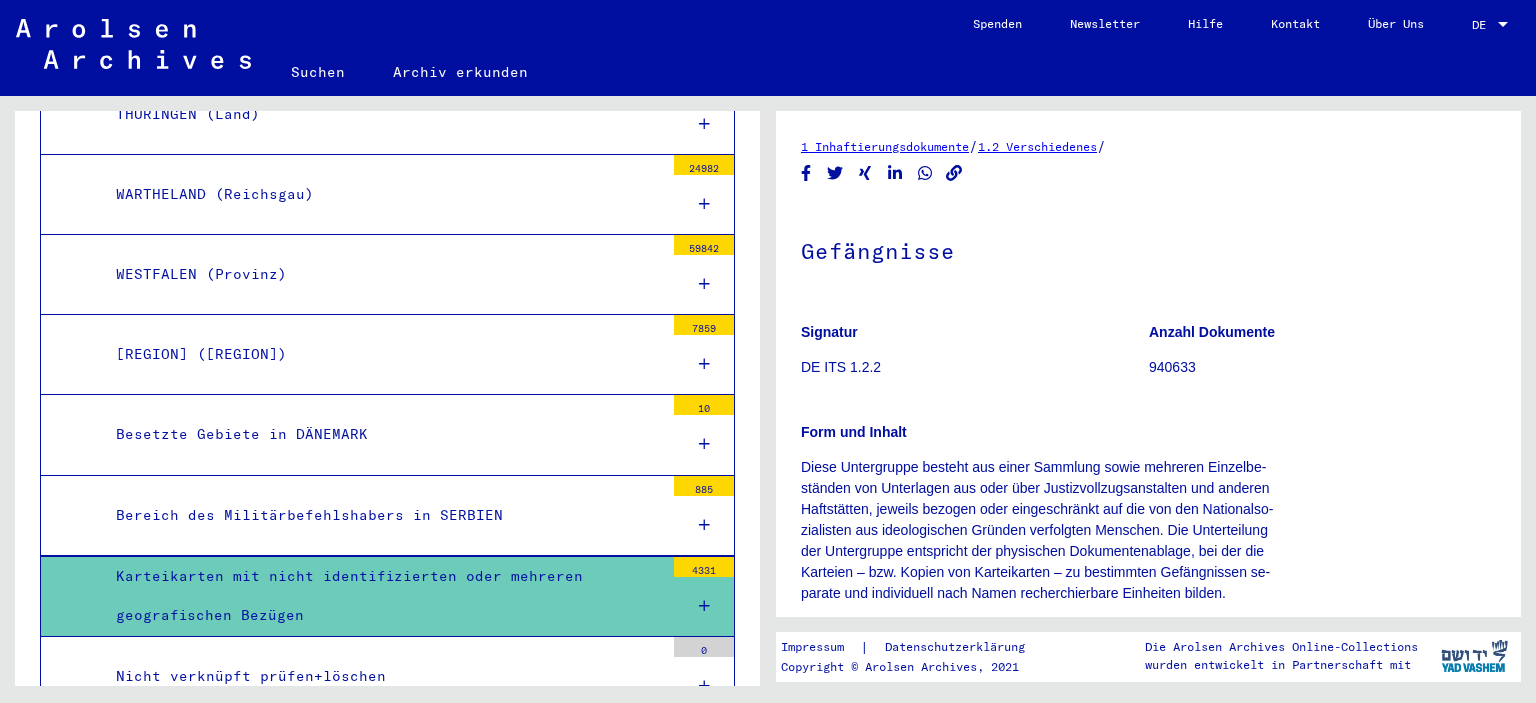 scroll, scrollTop: 5690, scrollLeft: 0, axis: vertical 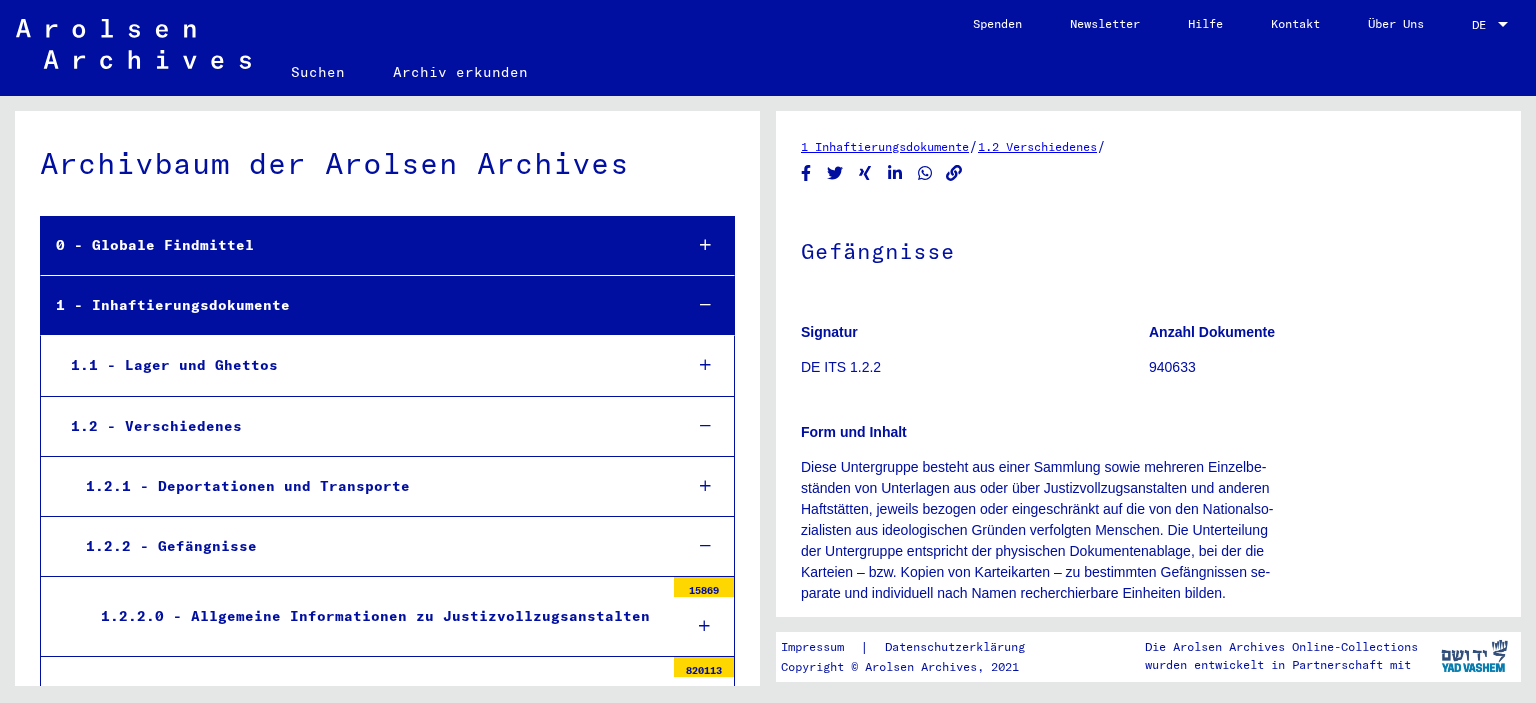 click on "Suchen" 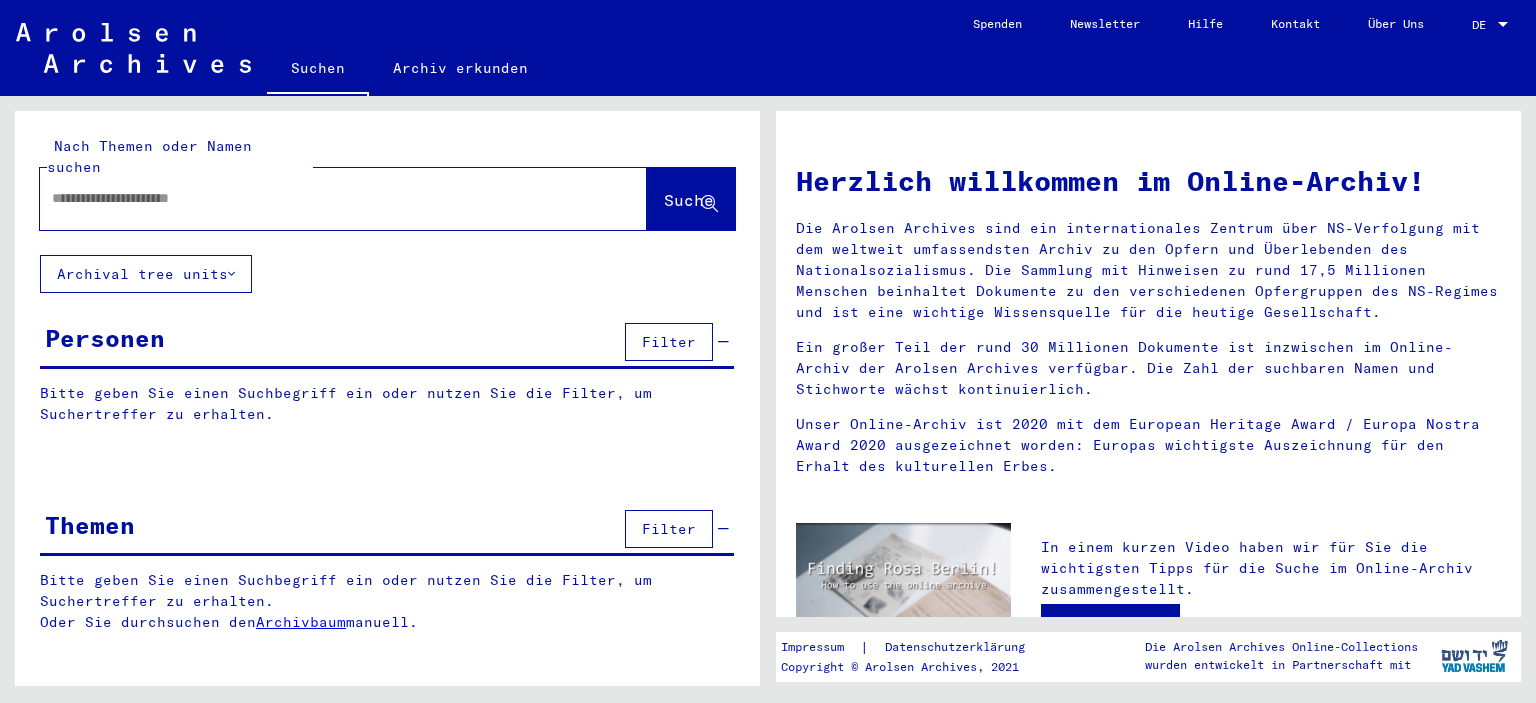 click at bounding box center [319, 198] 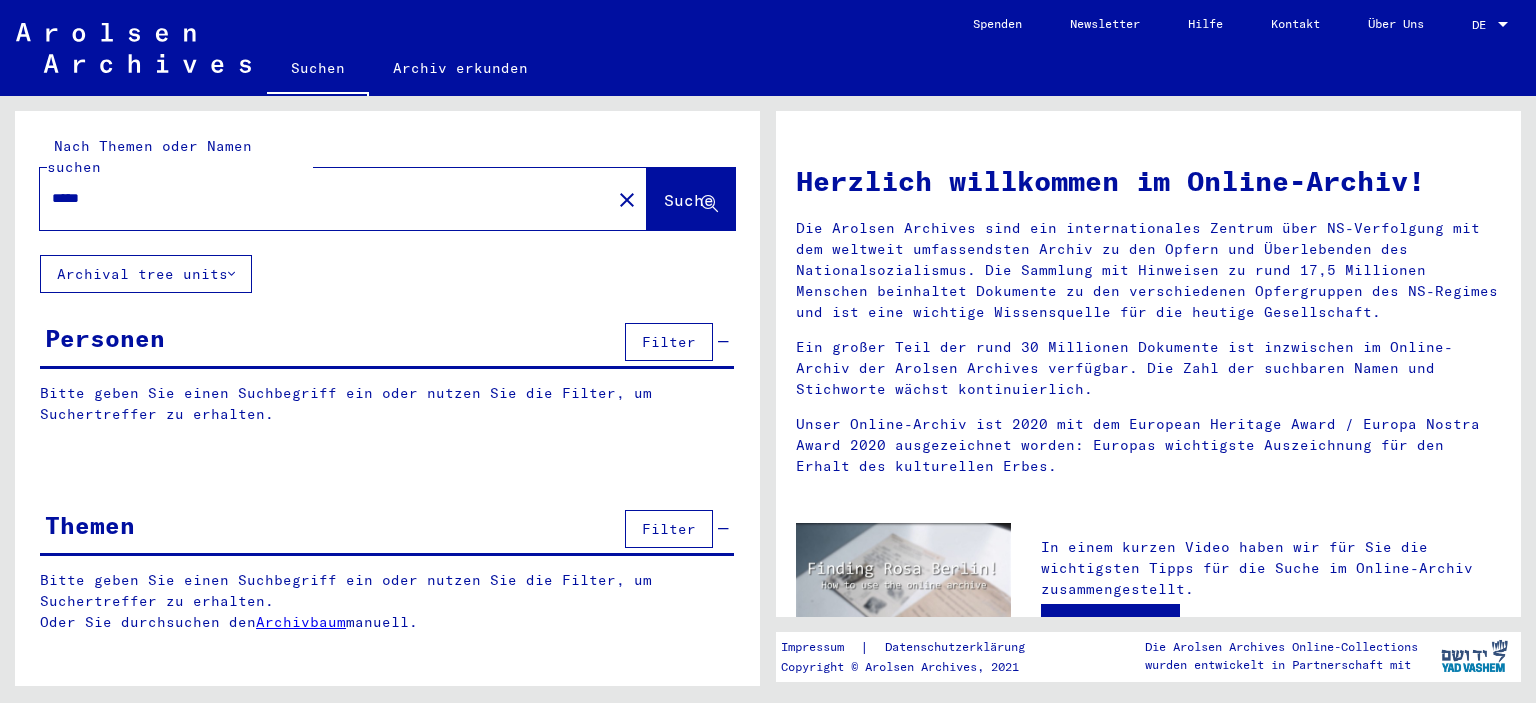 click on "*****" at bounding box center [319, 198] 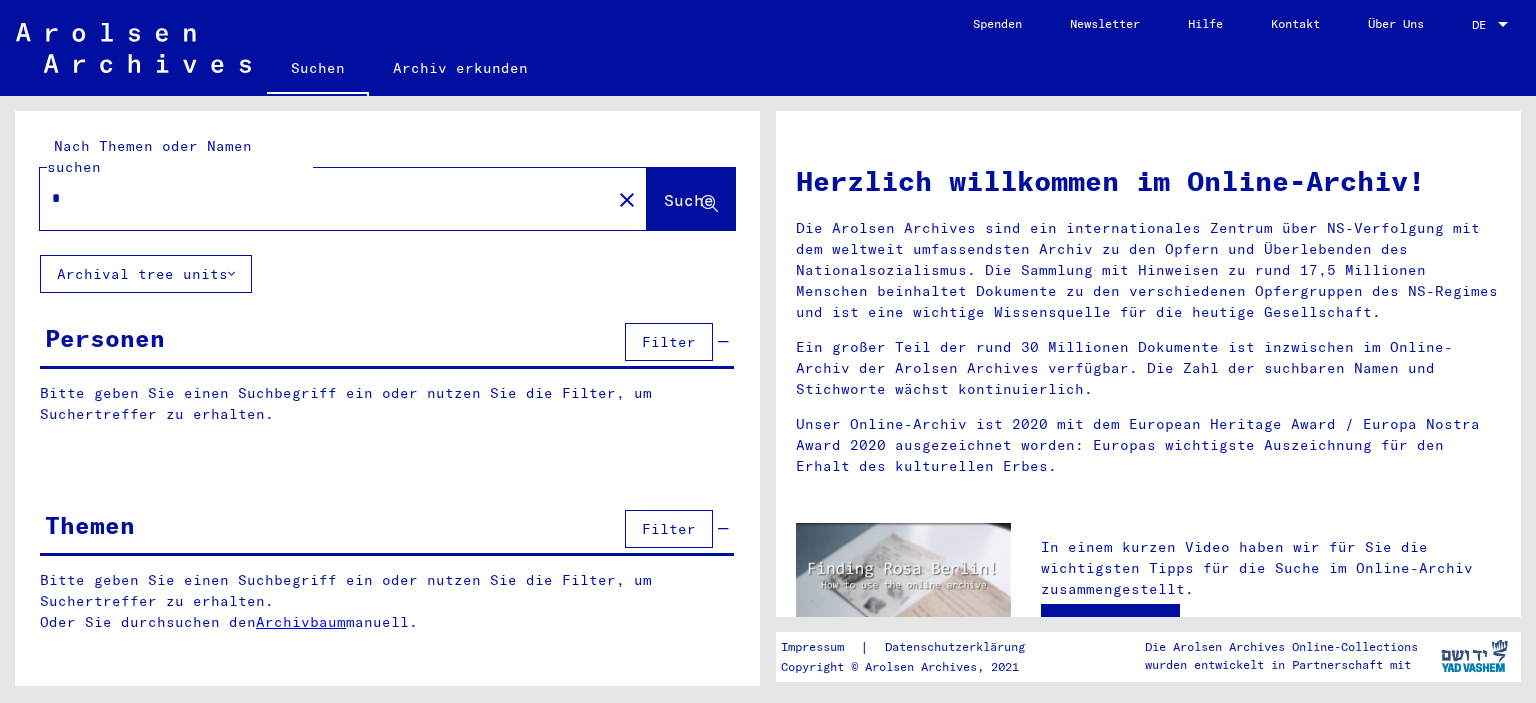 click on "*" at bounding box center (319, 198) 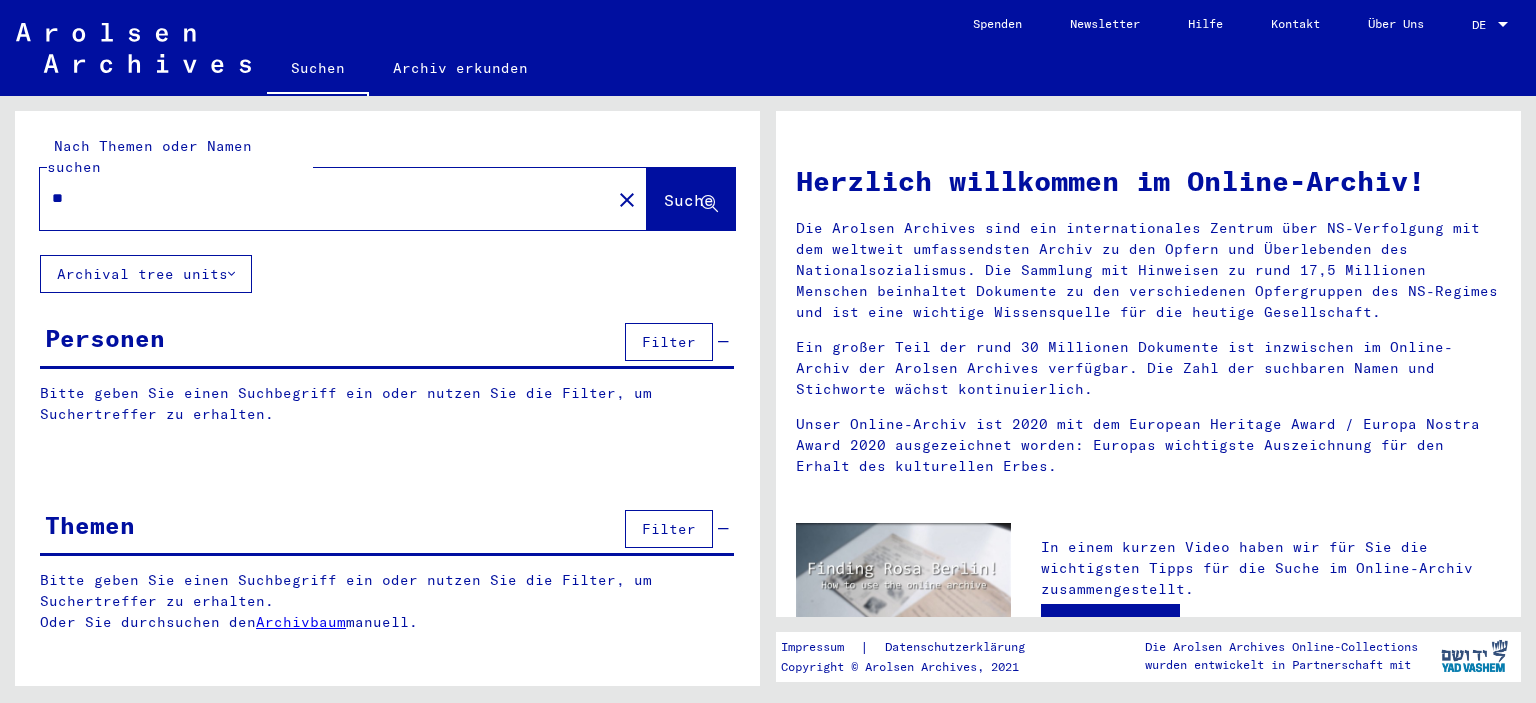 type on "*" 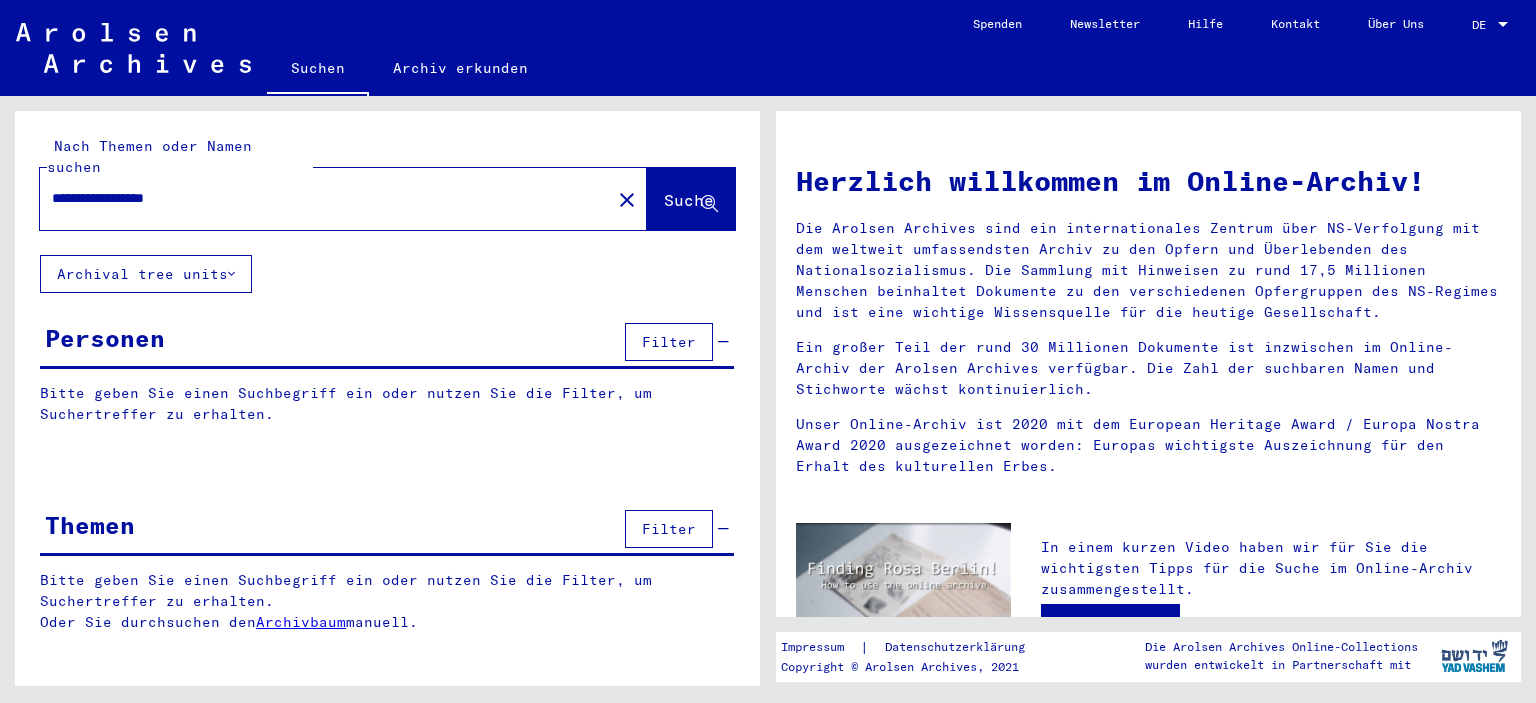 click on "Suche" 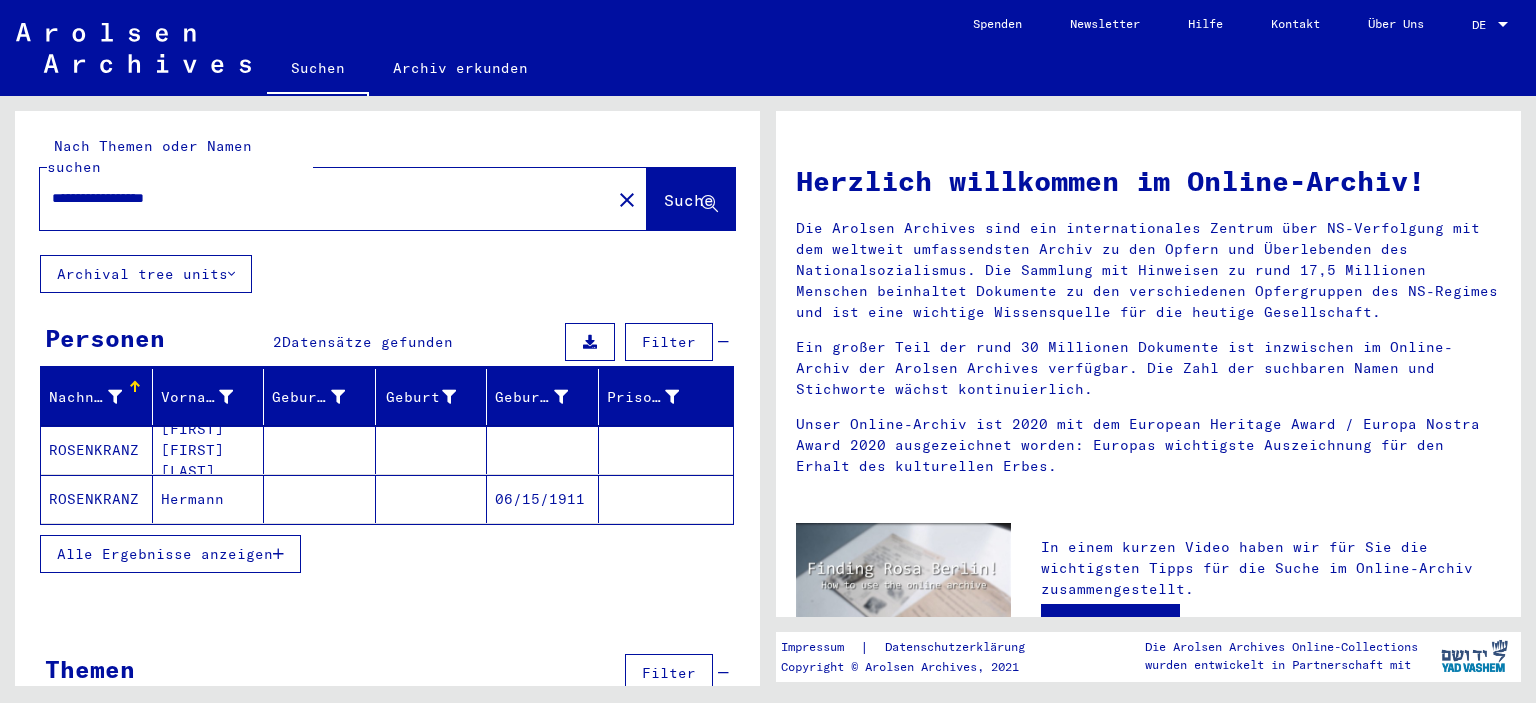 click on "ROSENKRANZ" 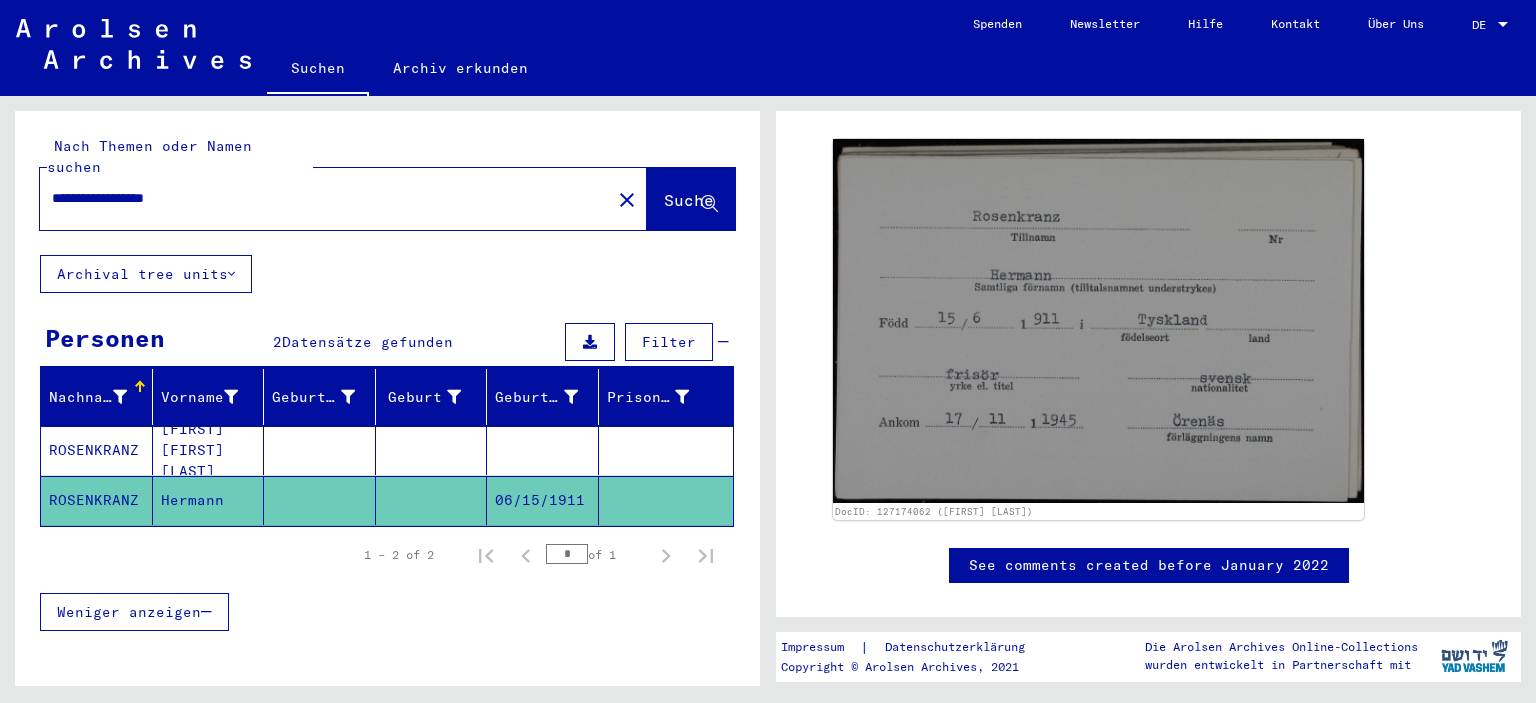 scroll, scrollTop: 283, scrollLeft: 0, axis: vertical 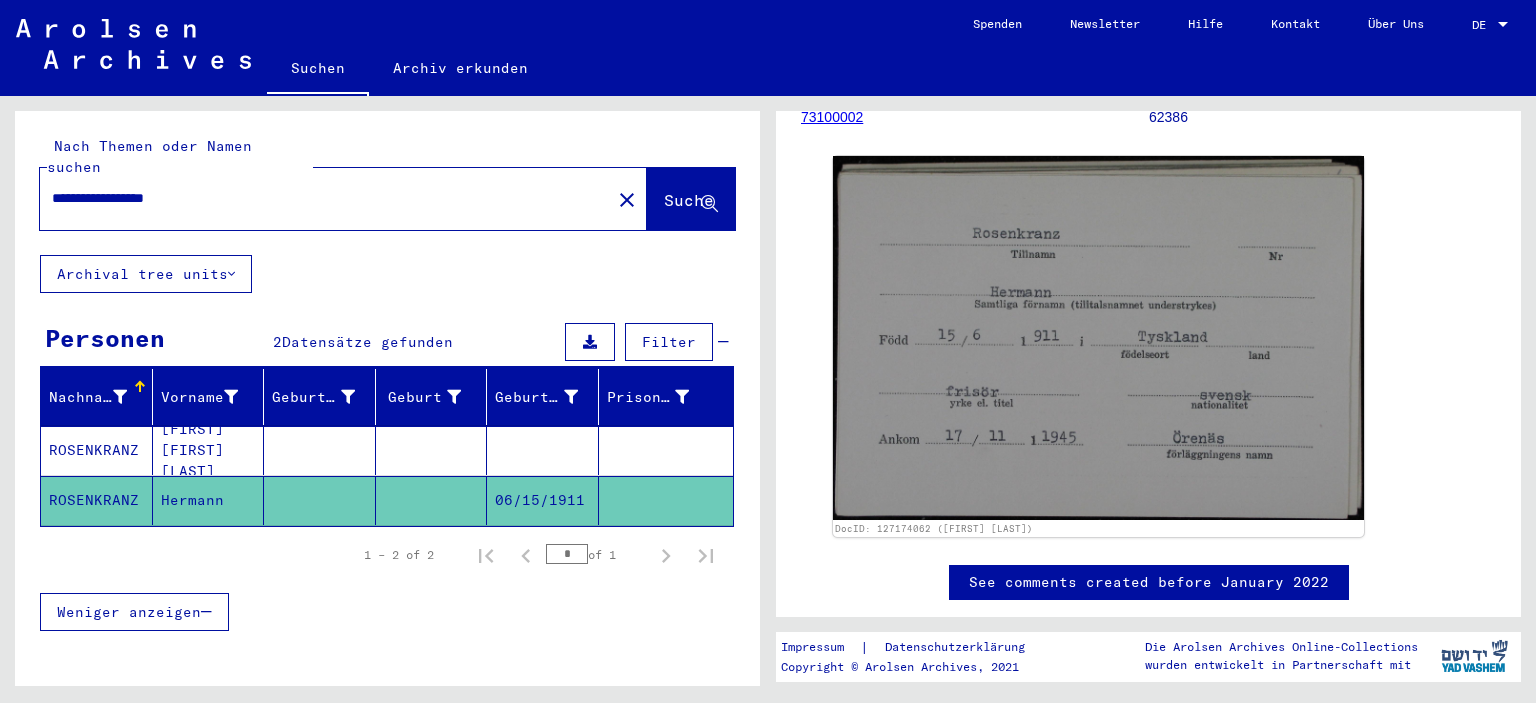 click on "[FIRST] [FIRST] [LAST]" at bounding box center [209, 500] 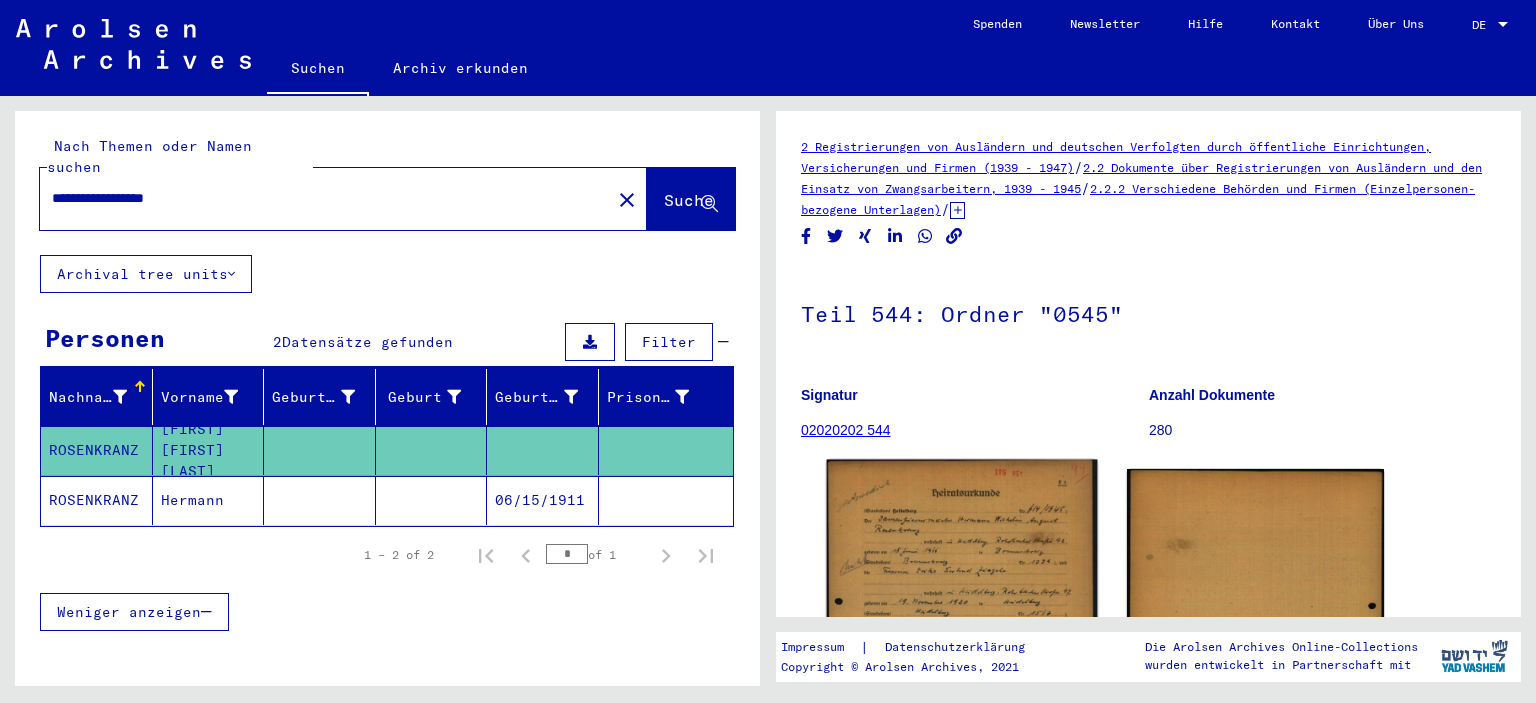 click 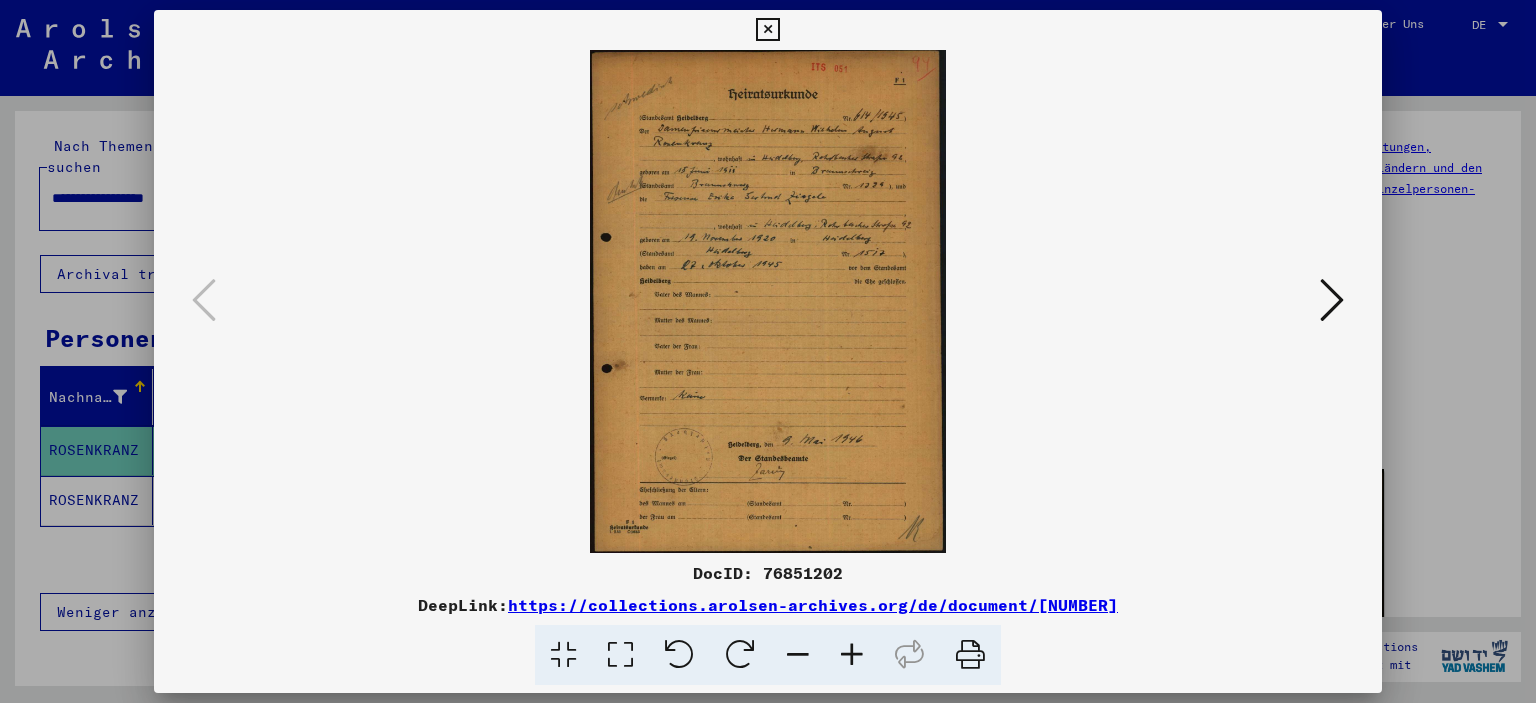 click at bounding box center [852, 655] 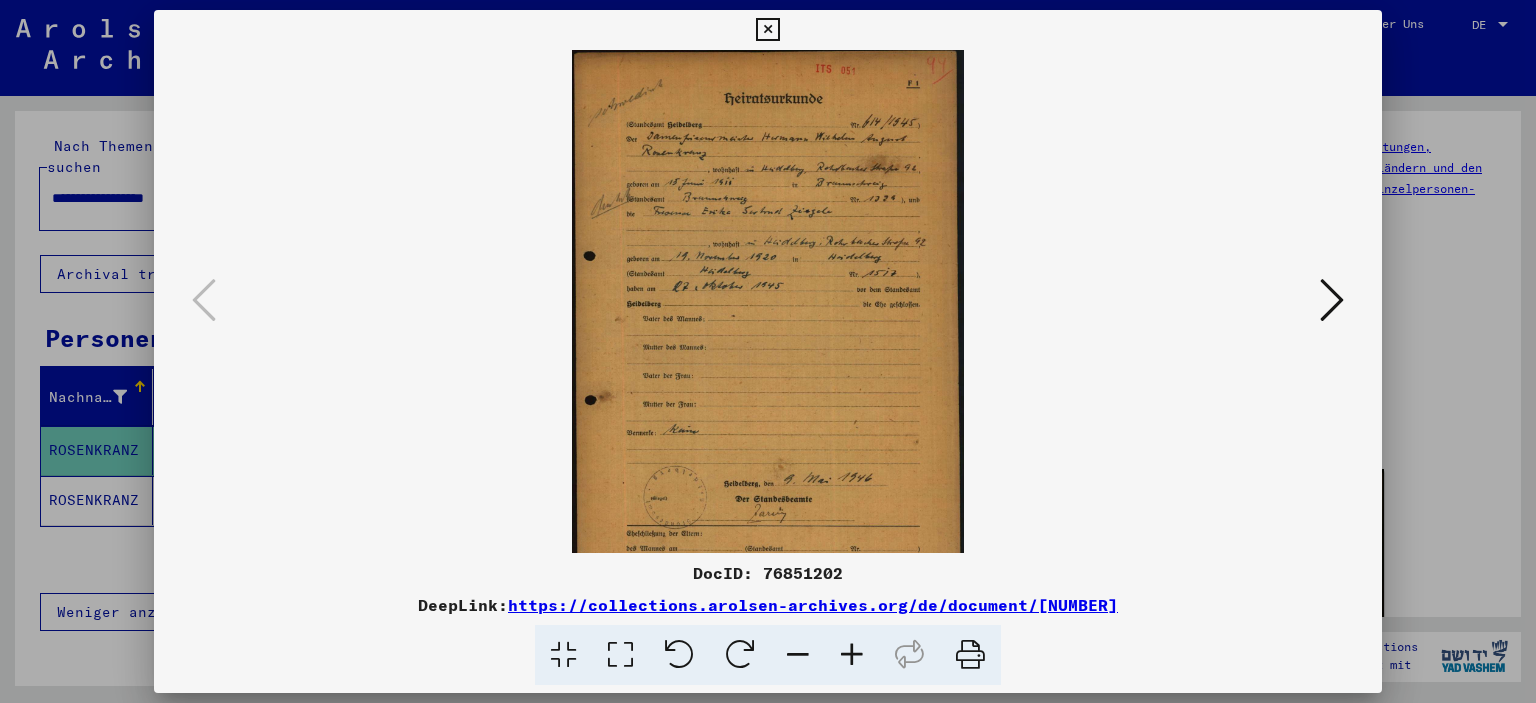 click at bounding box center (852, 655) 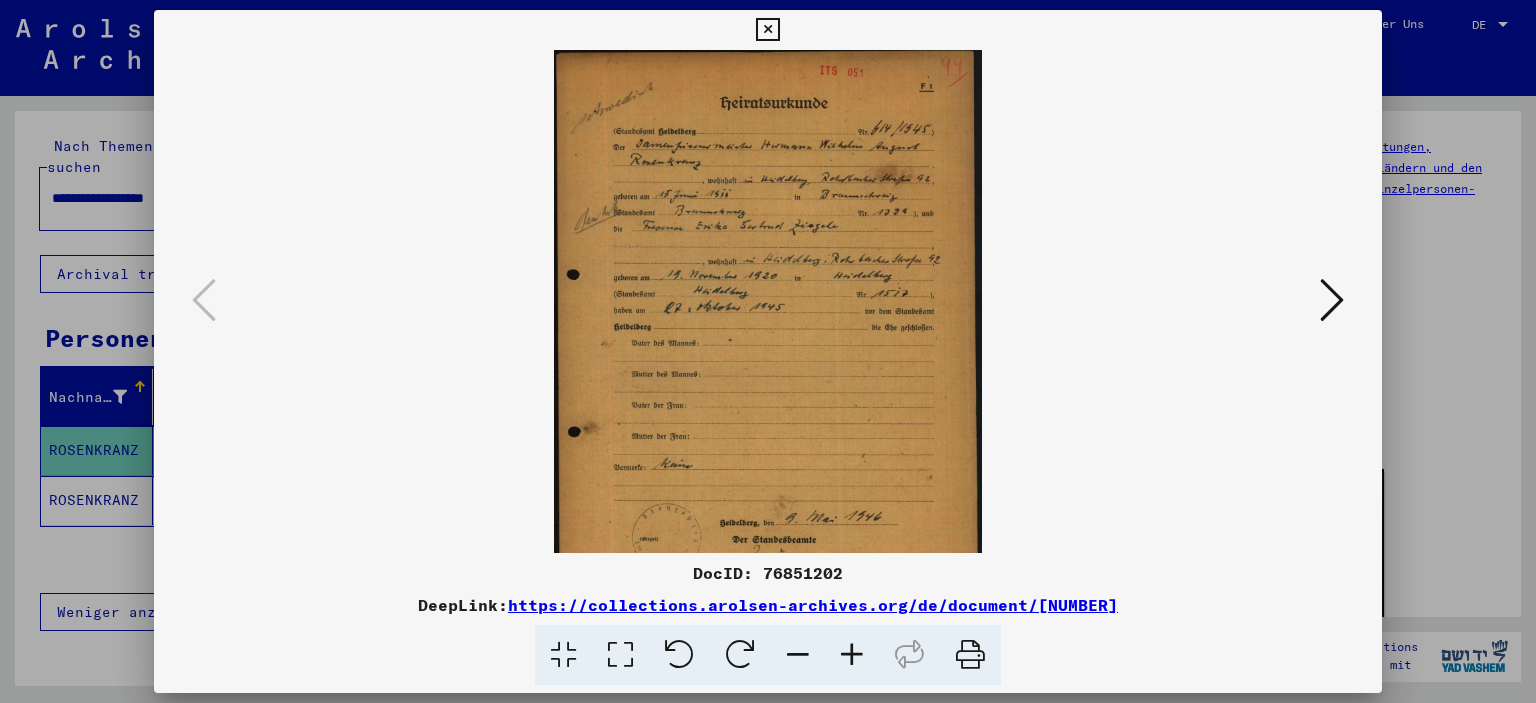 click at bounding box center [852, 655] 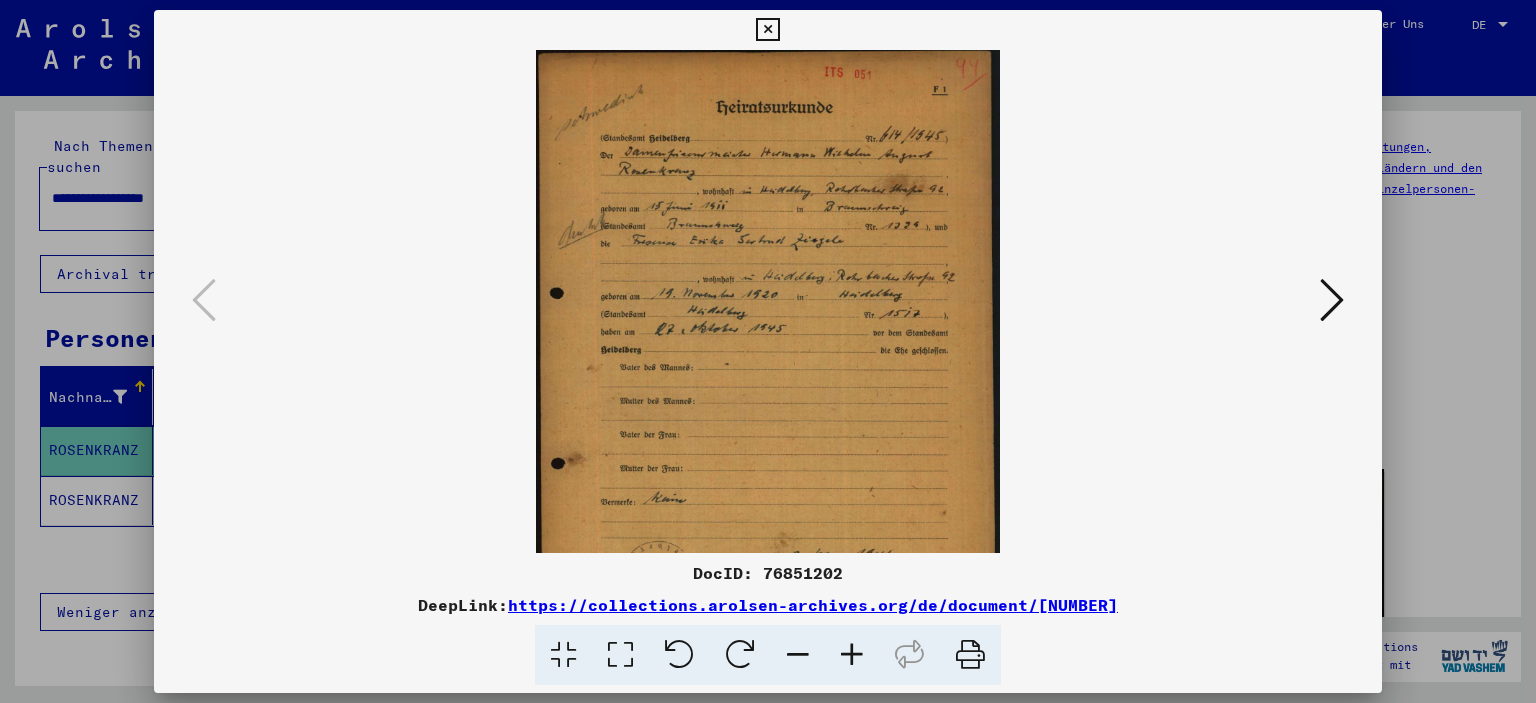click at bounding box center [852, 655] 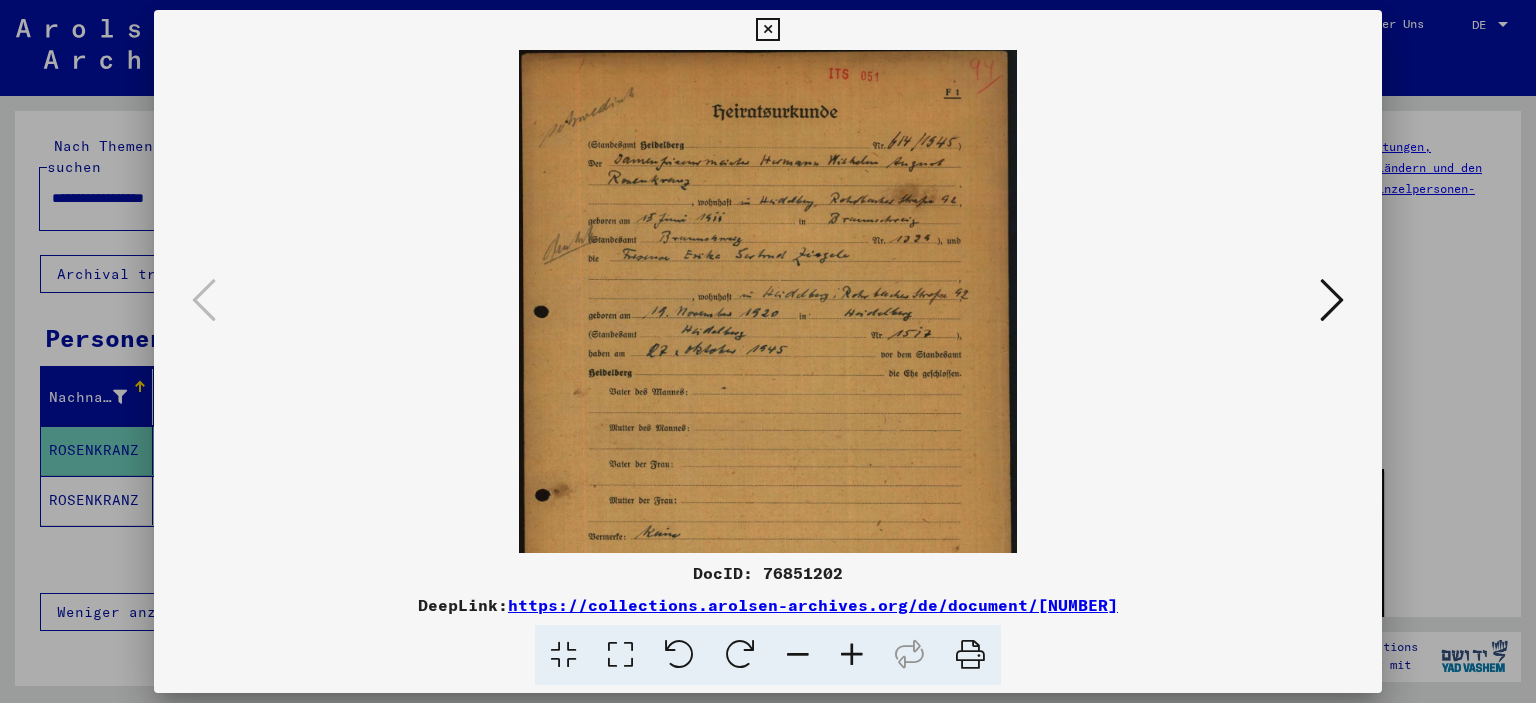 click at bounding box center [852, 655] 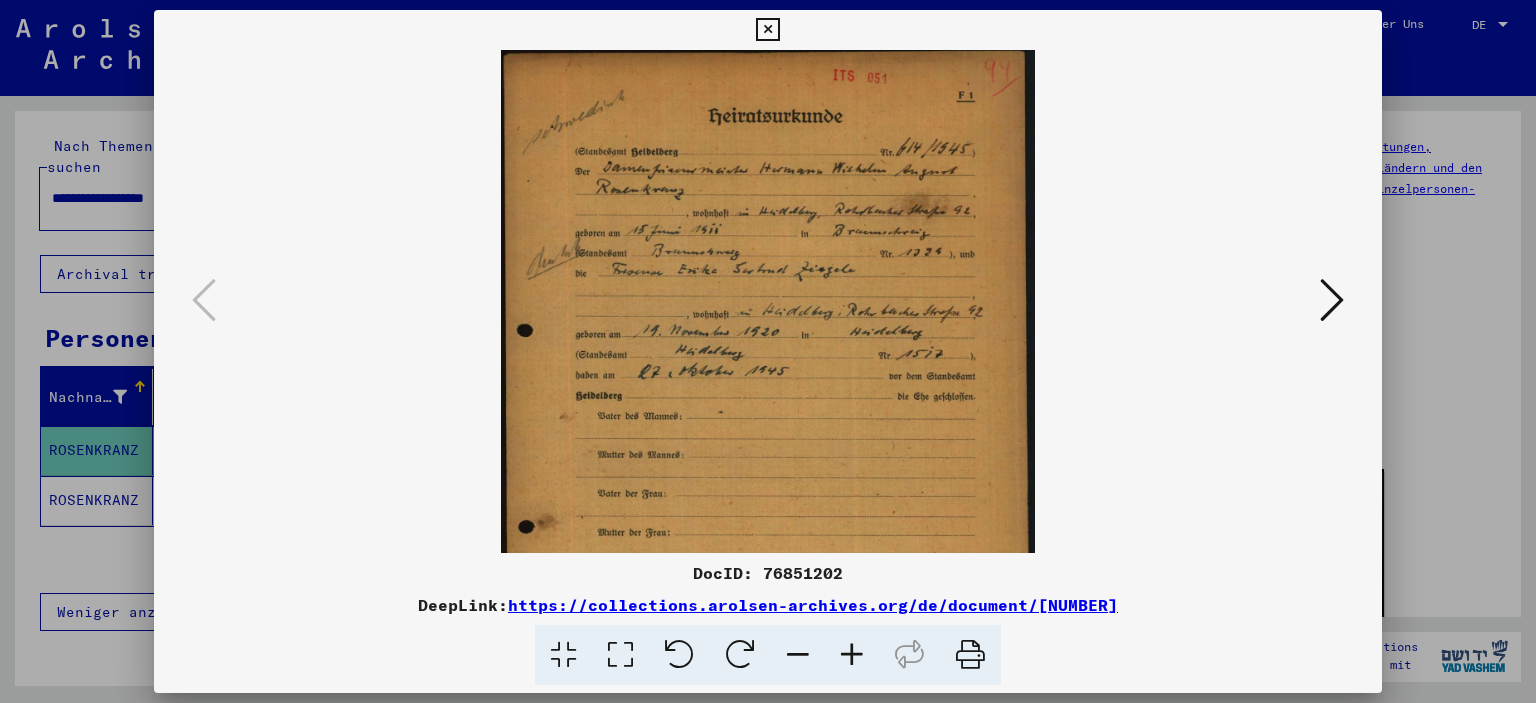 click at bounding box center [852, 655] 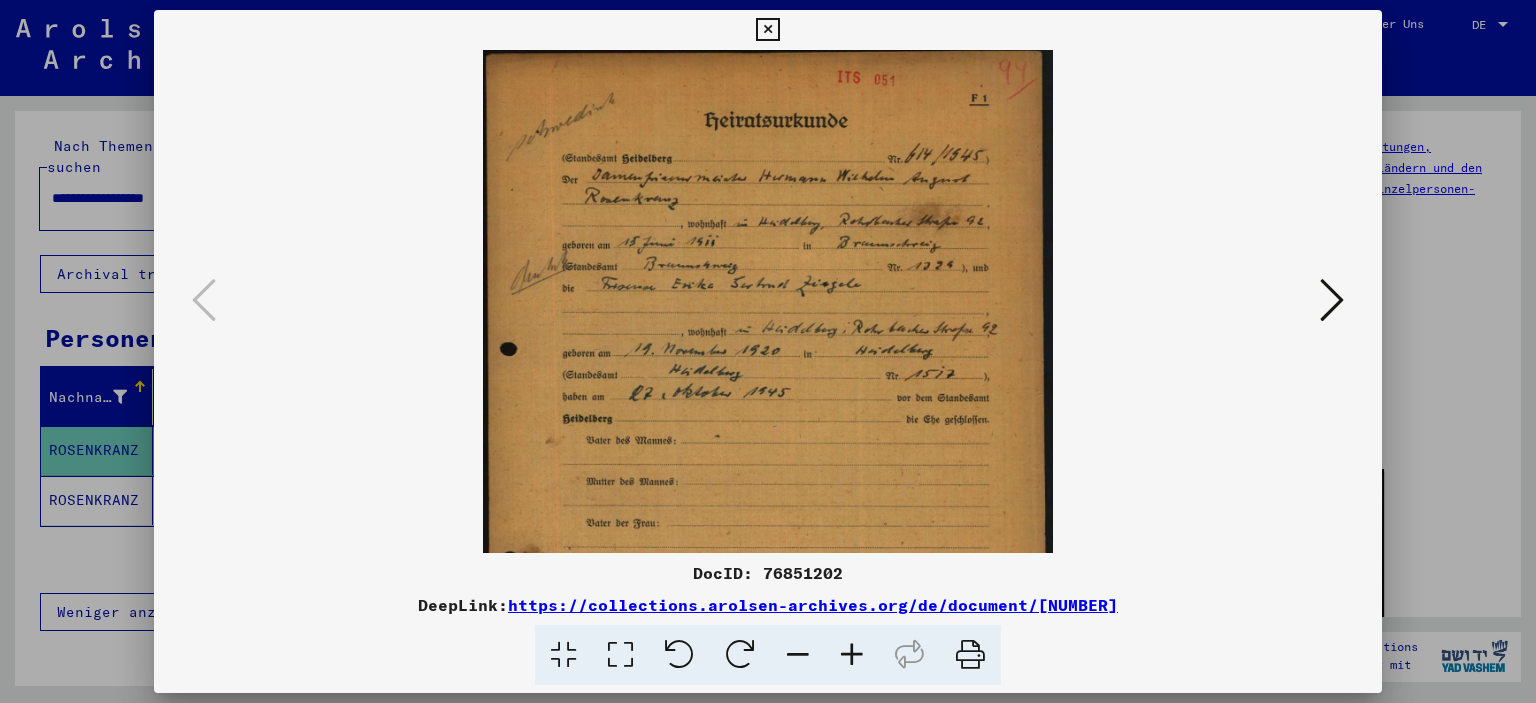 click at bounding box center (852, 655) 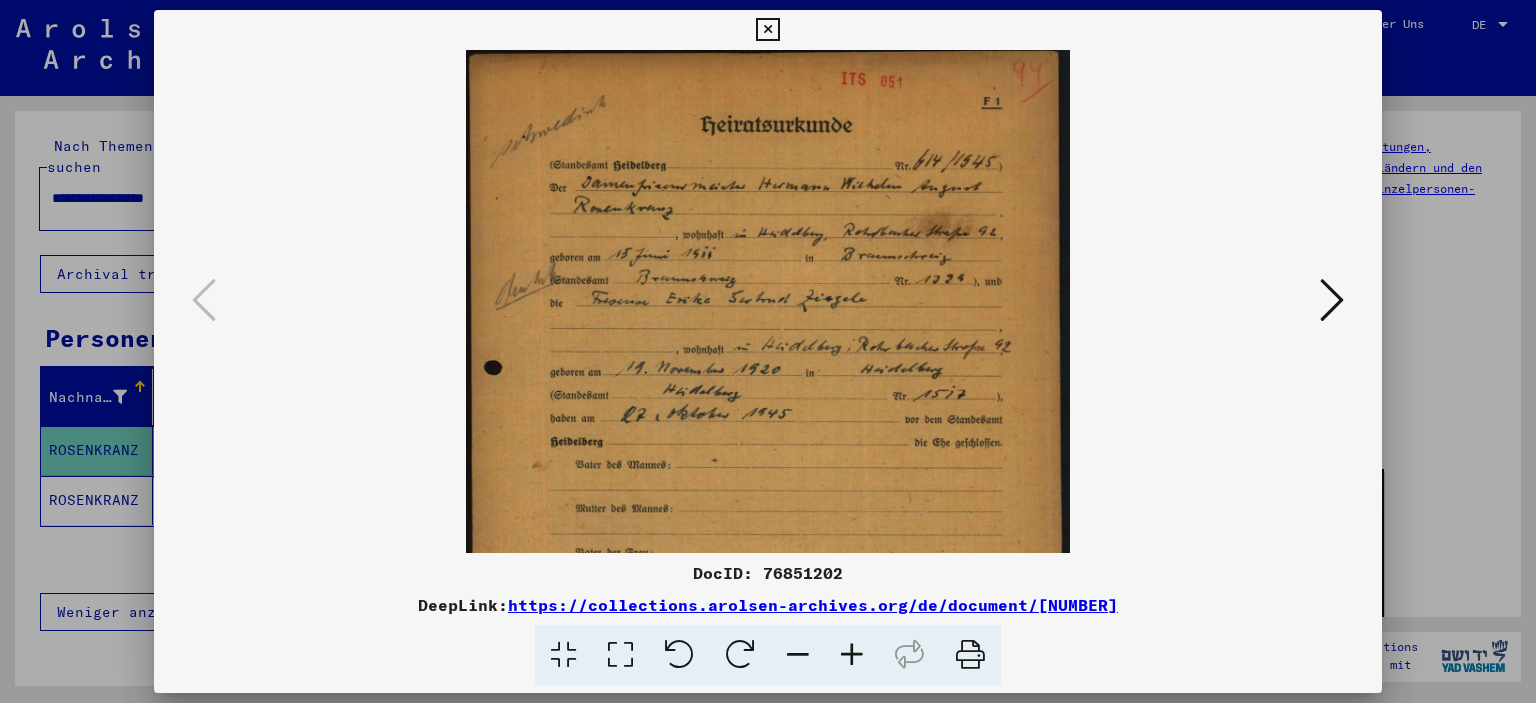 click at bounding box center [852, 655] 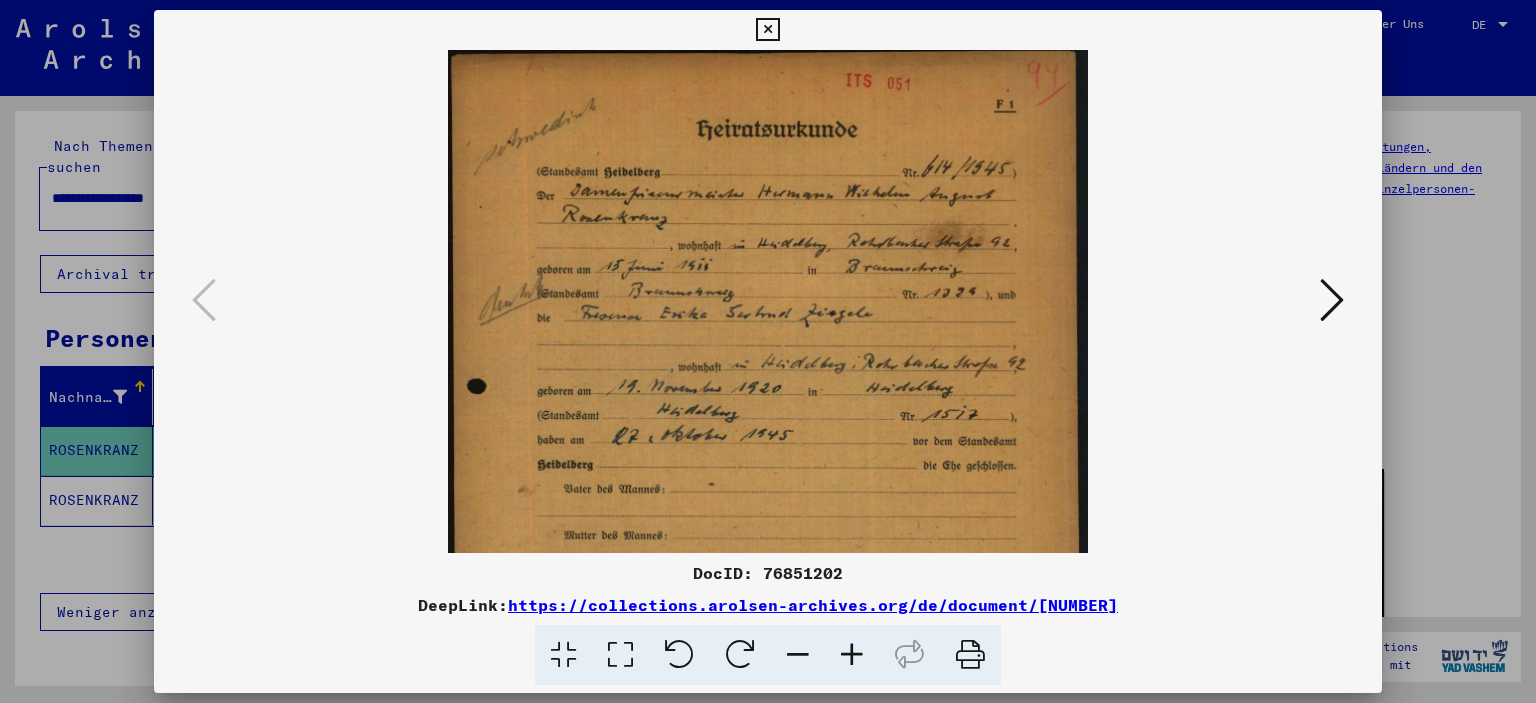 click at bounding box center (852, 655) 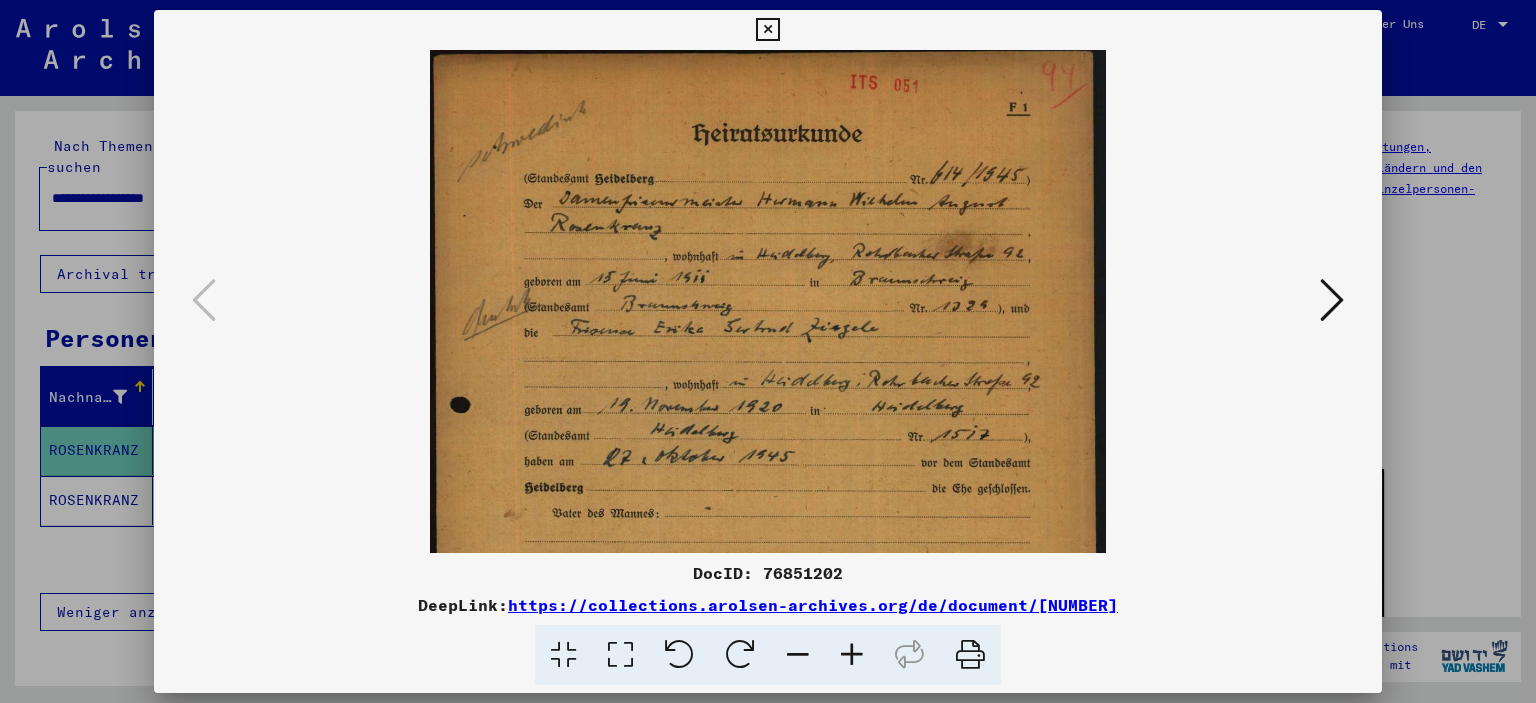 click at bounding box center (852, 655) 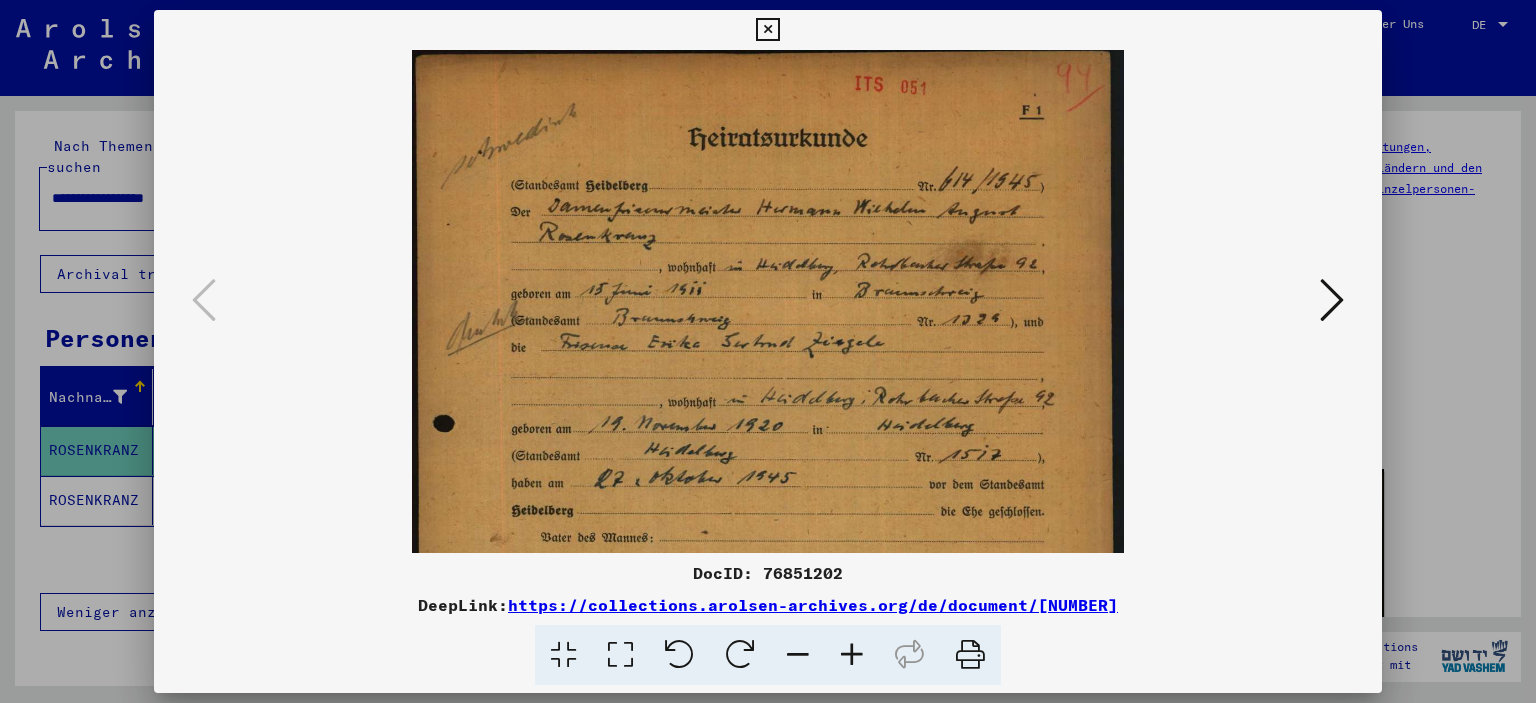 click at bounding box center [852, 655] 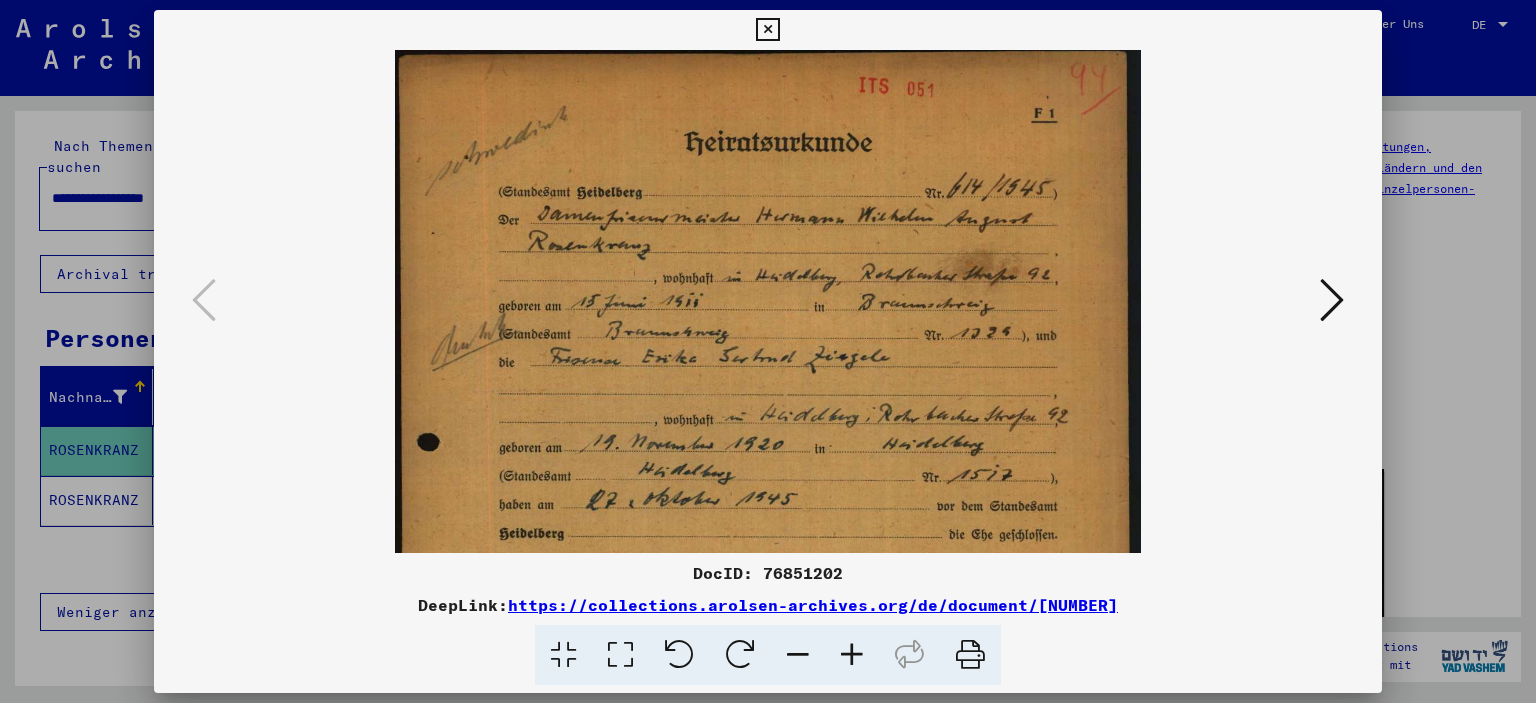 click at bounding box center (852, 655) 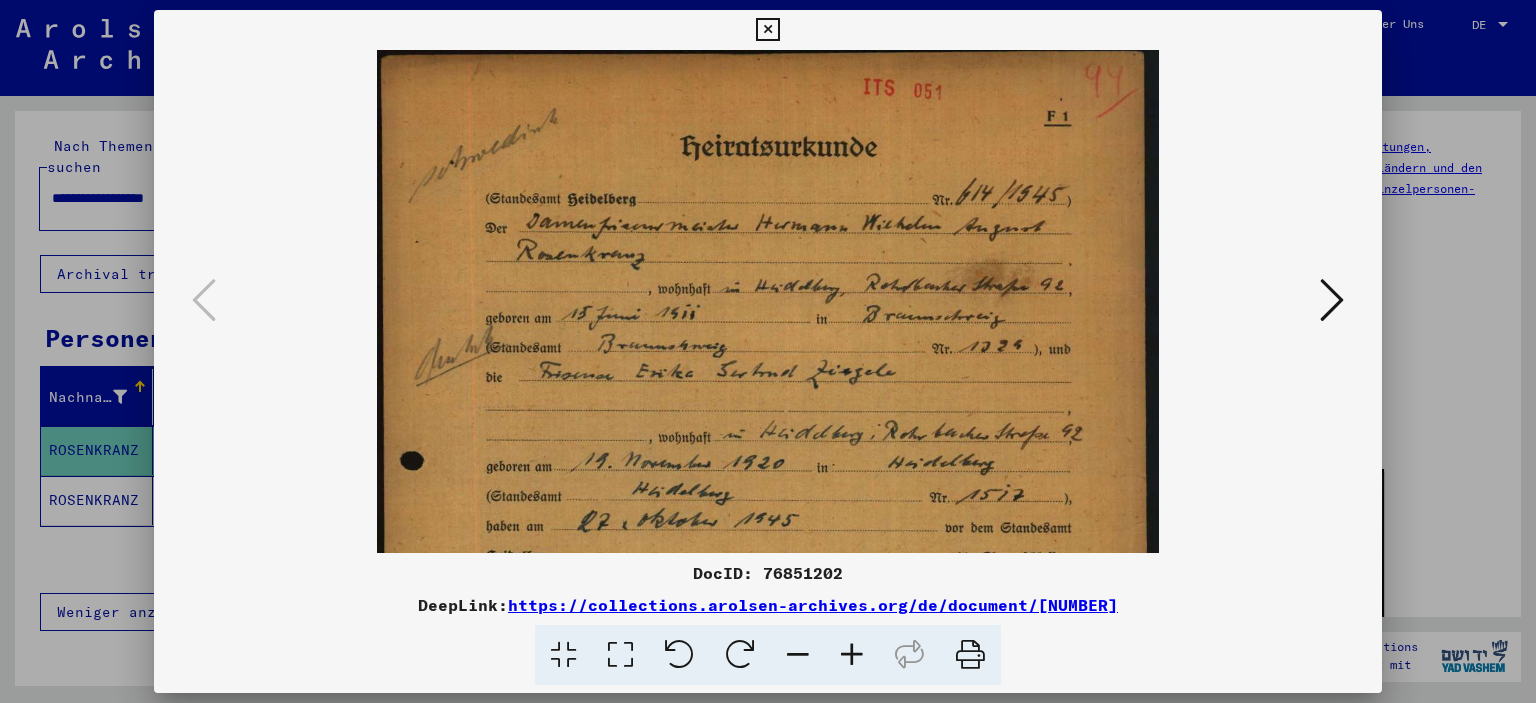 click at bounding box center (852, 655) 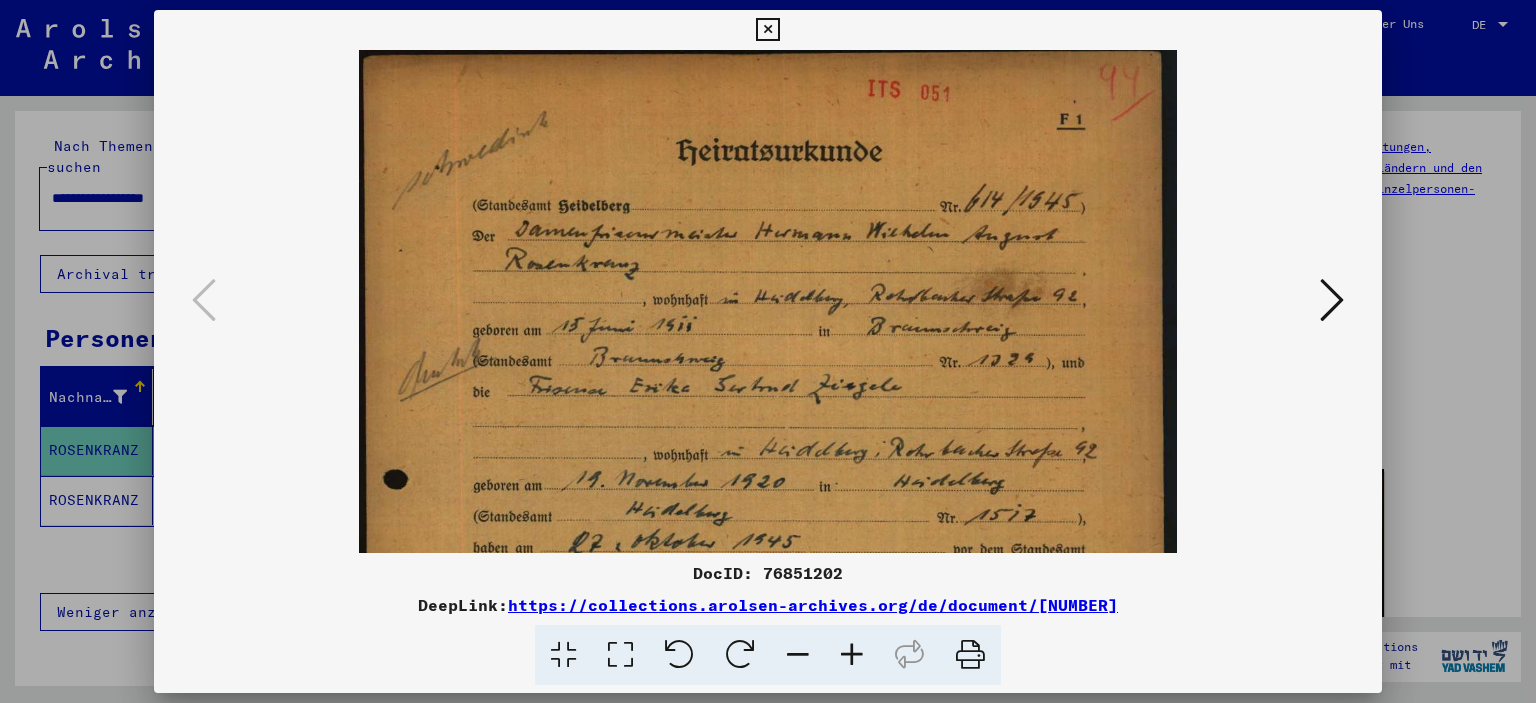 click at bounding box center (852, 655) 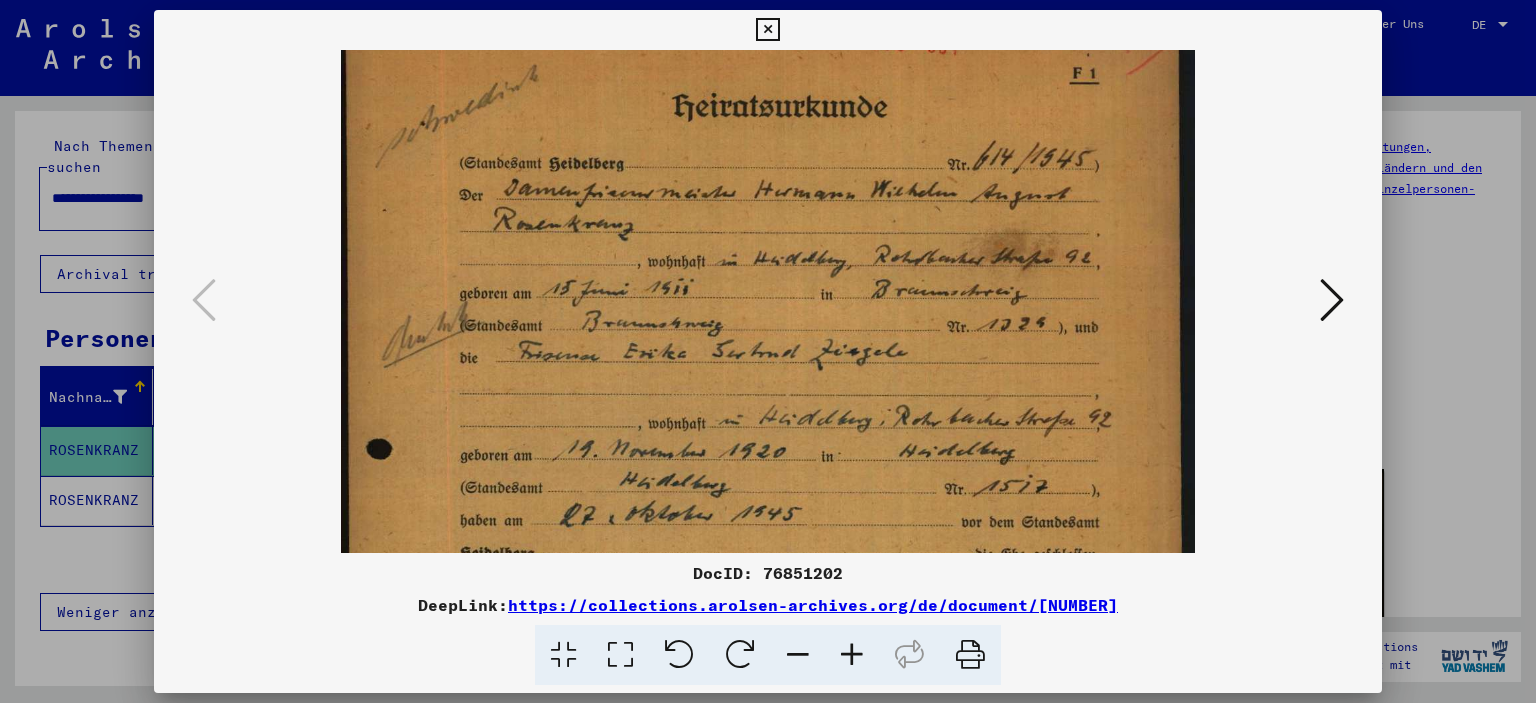 scroll, scrollTop: 28, scrollLeft: 0, axis: vertical 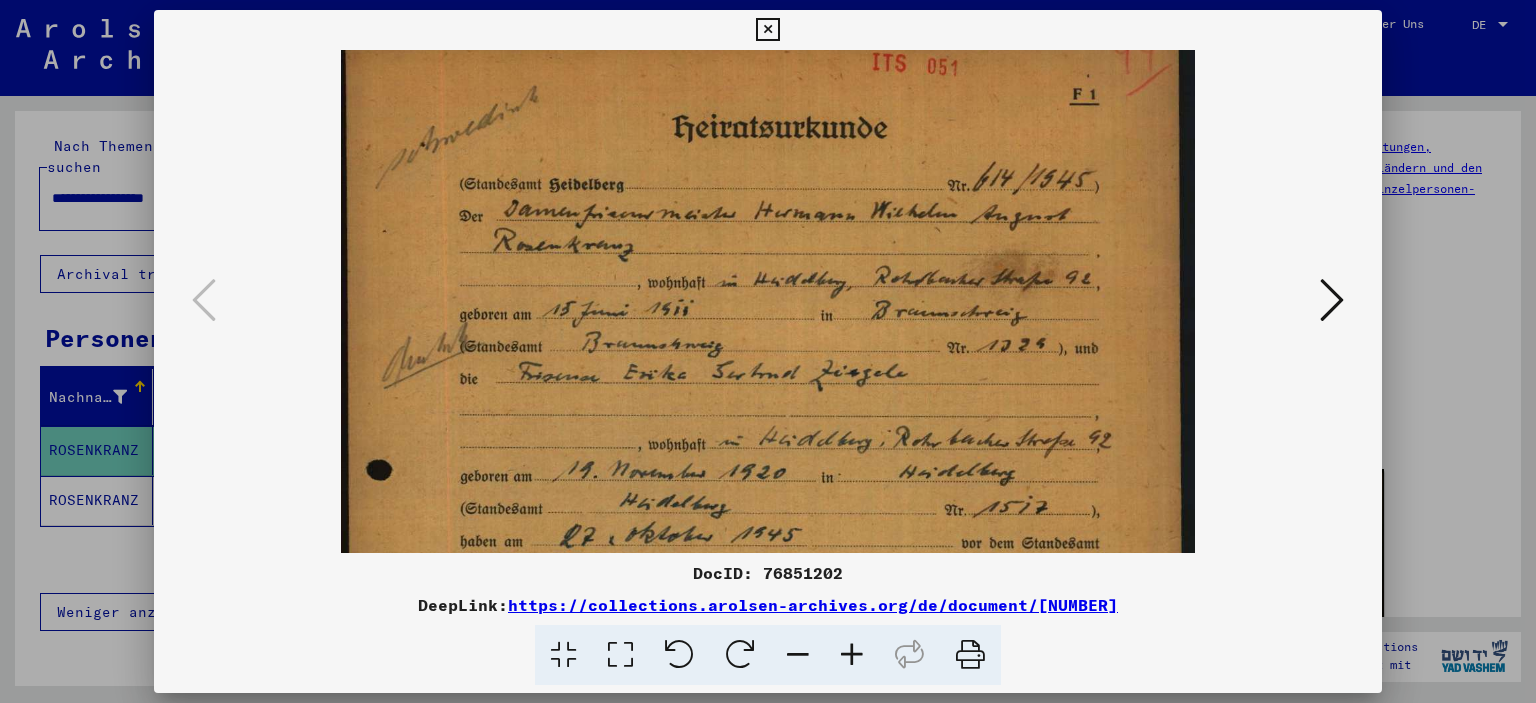 drag, startPoint x: 866, startPoint y: 455, endPoint x: 870, endPoint y: 422, distance: 33.24154 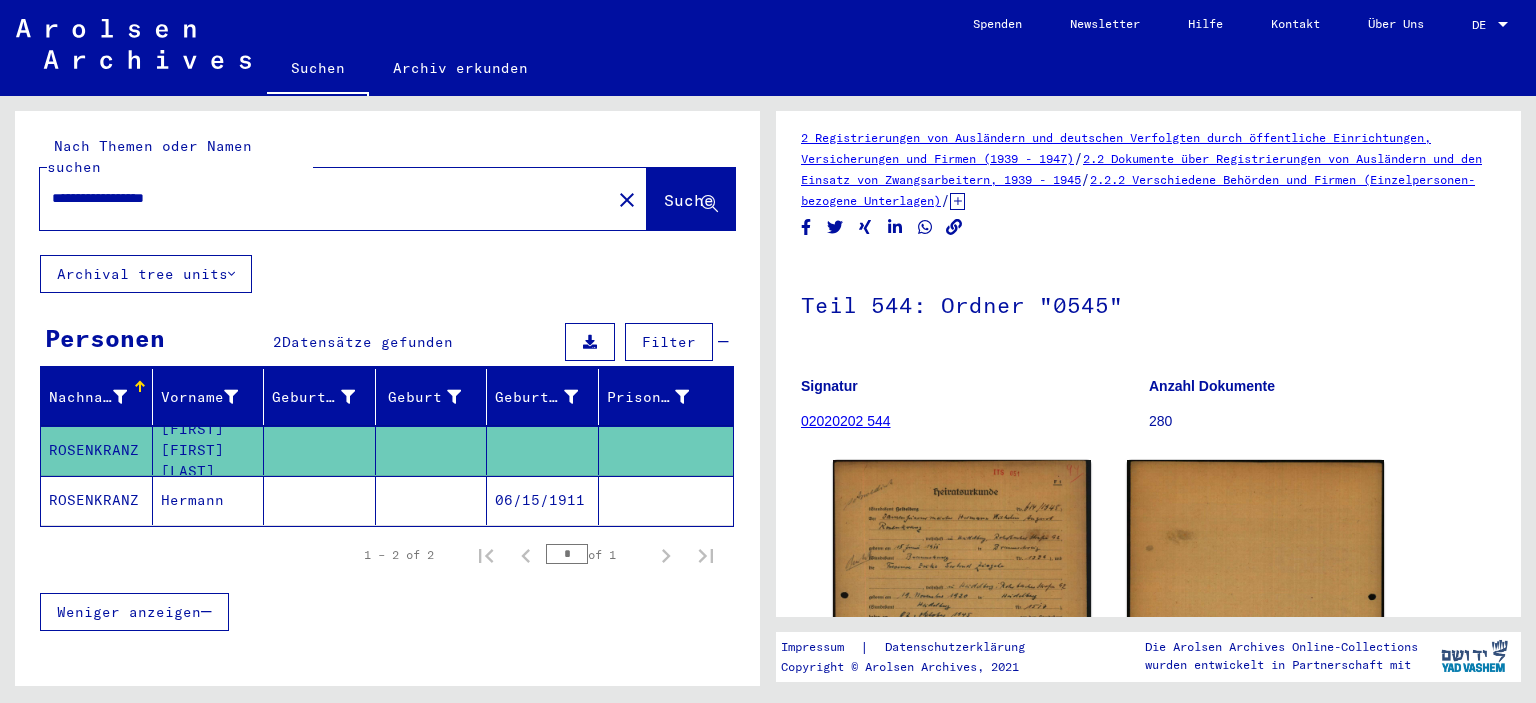 scroll, scrollTop: 0, scrollLeft: 0, axis: both 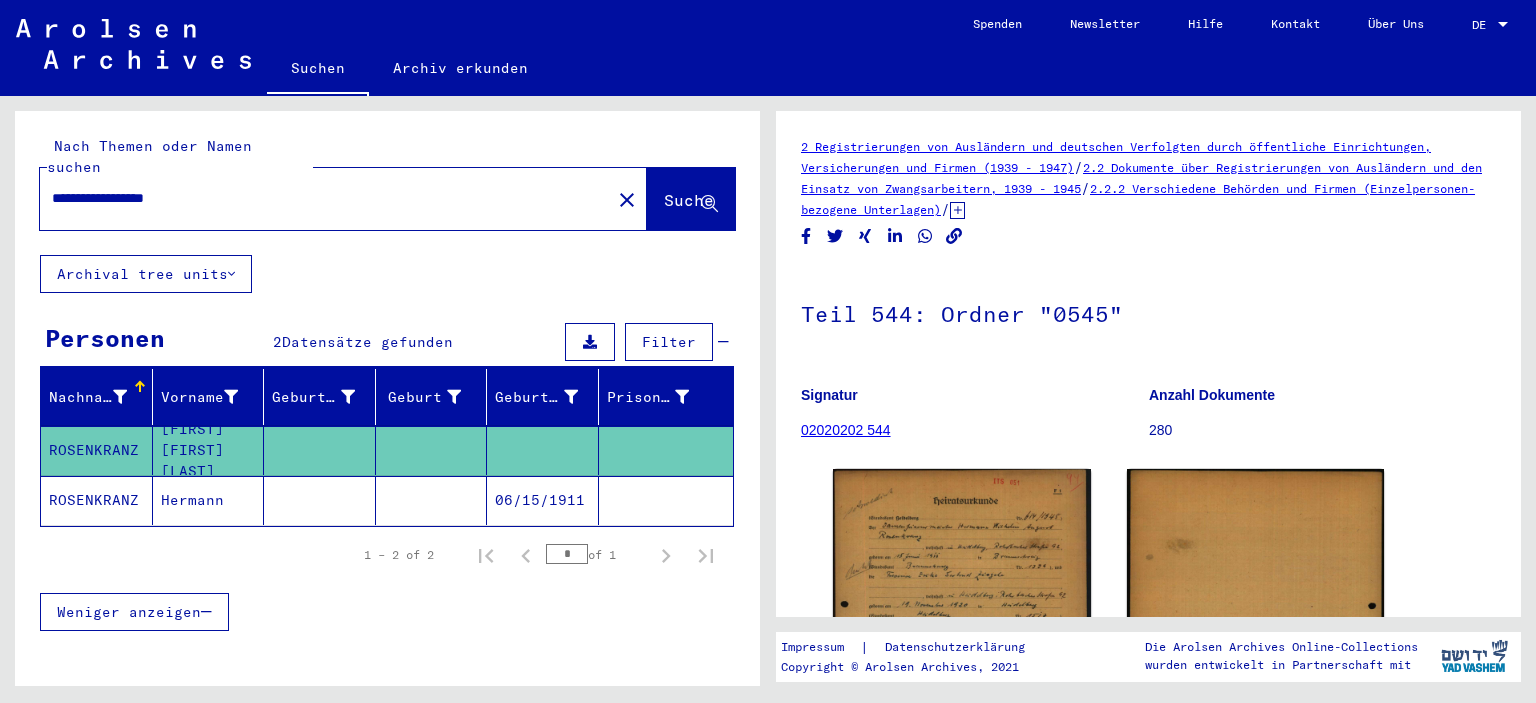 click on "ROSENKRANZ" 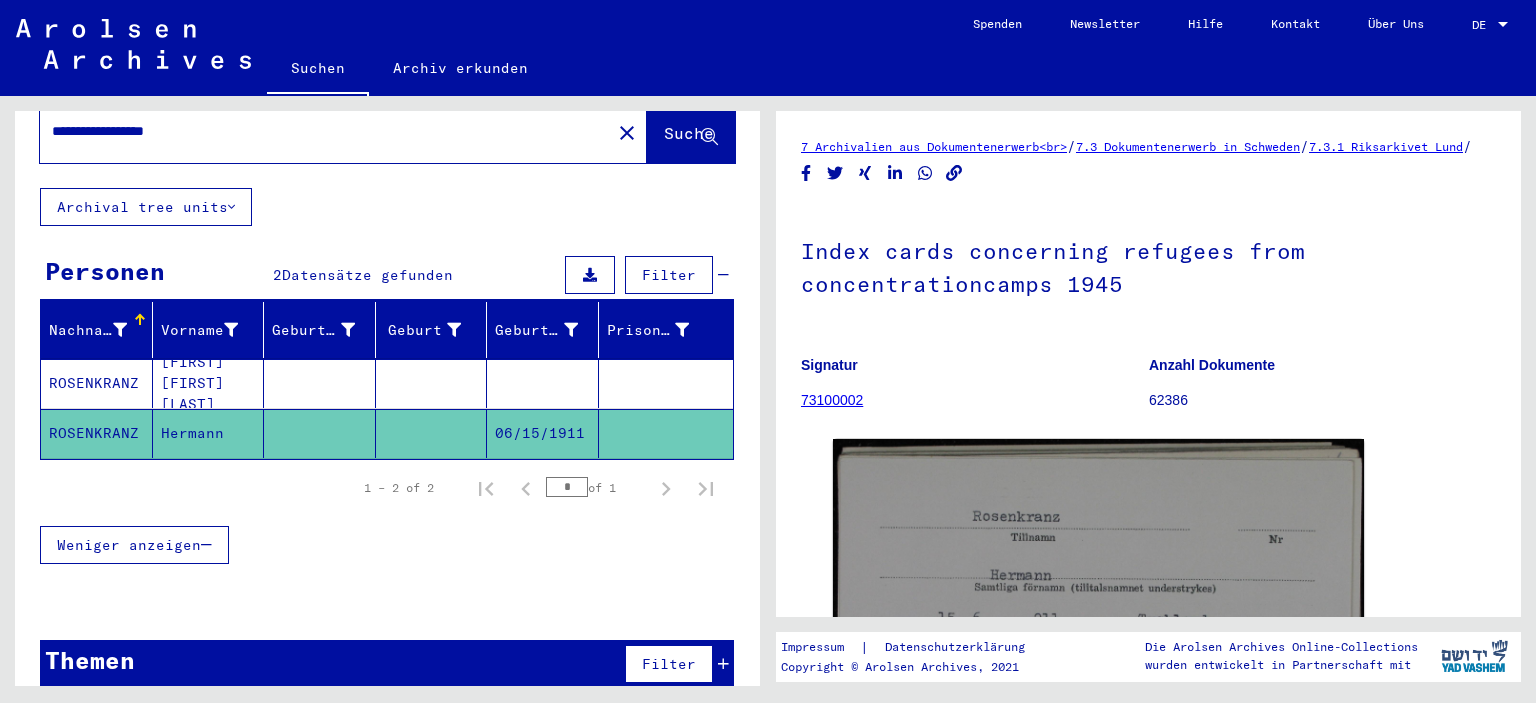 scroll, scrollTop: 0, scrollLeft: 0, axis: both 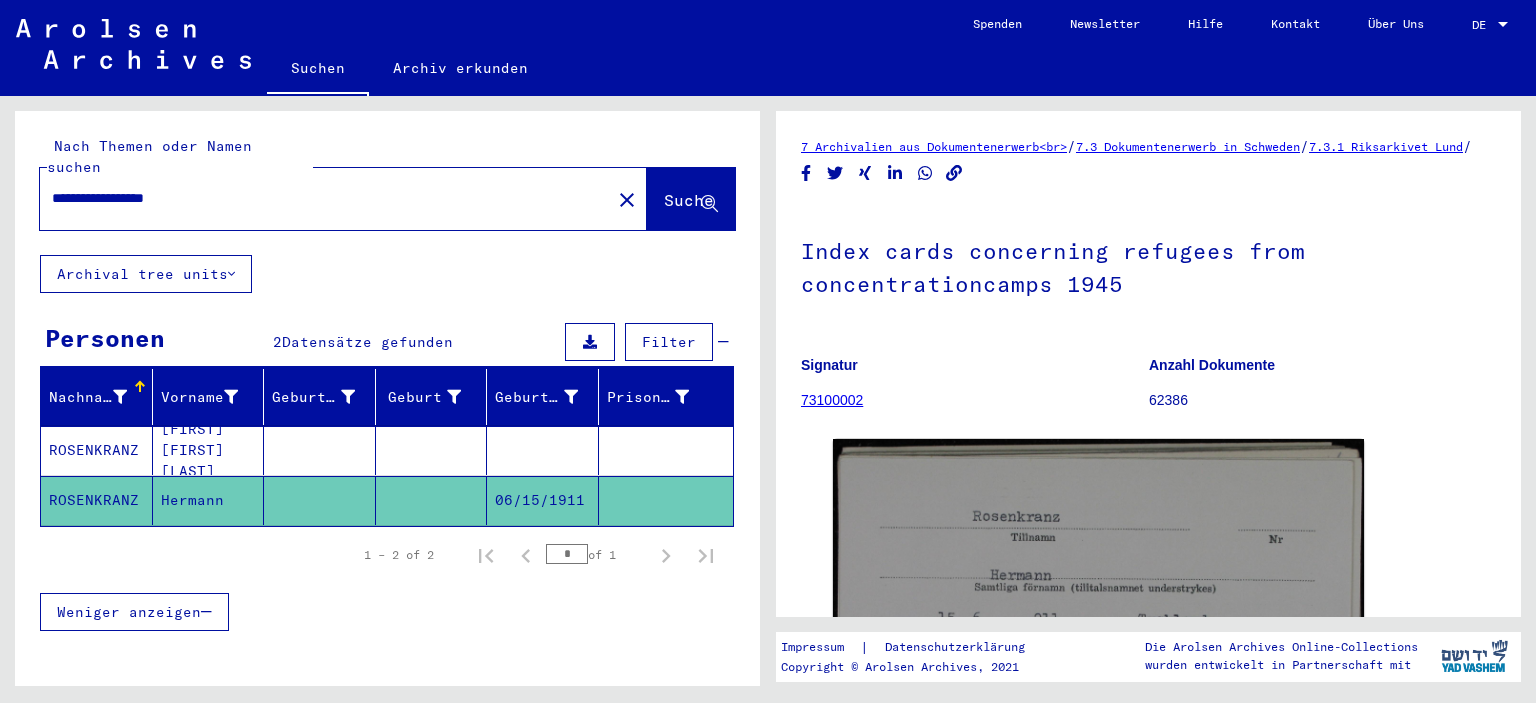click on "Weniger anzeigen" at bounding box center (387, 612) 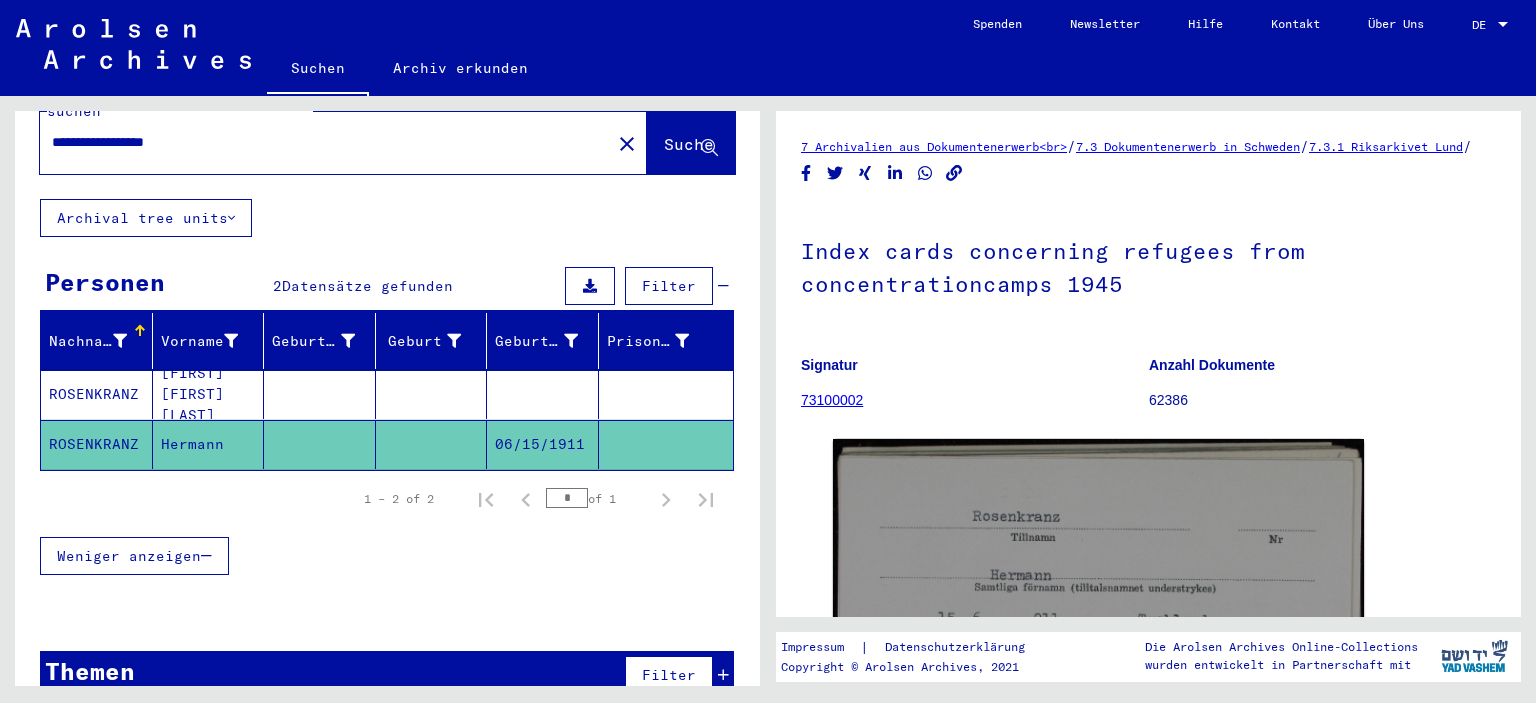 scroll, scrollTop: 67, scrollLeft: 0, axis: vertical 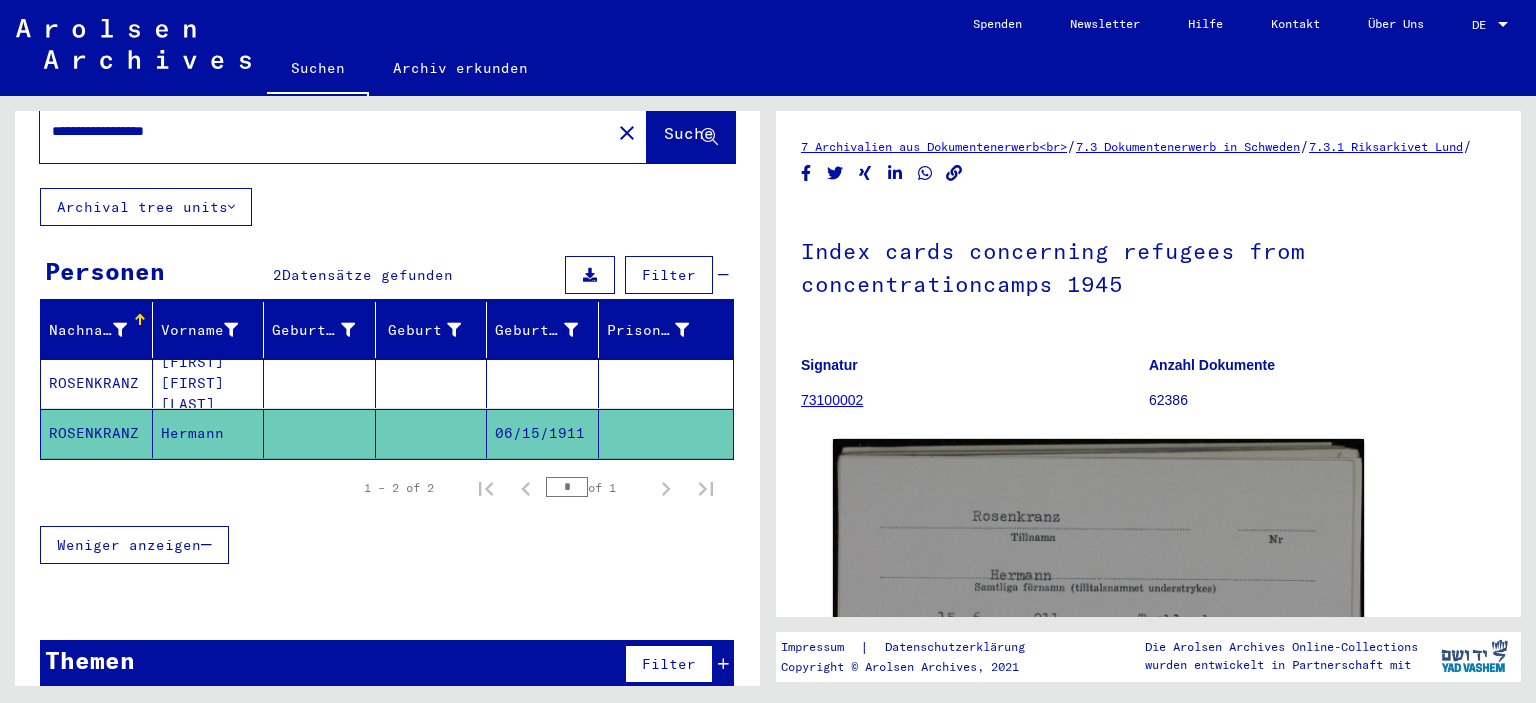 click on "Filter" at bounding box center (674, 664) 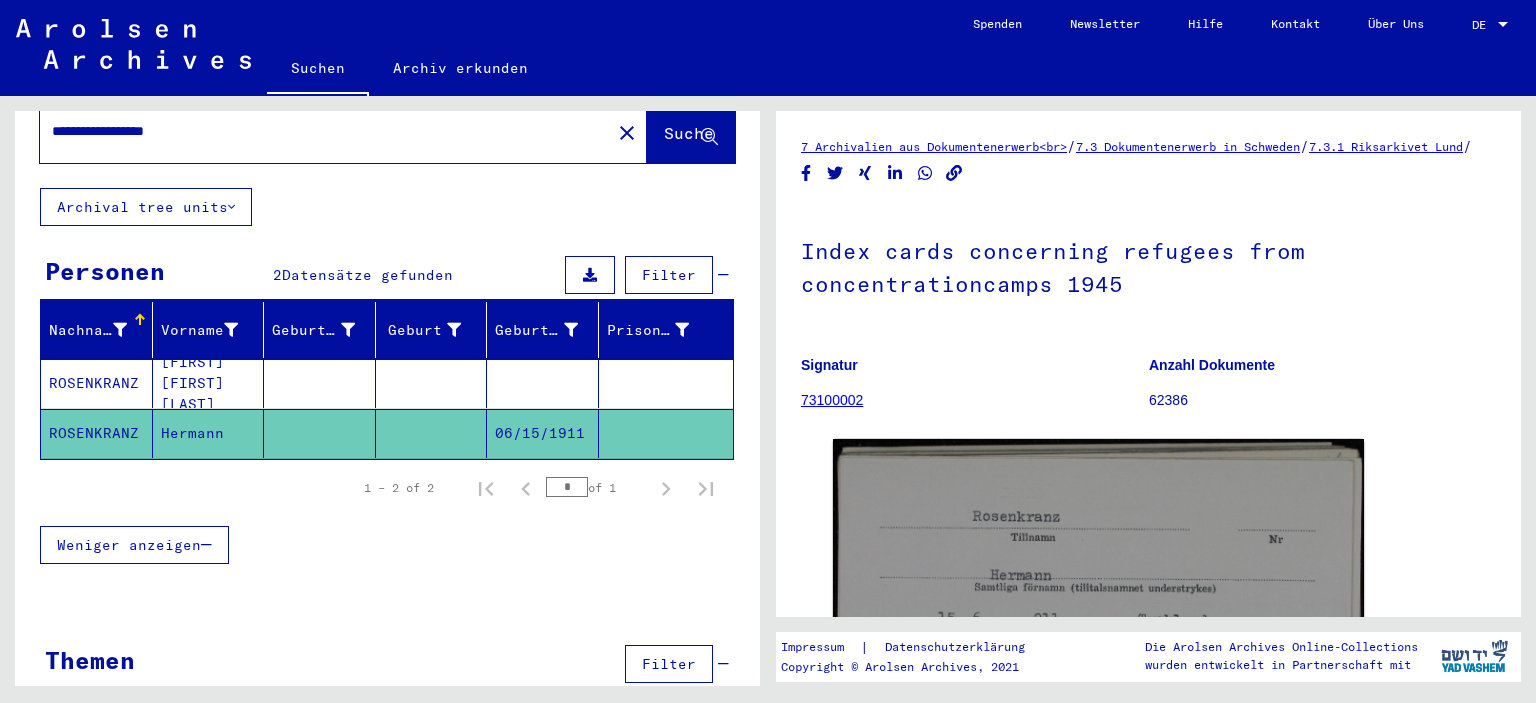 scroll, scrollTop: 83, scrollLeft: 0, axis: vertical 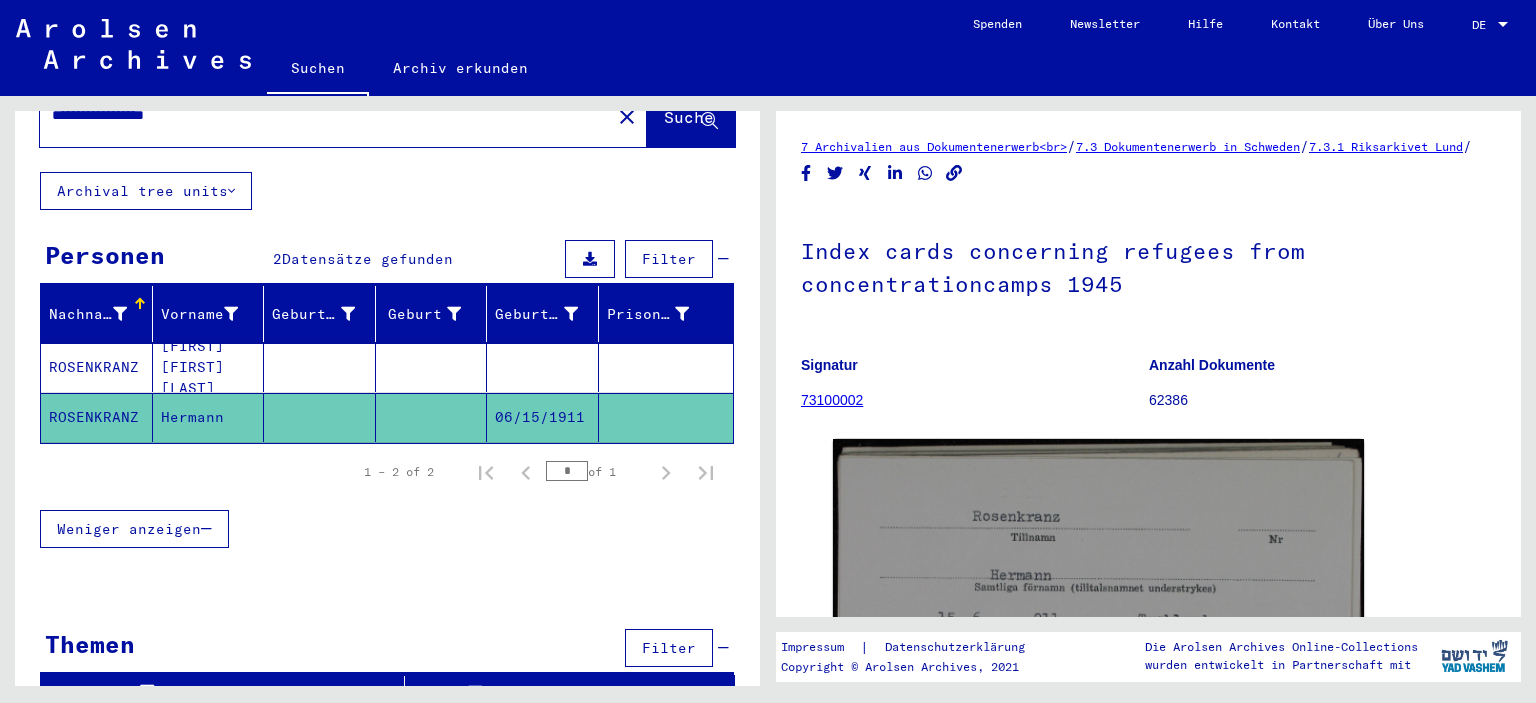 click on "Nachname   Vorname   Geburtsname   Geburt​   Geburtsdatum   Prisoner #   [LAST]   HERMANN WILHELM AUGUST               [LAST]   Hermann         [DATE]      1 – 2 of 2  *  of 1  Weniger anzeigen  Signature Nachname Vorname Geburtsname Geburt​ Geburtsdatum Prisoner # Vater (Adoptivvater) Mutter (Adoptivmutter) Religion Nationalität Beruf Haftstätte Sterbedatum Letzter Wohnort Letzter Wohnort (Land) Haftstätte Letzter Wohnort (Provinz) Letzter Wohnort (Ort) Letzter Wohnort (Stadtteil) Letzter Wohnort (Straße) Letzter Wohnort (Hausnummer) 2.2.2.2 - Personenstandsurkunden Westzone allgemein [LAST] HERMANN WILHELM AUGUST 7.3.1 - Riksarkivet Lund [LAST] Hermann [DATE] Signature Nachname Vorname Geburtsname Geburt​ Geburtsdatum Prisoner # 2.2.2.2 - Personenstandsurkunden Westzone allgemein [LAST] HERMANN WILHELM AUGUST 7.3.1 - Riksarkivet Lund [LAST] Hermann [DATE]" at bounding box center (387, 430) 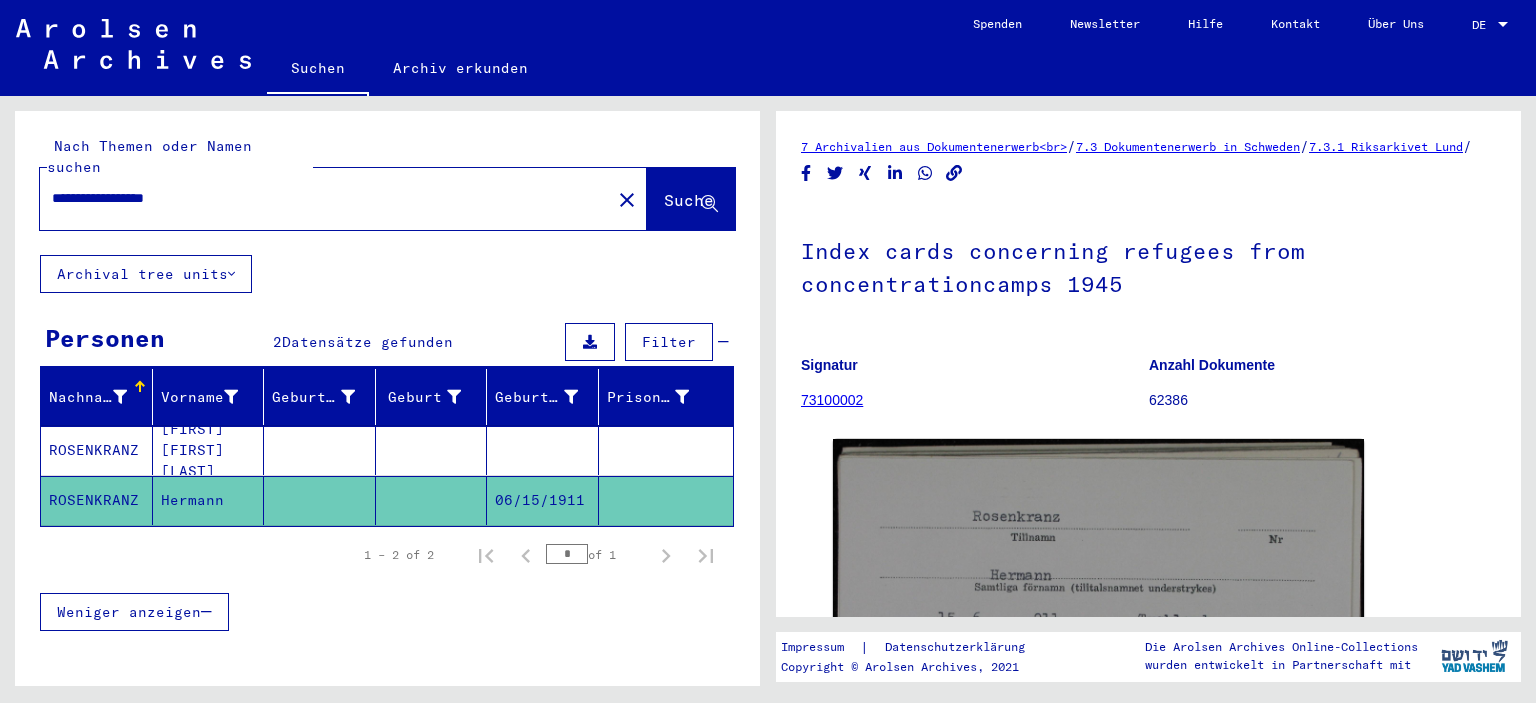 drag, startPoint x: 214, startPoint y: 178, endPoint x: 0, endPoint y: 171, distance: 214.11446 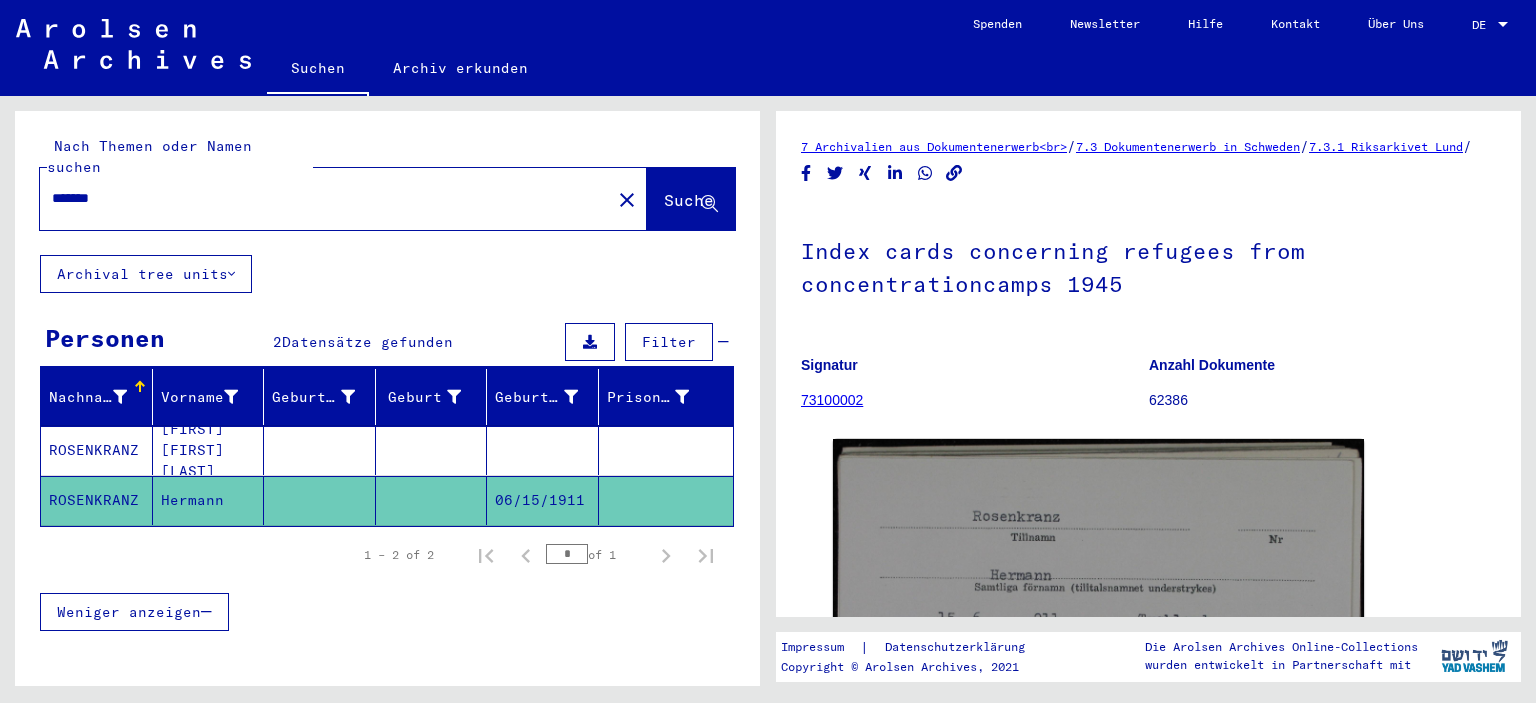 click on "Nach Themen oder Namen suchen ******* close Suche Archival tree units Personen 2 Datensätze gefunden Filter Nachname Vorname Geburtsname Geburt‏ Geburtsdatum Prisoner # [LAST] [FIRST] [LAST] [DATE] 1 – 2 of 2 * of 1 Weniger anzeigen Signature Nachname Vorname Geburtsname Geburt‏ Geburtsdatum Prisoner # Vater (Adoptivvater) Mutter (Adoptivmutter) Religion Nationalität Beruf Haftstätte Sterbedatum Letzter Wohnort Letzter Wohnort (Land) Haftstätte Letzter Wohnort (Provinz) Letzter Wohnort (Ort) Letzter Wohnort (Stadtteil) Letzter Wohnort (Straße) Letzter Wohnort (Hausnummer) 2.2.2.2 - Personenstandsurkunden Westzone allgemein [LAST] [FIRST] [LAST] 7.3.1 - Riksarkivet Lund [LAST] [FIRST] [DATE] Signature Nachname Vorname Geburtsname Geburt‏ Geburtsdatum Prisoner # 2.2.2.2 - Personenstandsurkunden Westzone allgemein [LAST] [FIRST] [LAST] 7.3.1 - Riksarkivet Lund [LAST] Titel" 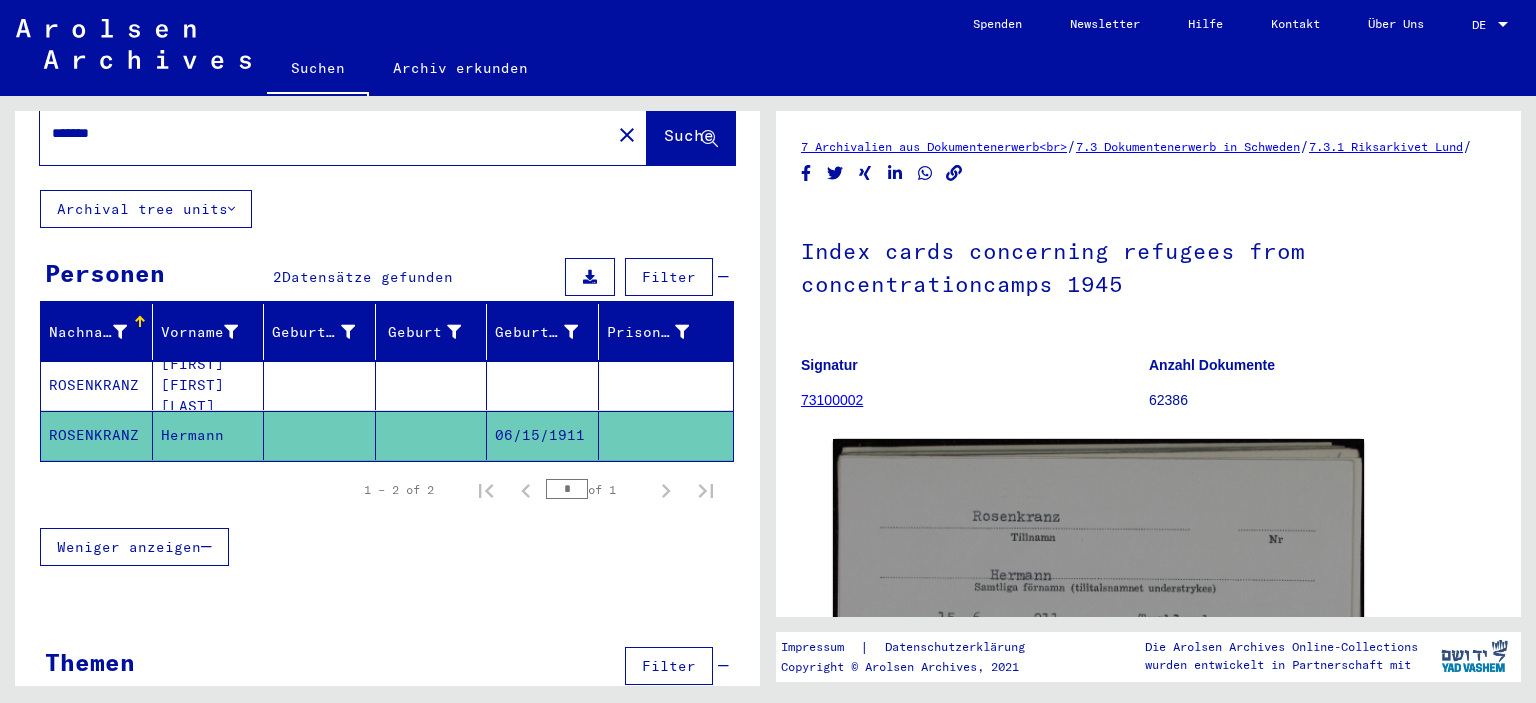 scroll, scrollTop: 83, scrollLeft: 0, axis: vertical 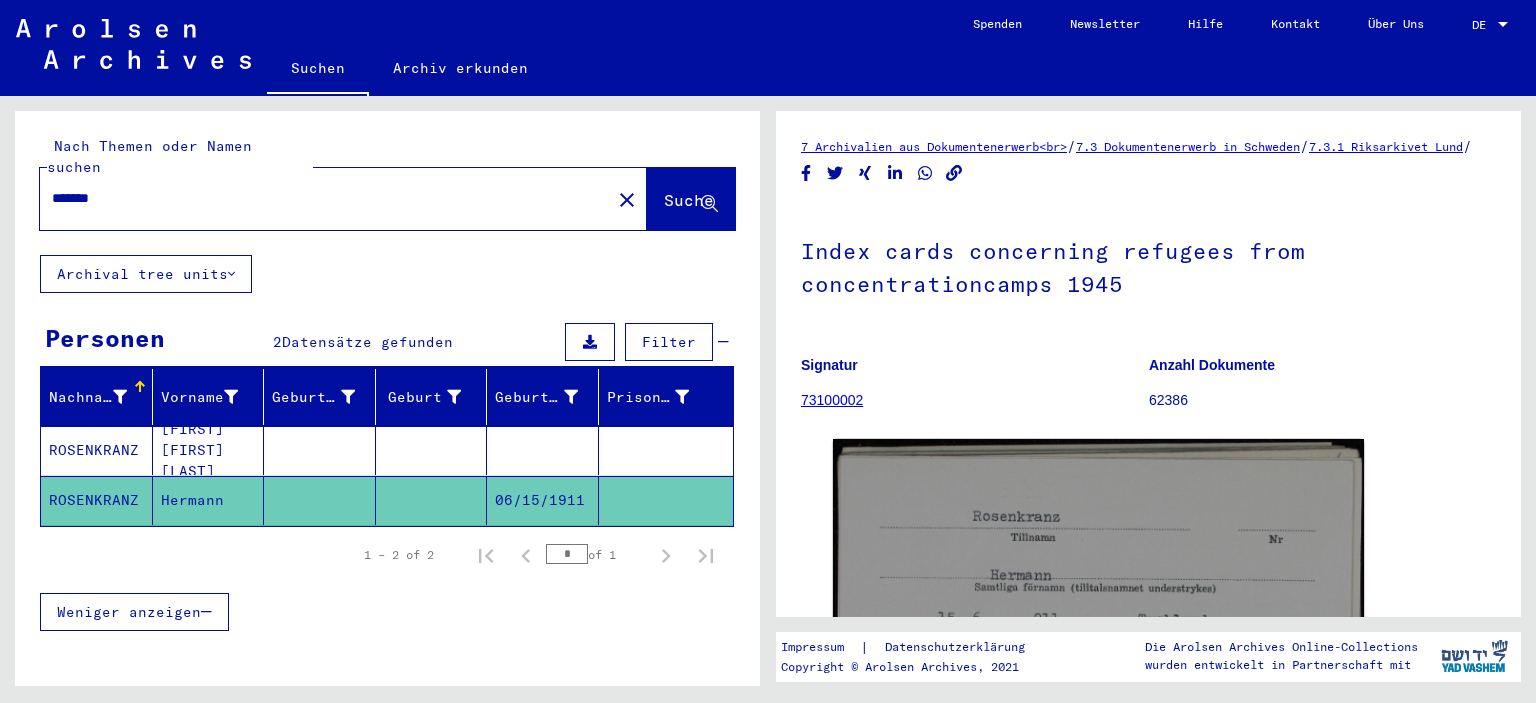 click on "*******" at bounding box center (325, 198) 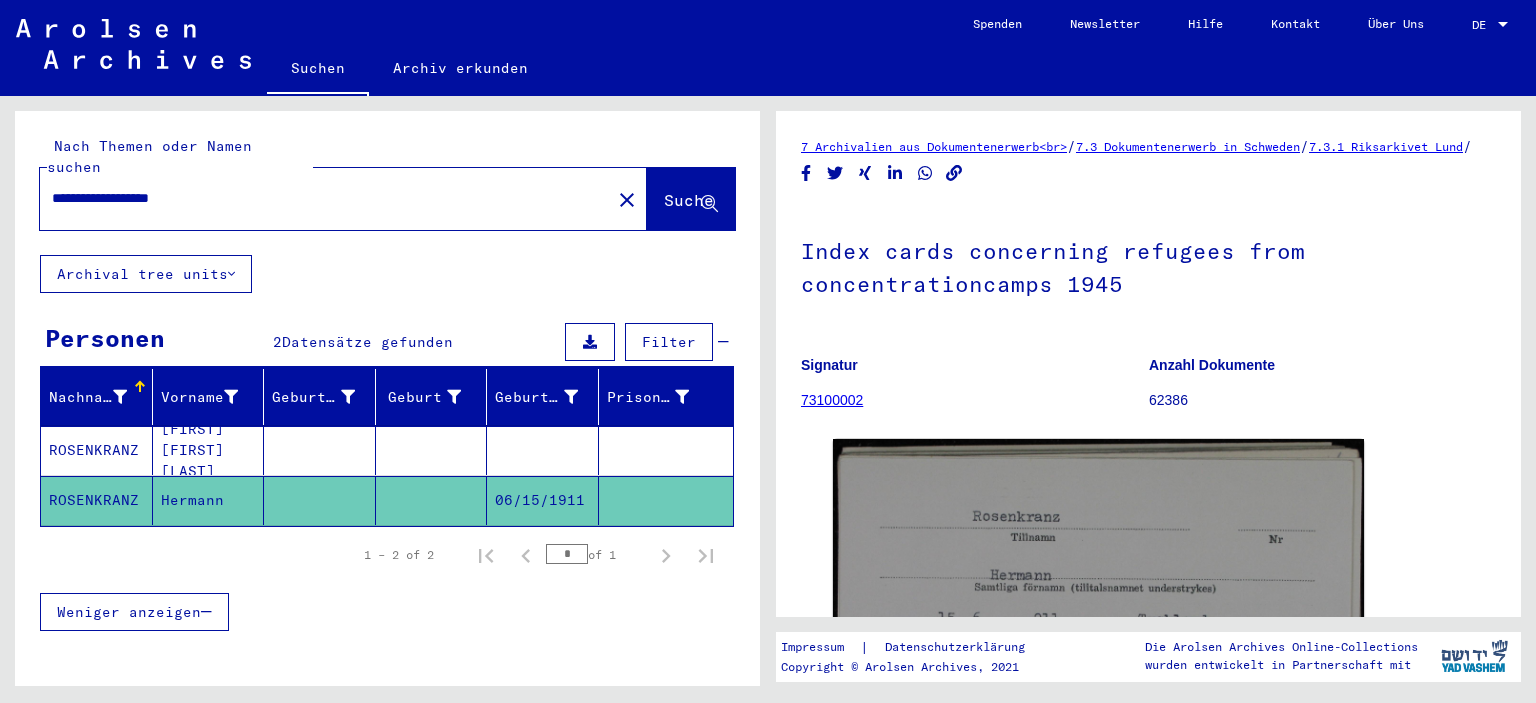 type on "**********" 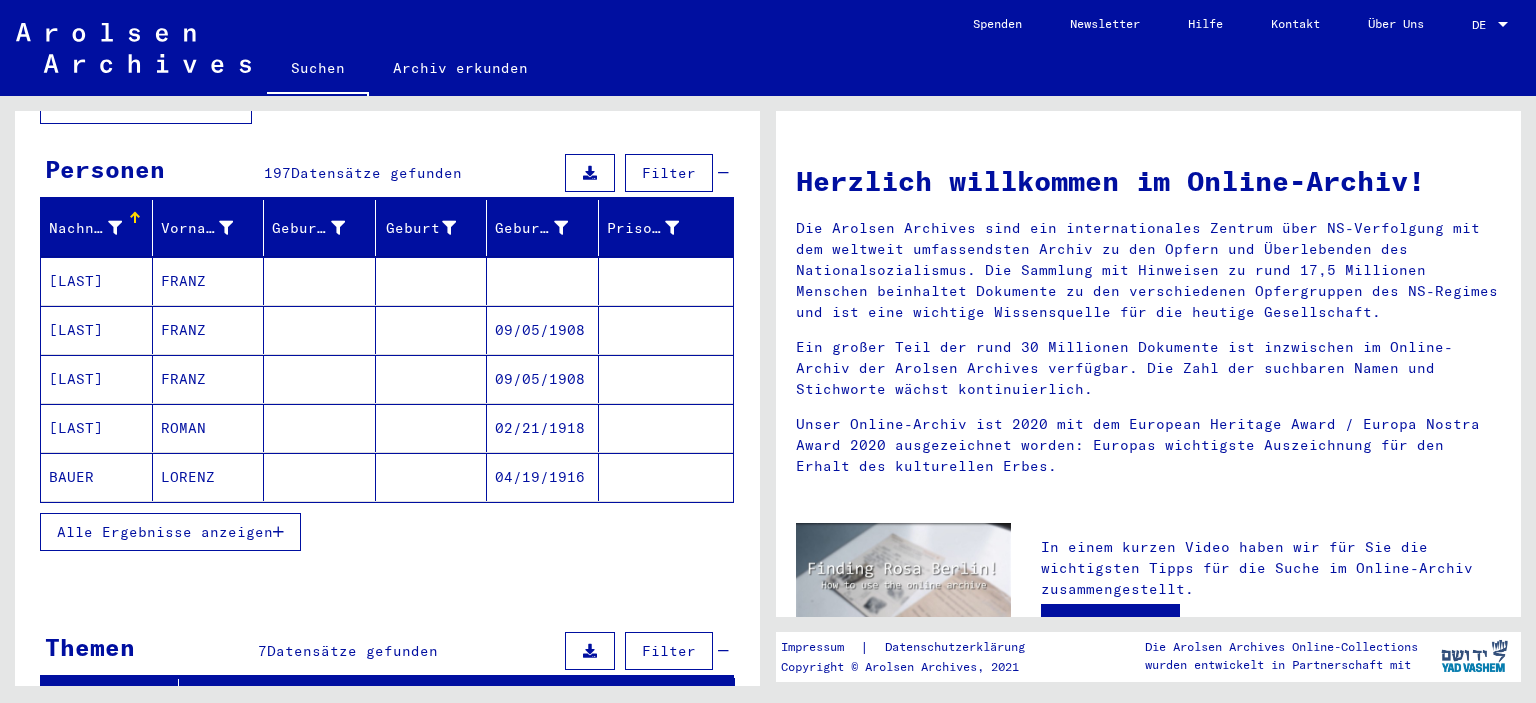 scroll, scrollTop: 192, scrollLeft: 0, axis: vertical 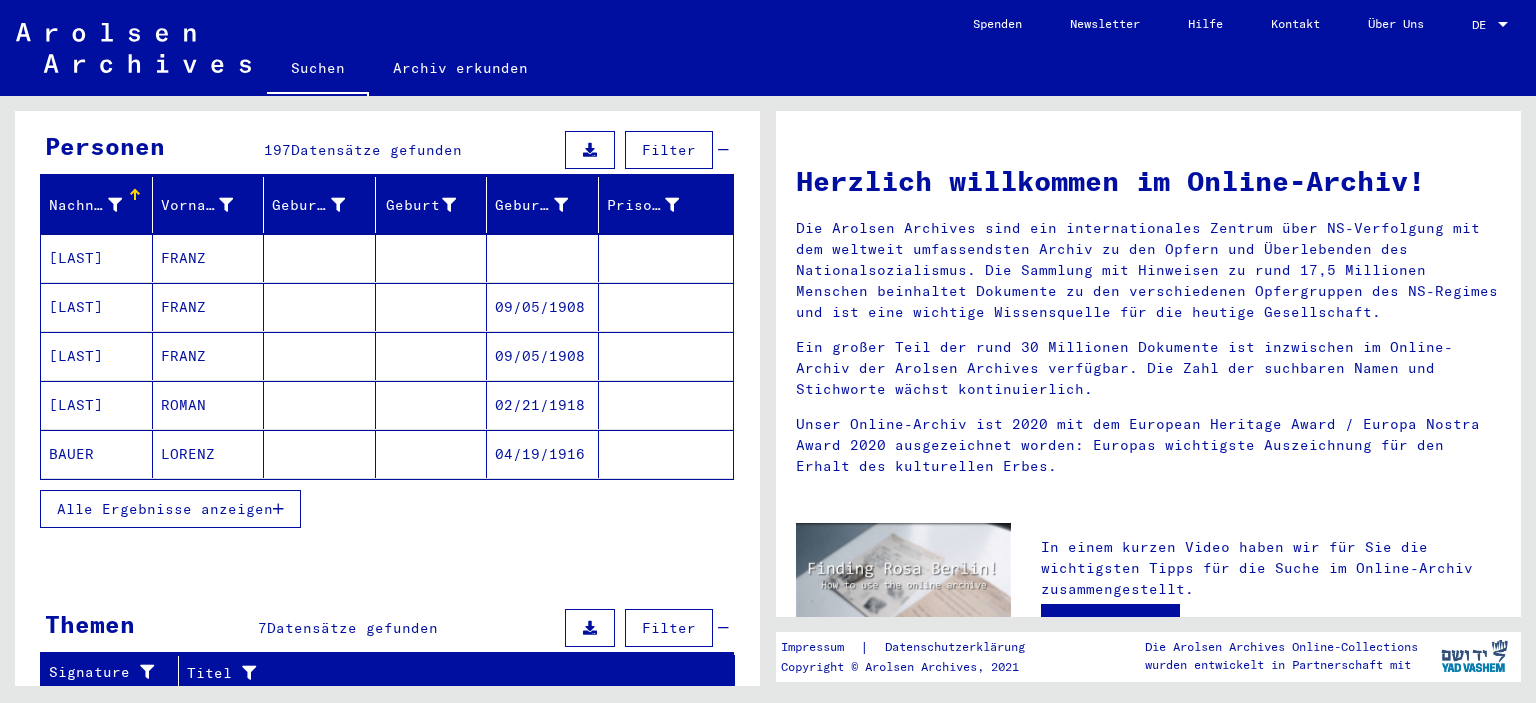 click at bounding box center [278, 509] 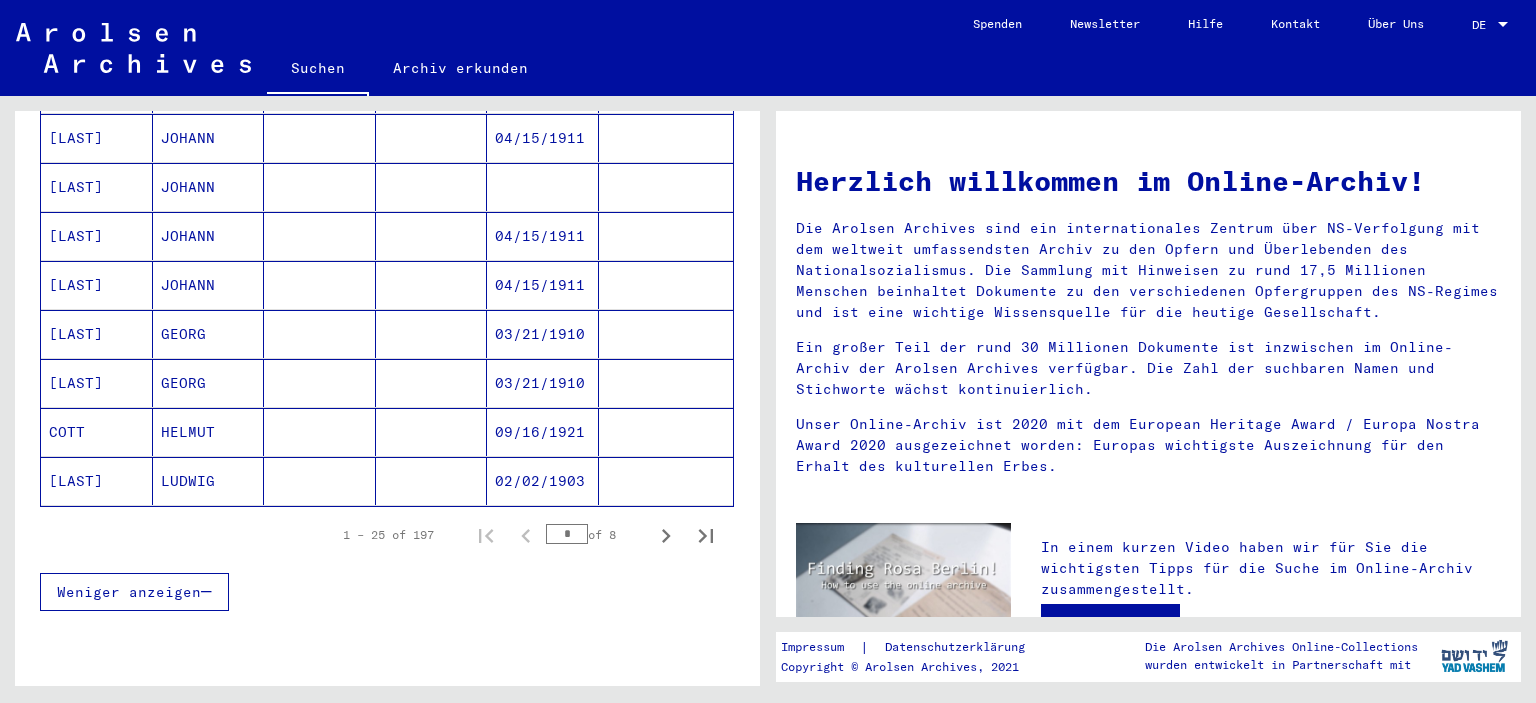 scroll, scrollTop: 1139, scrollLeft: 0, axis: vertical 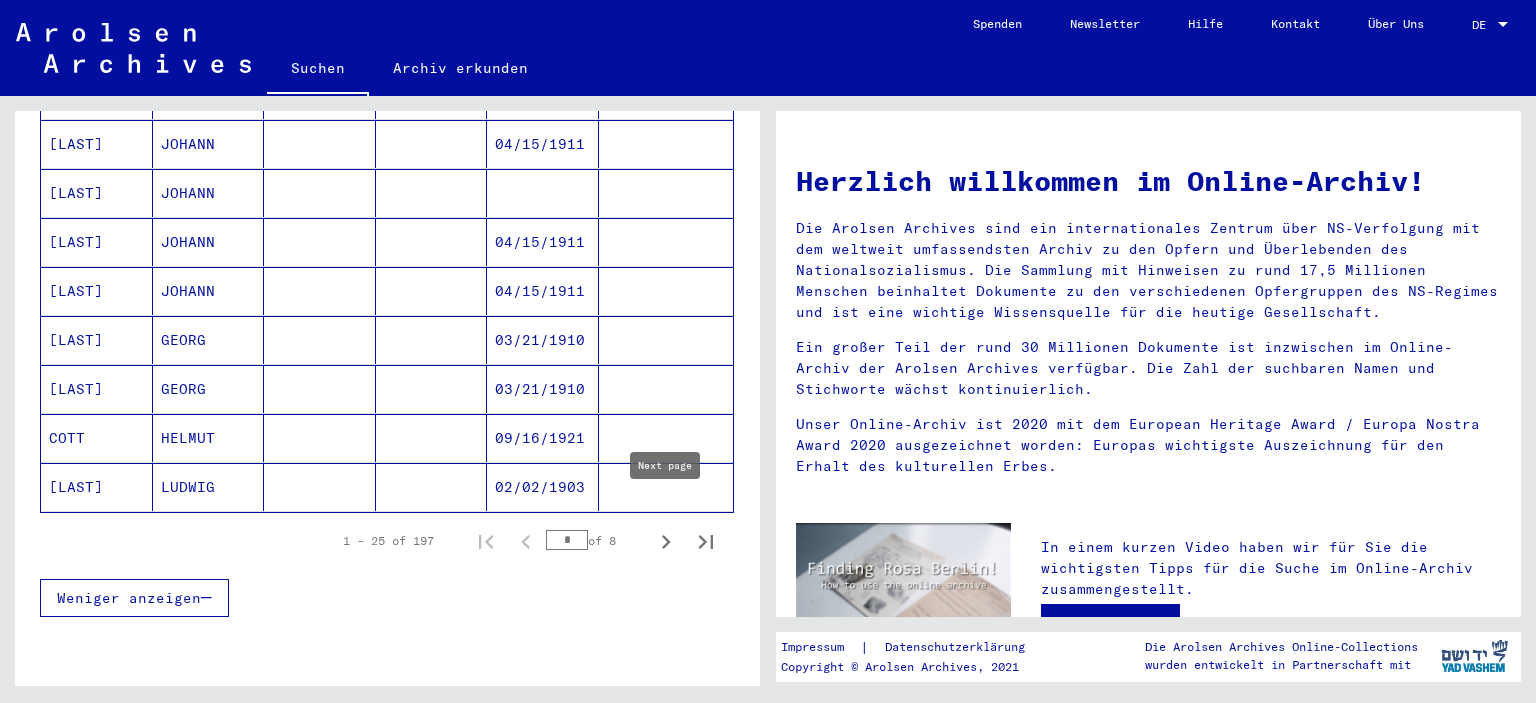 click 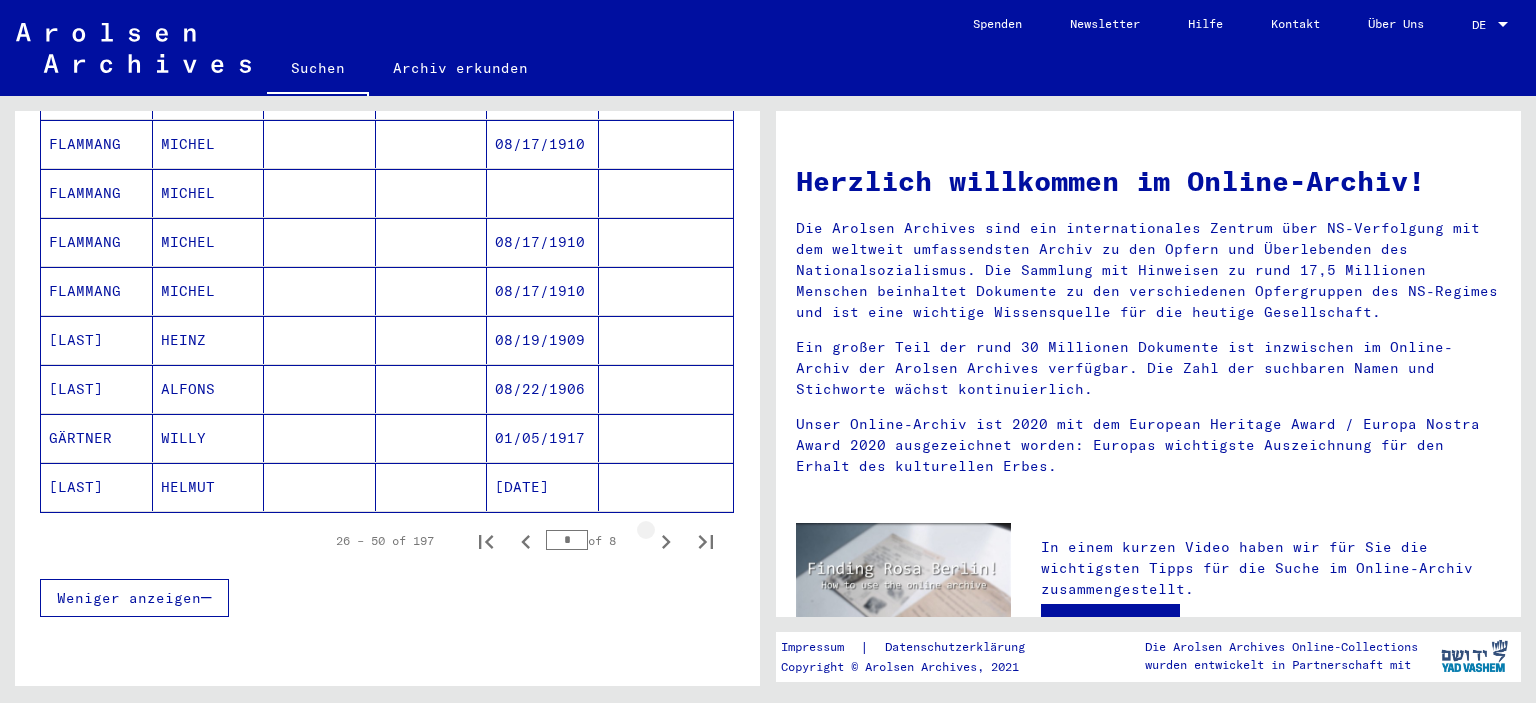 click 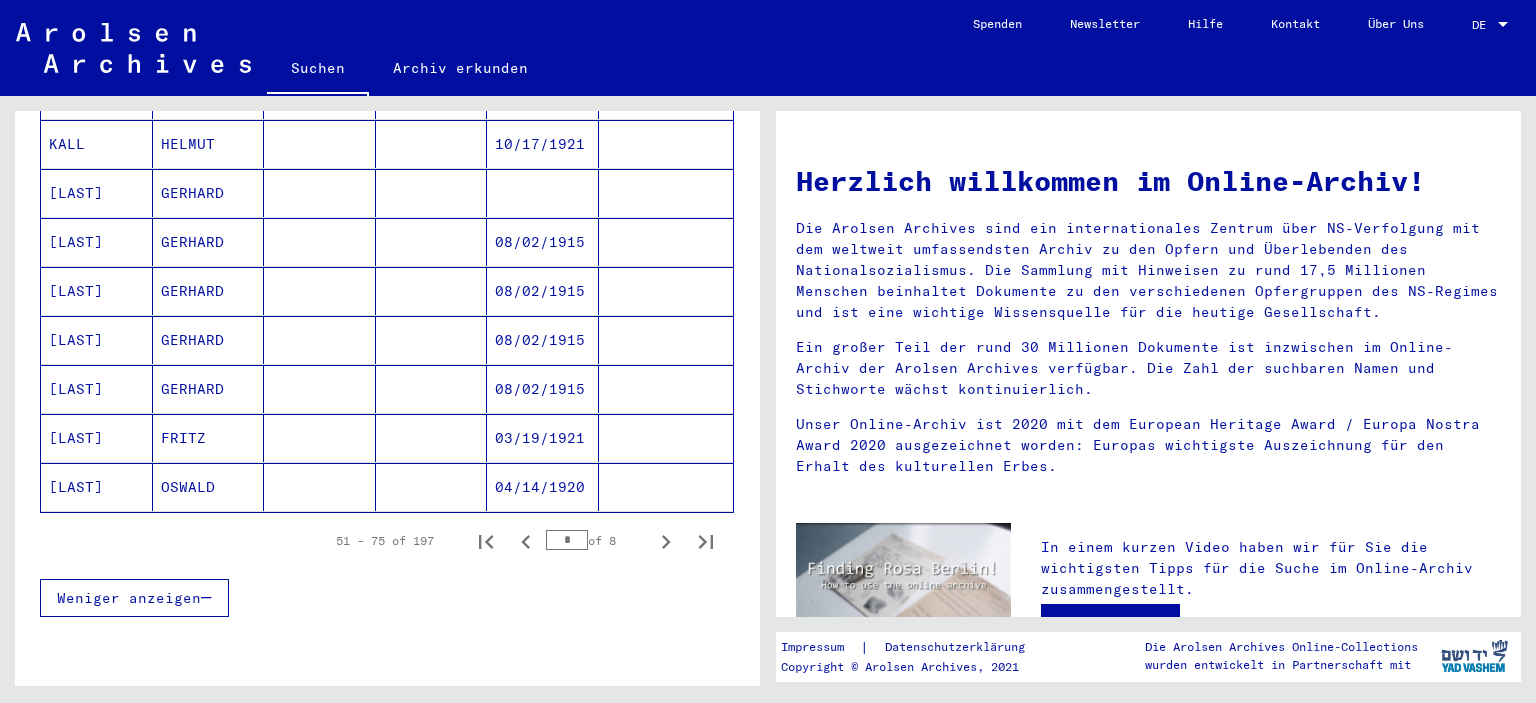 click 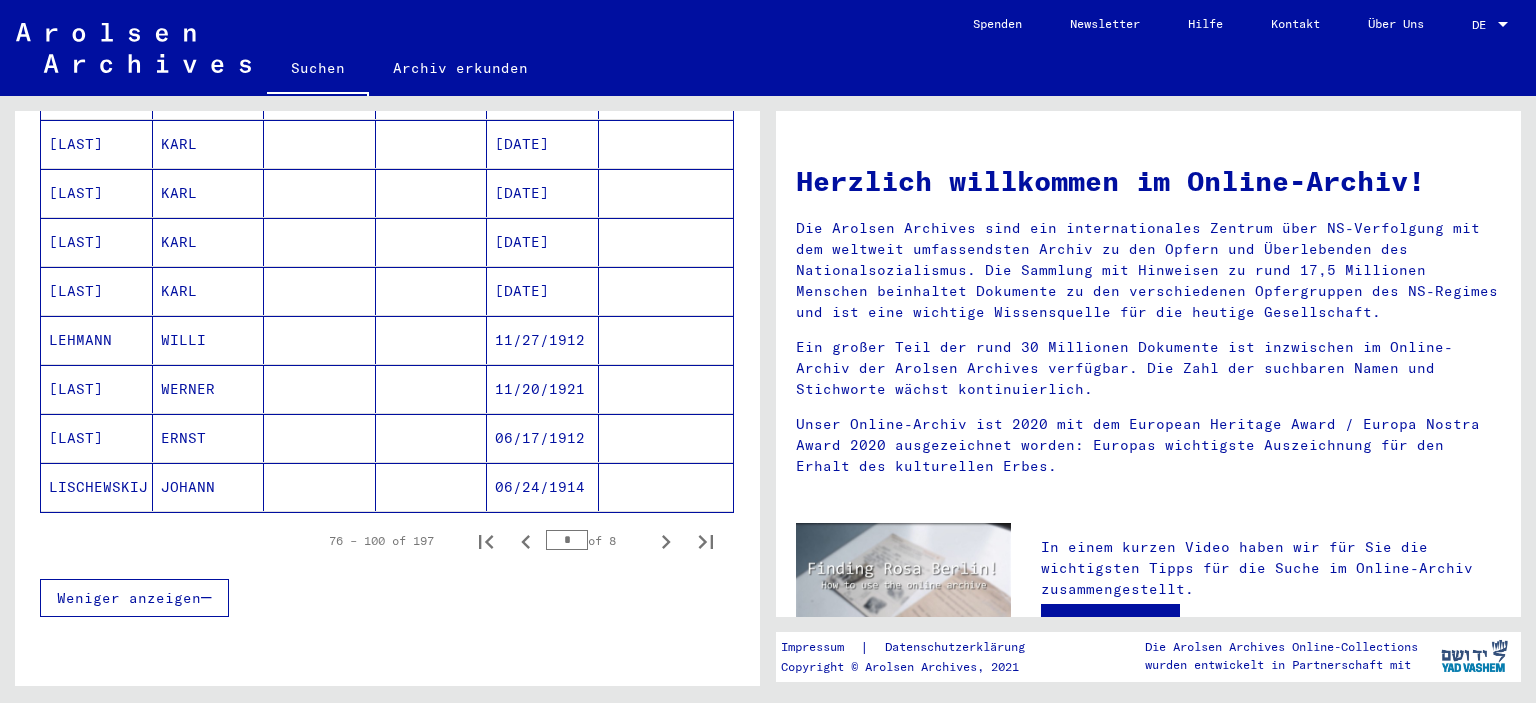 click 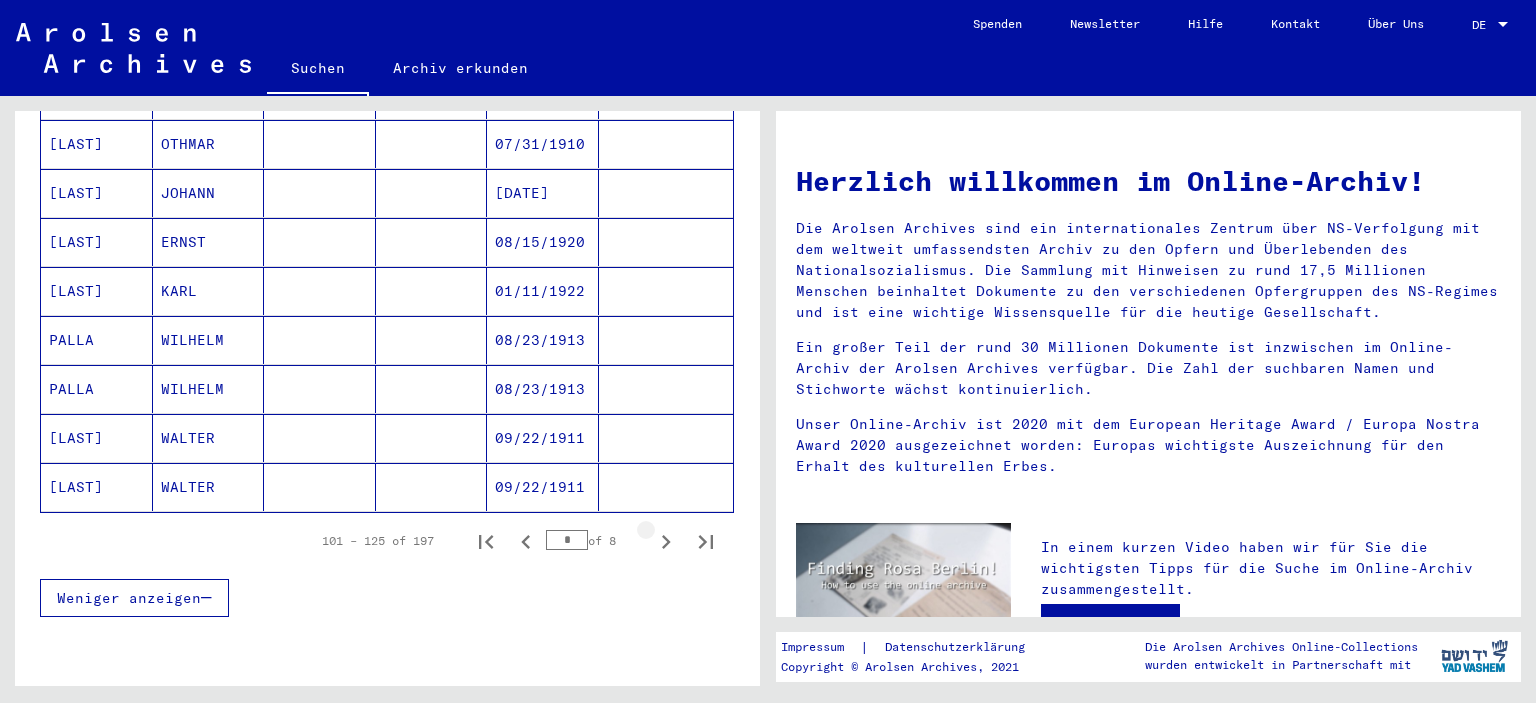 click 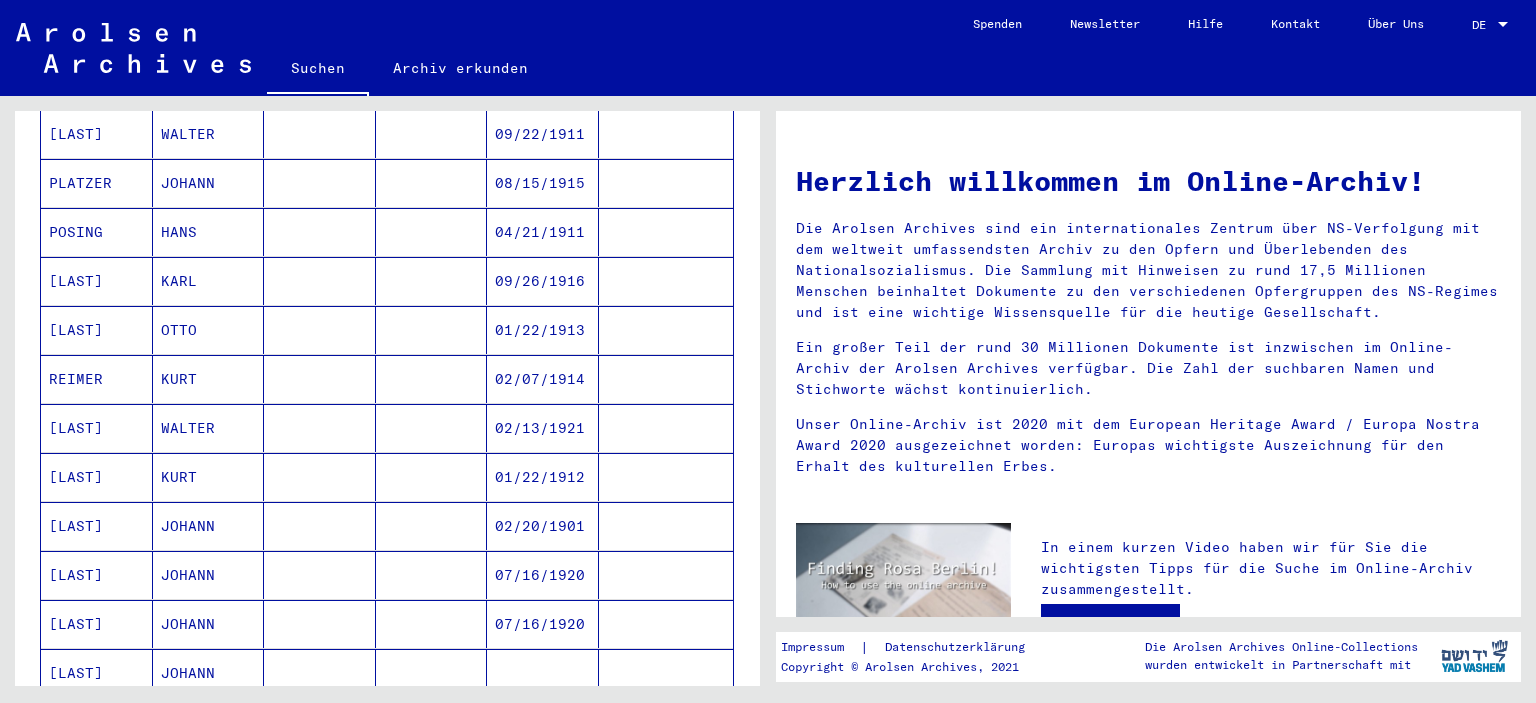 scroll, scrollTop: 320, scrollLeft: 0, axis: vertical 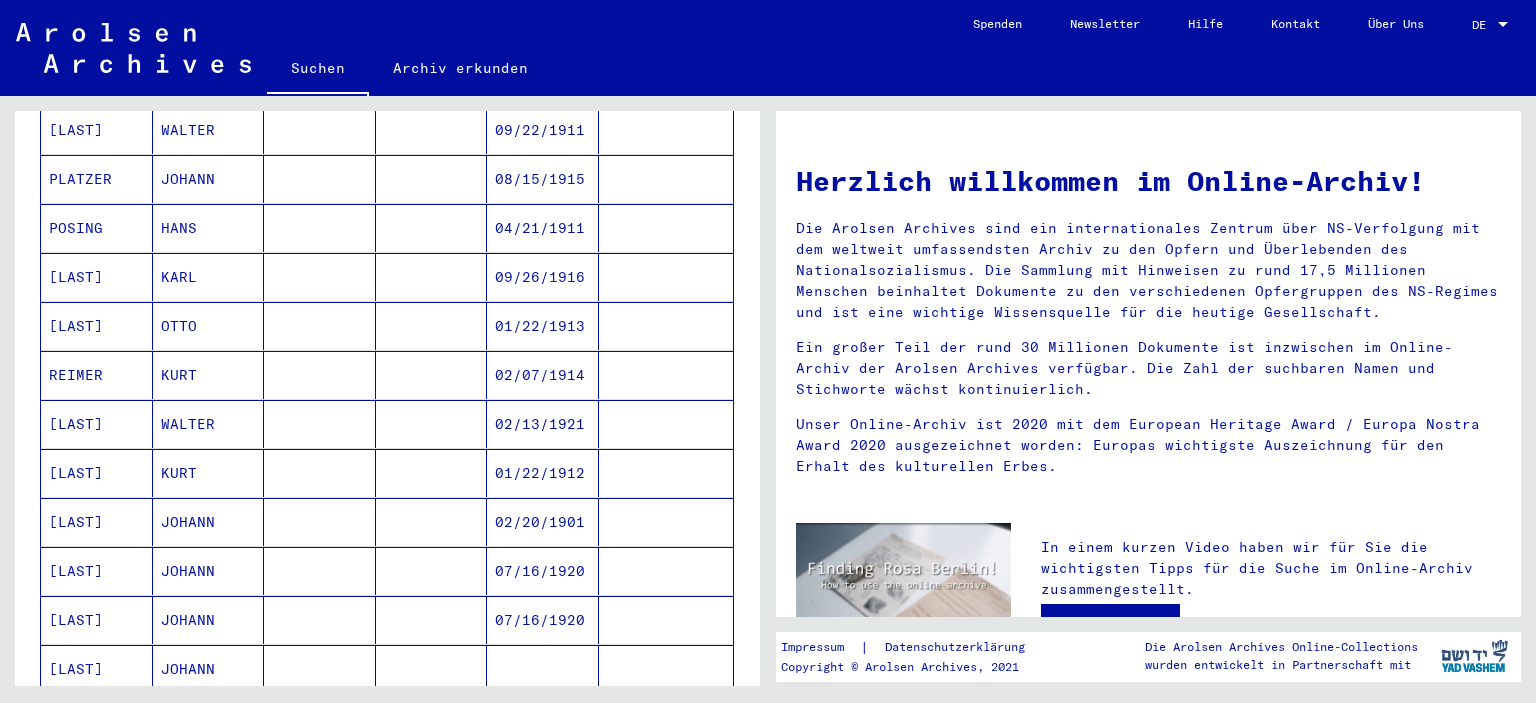 click on "[LAST]" at bounding box center [97, 522] 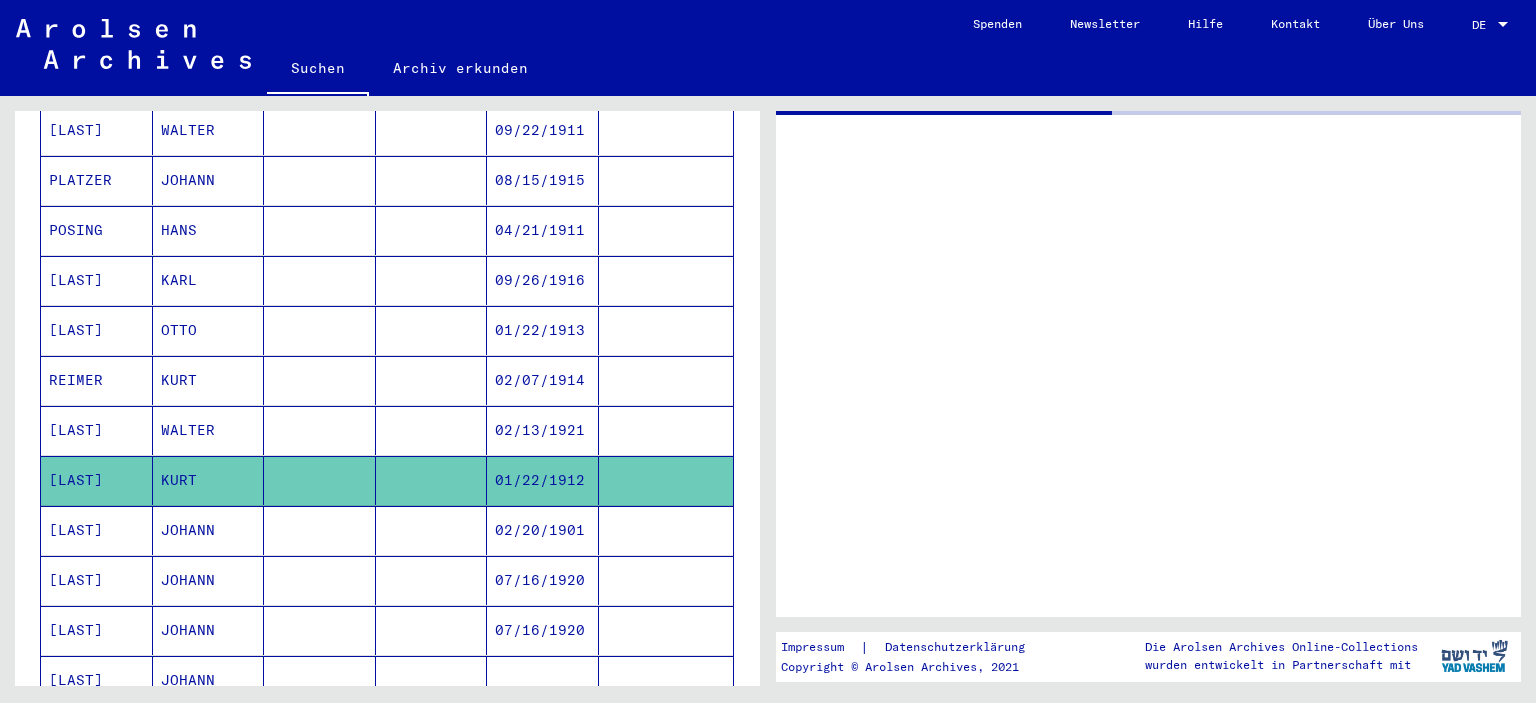 scroll, scrollTop: 319, scrollLeft: 0, axis: vertical 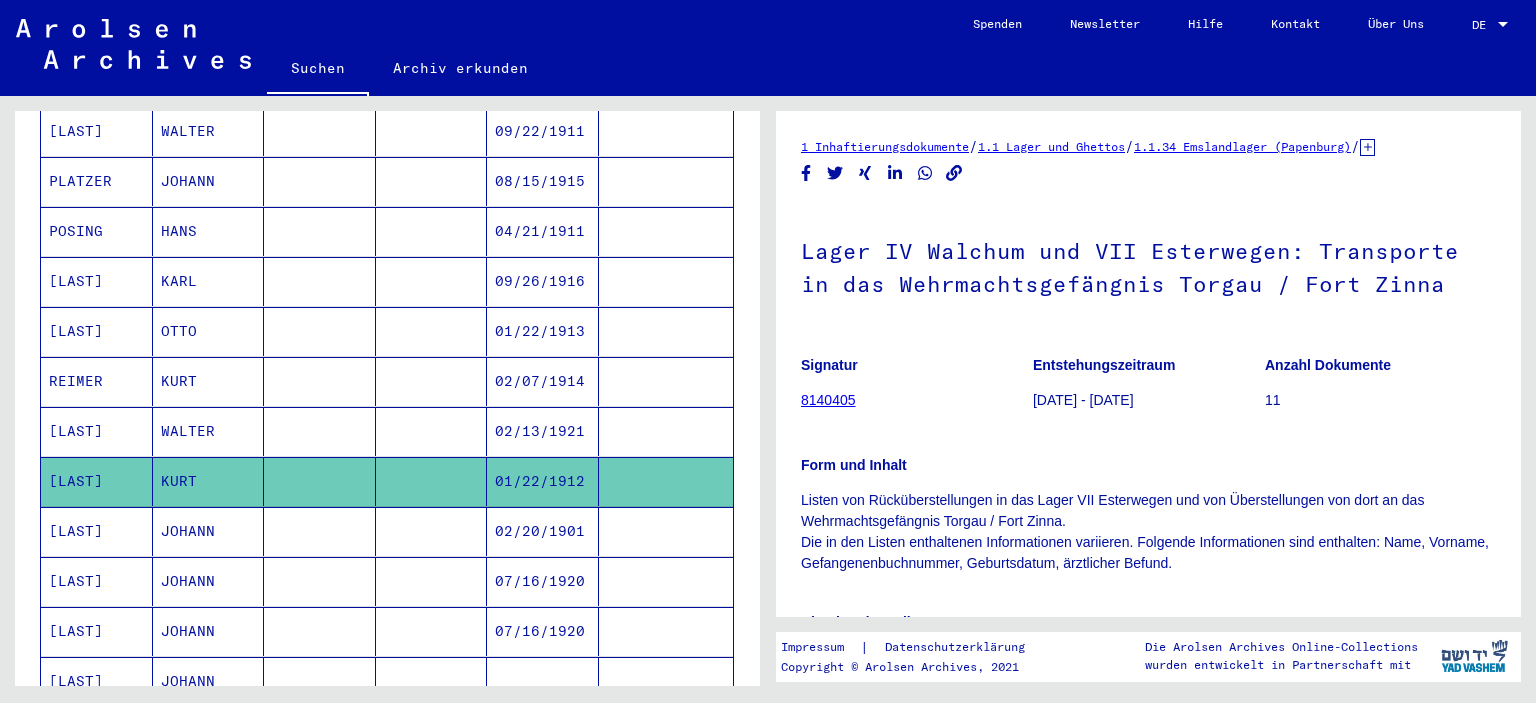 click on "1 Inhaftierungsdokumente   /   1.1 Lager und Ghettos   /   1.1.34 Emslandlager (Papenburg)   /   1.1.34.1 Listenmaterial Papenburg   /   Zugänge, Überstellungen, Entlassungen, Transportlisten in Lager I      Börgermoor, II Aschendorfer Moor, IV Walchum und VII Esterwegen   /  Lager IV Walchum und VII Esterwegen: Transporte in das Wehrmachtsgefängnis      Torgau / Fort Zinna  Signatur [NUMBER] Entstehungszeitraum 1943-03-01 - 1944-11-09 Anzahl Dokumente 11 Form und Inhalt Listen von Rücküberstellungen in das Lager VII Esterwegen und von      Überstellungen von dort an das Wehrmachtsgefängnis Torgau / Fort Zinna. Die      in den Listen enthaltenen Informationen variieren. Folgende Informationen      sind enthalten: Name, Vorname, Gefangenenbuchnummer, Geburtsdatum,      ärztlicher Befund. Abgebende Stelle V.V.N Hamburg (recorded from Netherland N.T.B) photostatted by IRO I.T.S Zeige alle Metadaten  DocID: [NUMBER] DocID: [NUMBER] See comments created before January 2022" 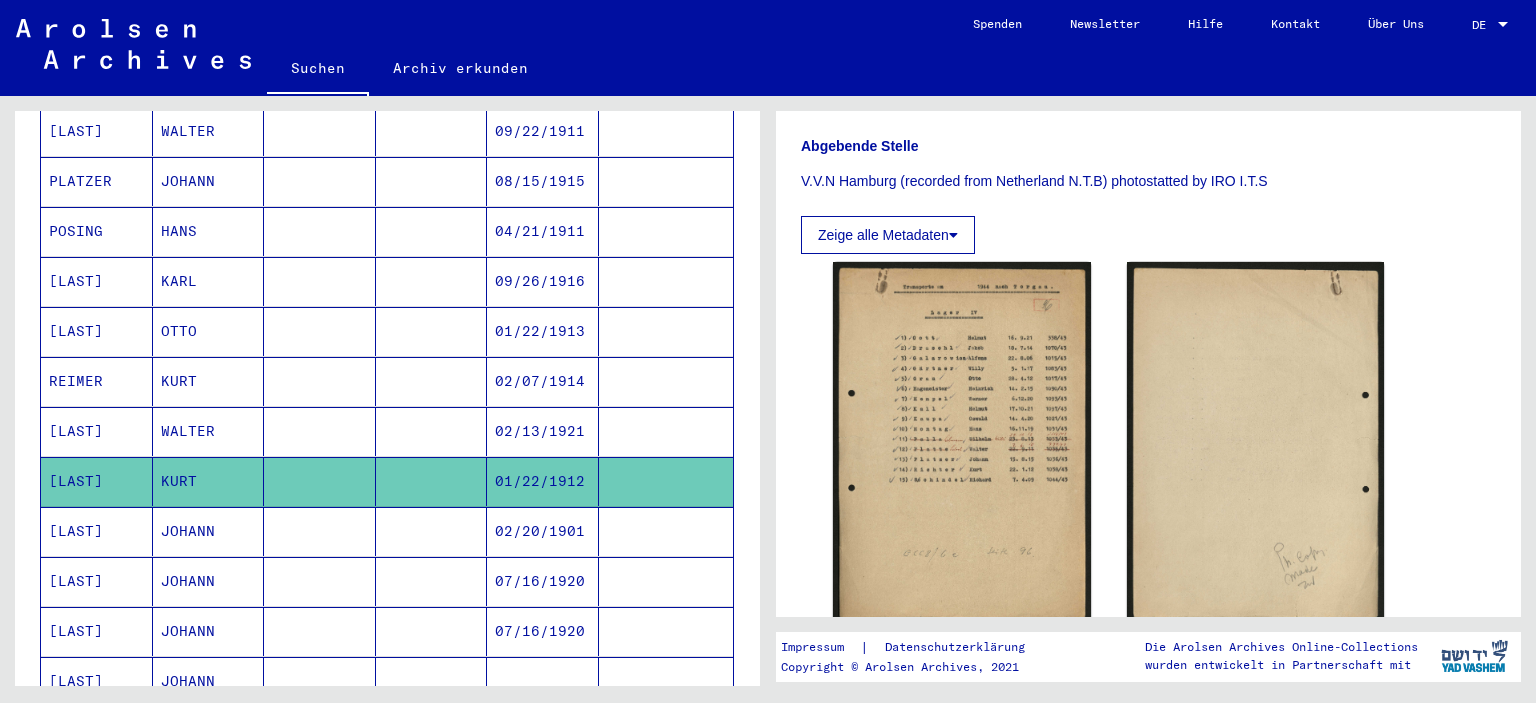 scroll, scrollTop: 560, scrollLeft: 0, axis: vertical 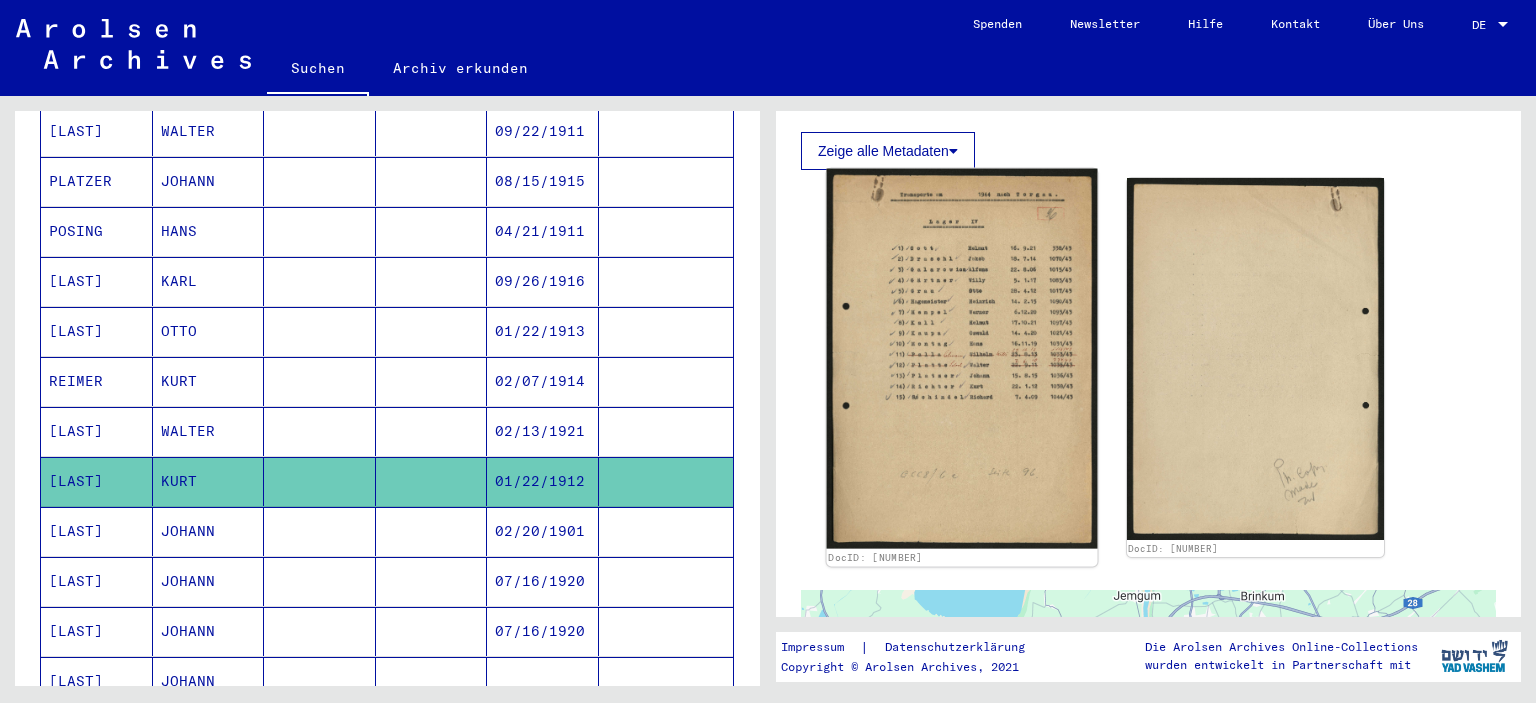 click 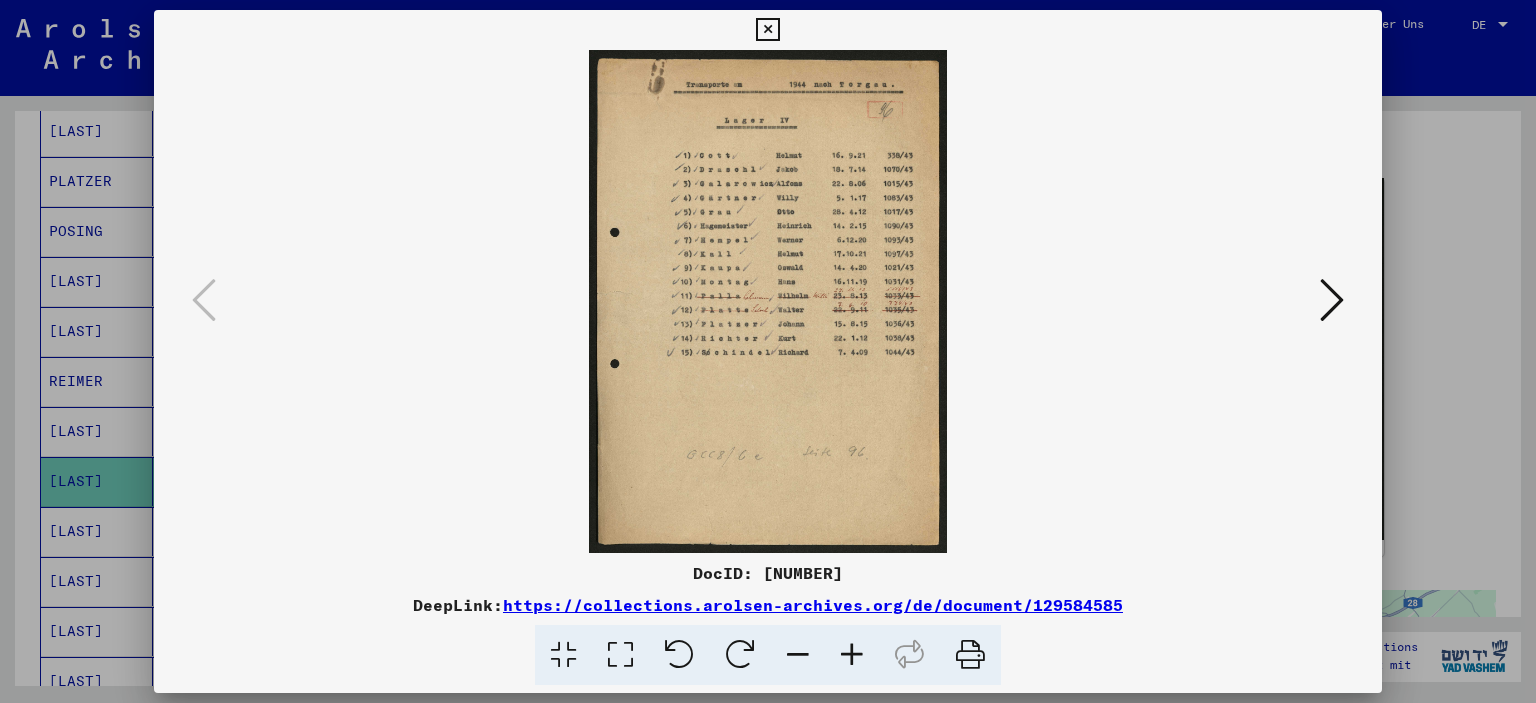 click at bounding box center [852, 655] 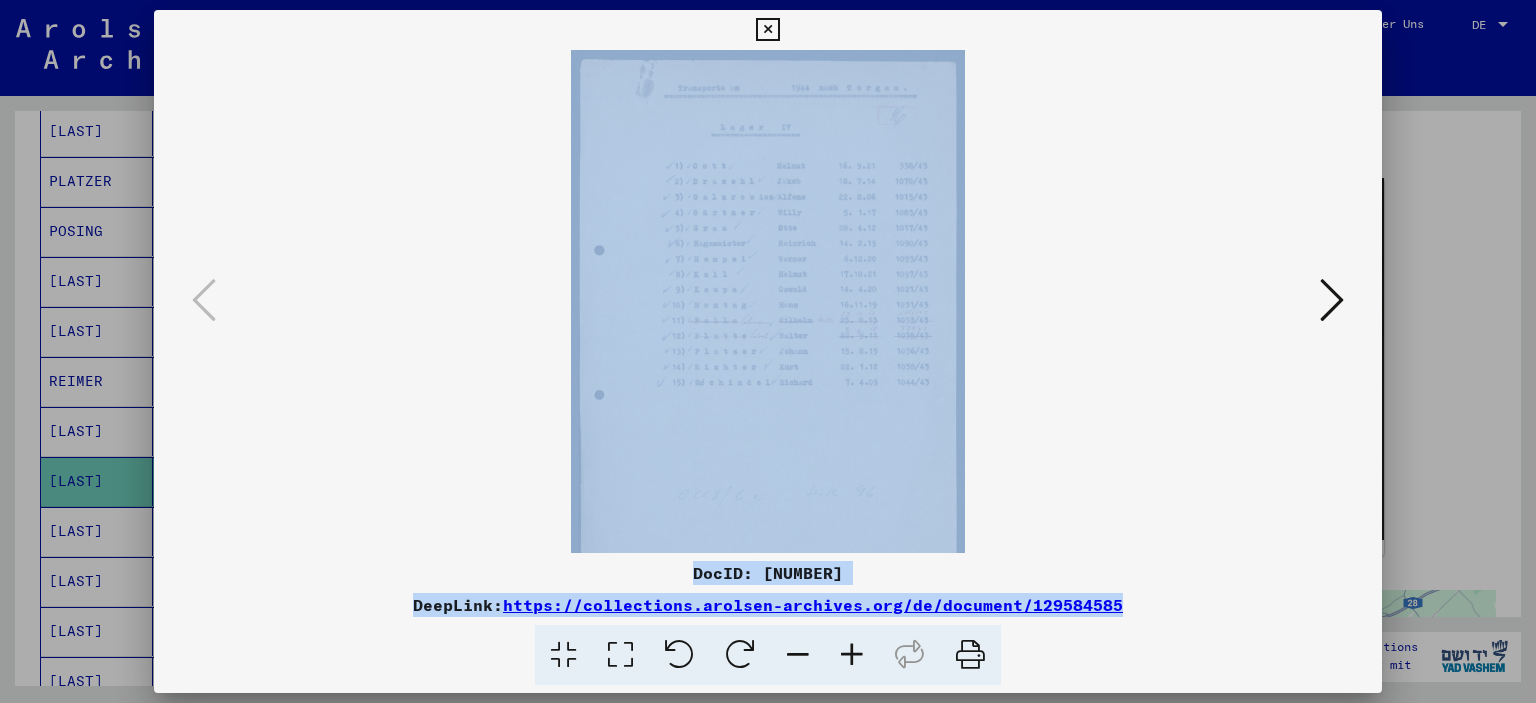 click at bounding box center [852, 655] 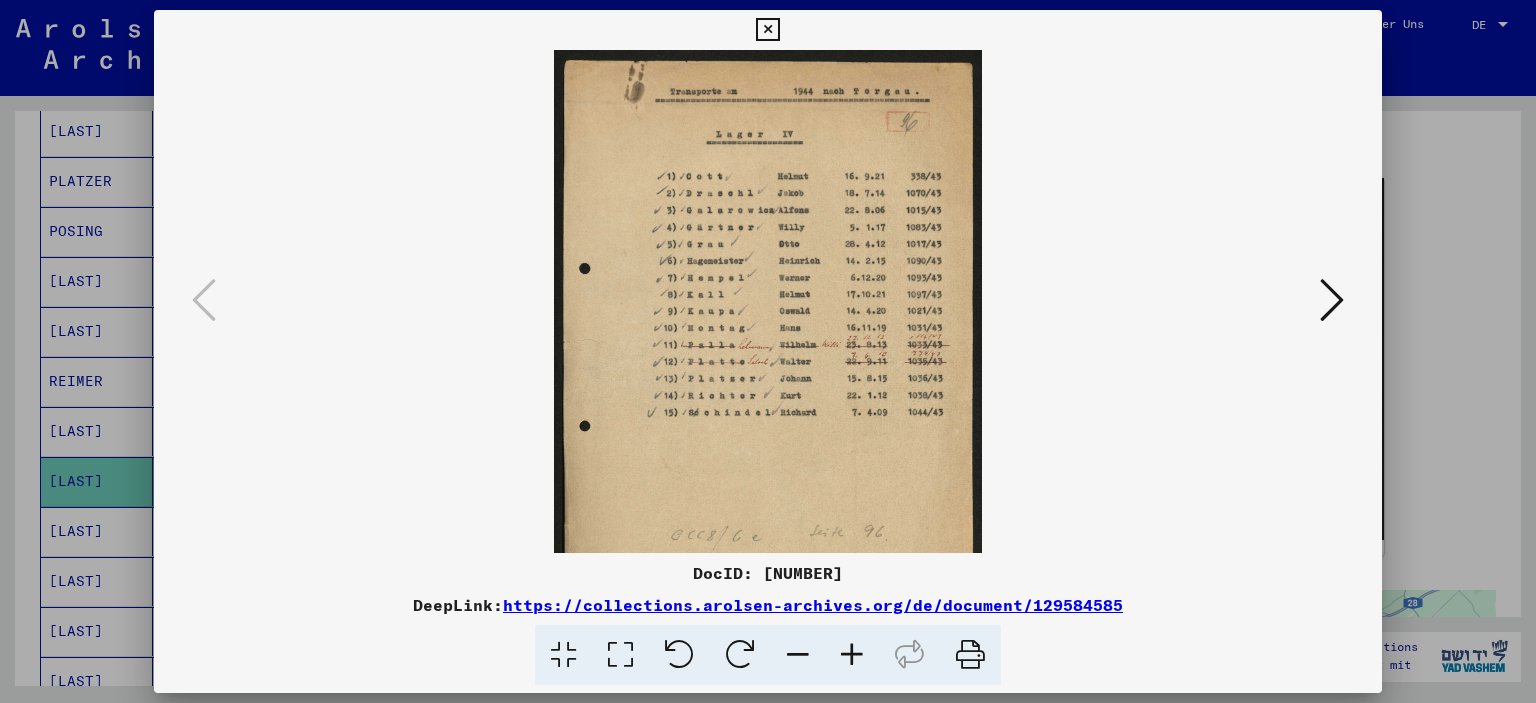 click at bounding box center (852, 655) 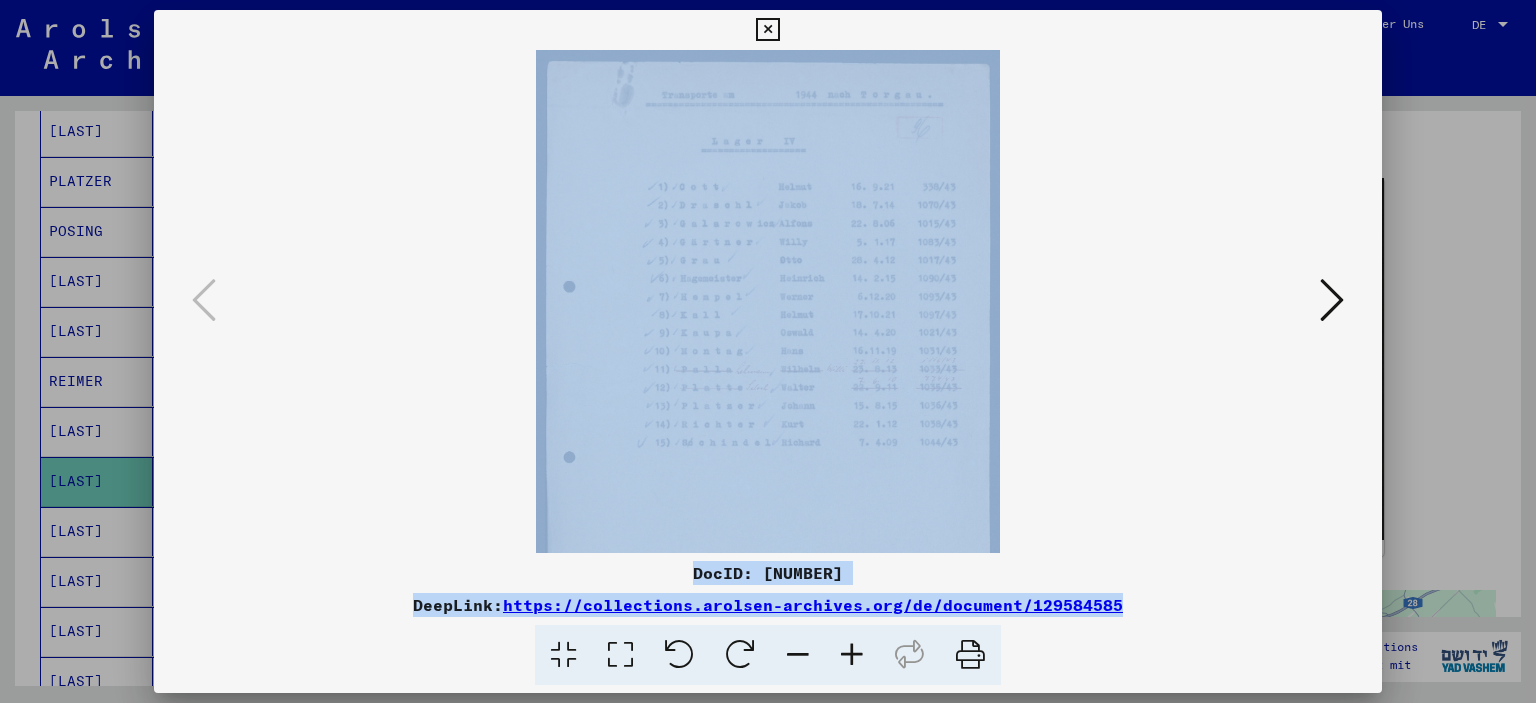 click at bounding box center (852, 655) 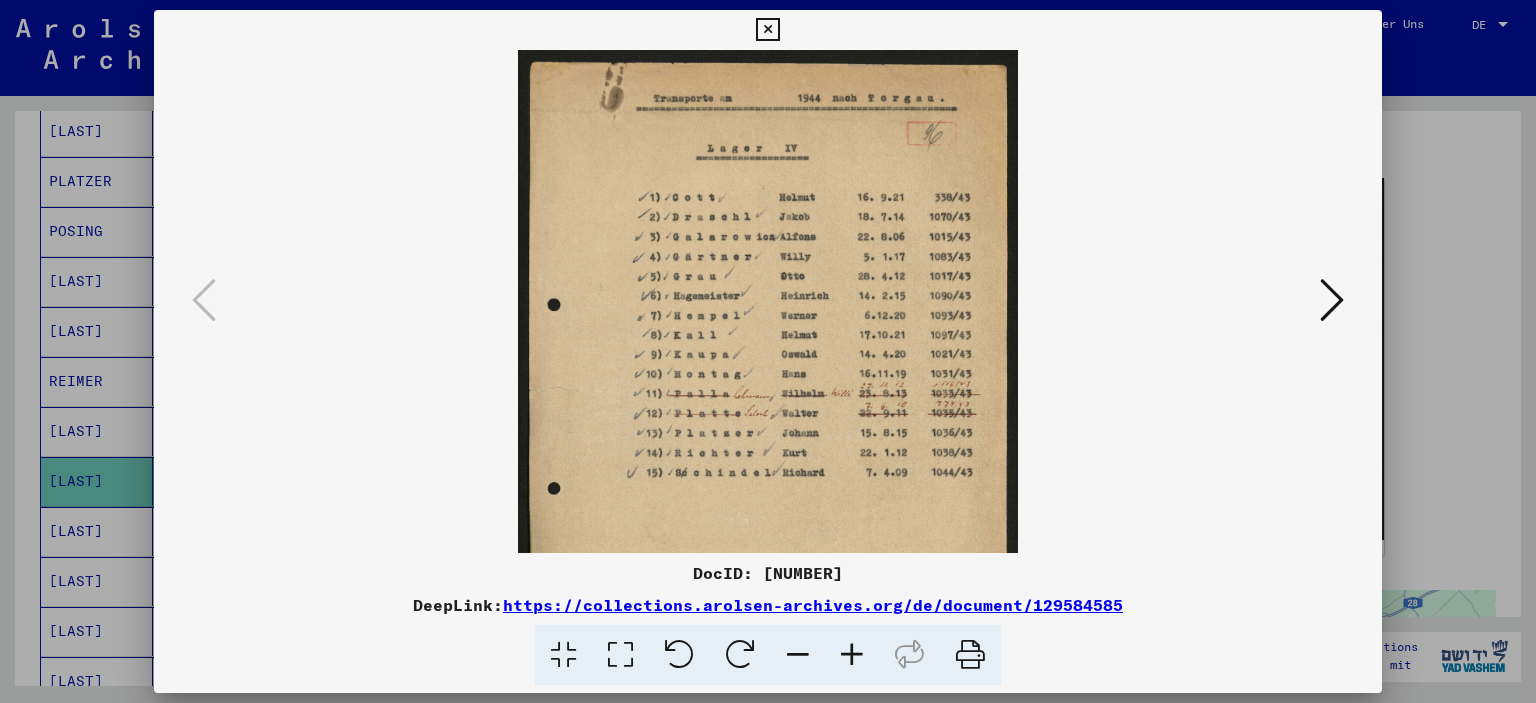 click at bounding box center (852, 655) 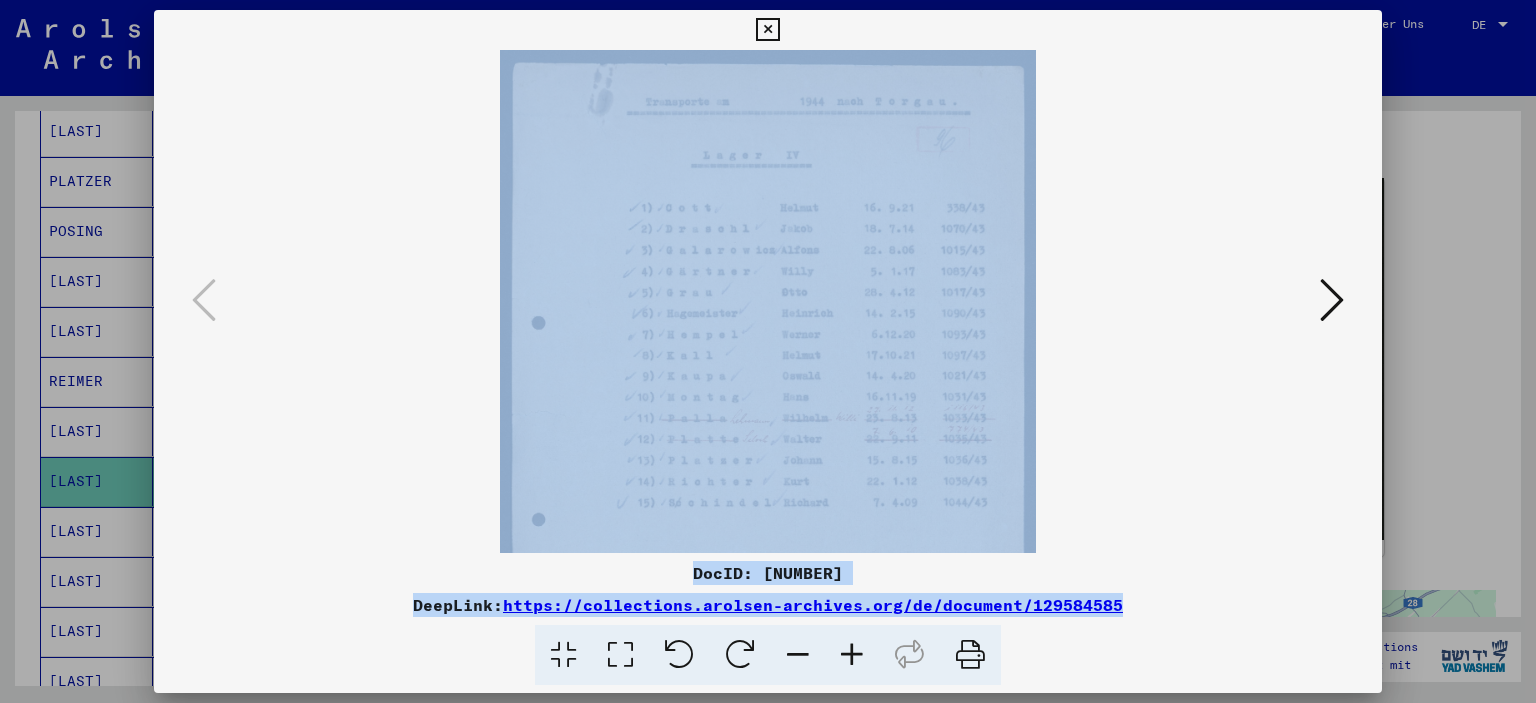 click at bounding box center (852, 655) 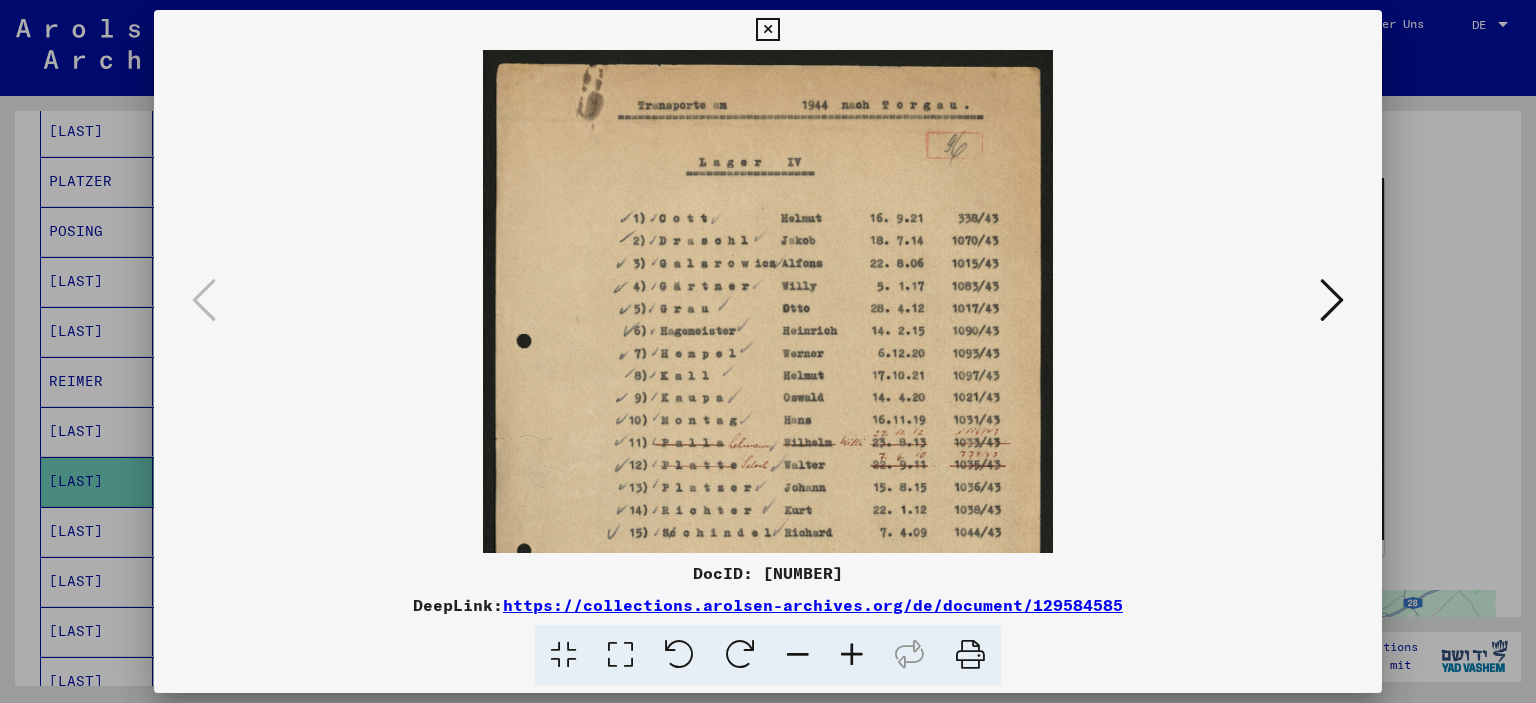 click at bounding box center (852, 655) 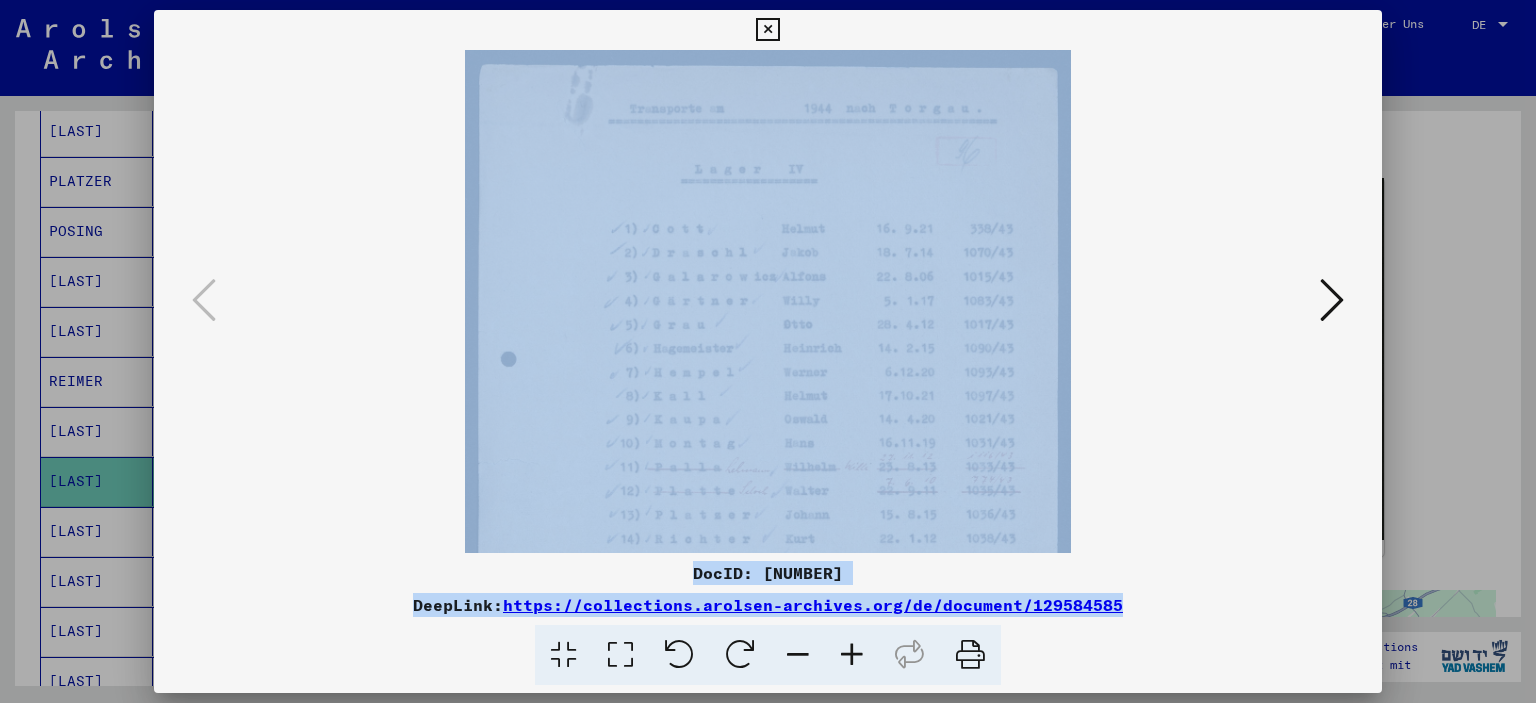 click at bounding box center (852, 655) 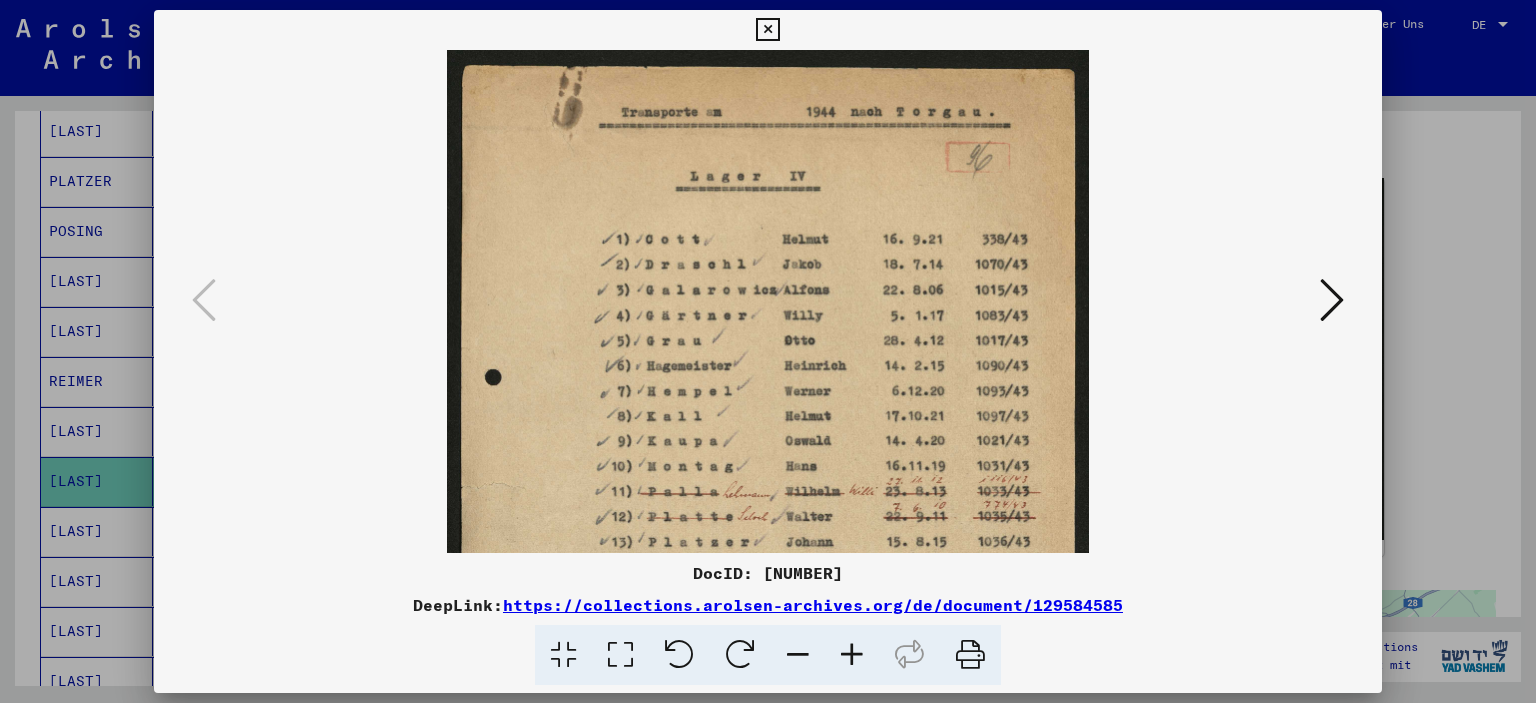 click at bounding box center [852, 655] 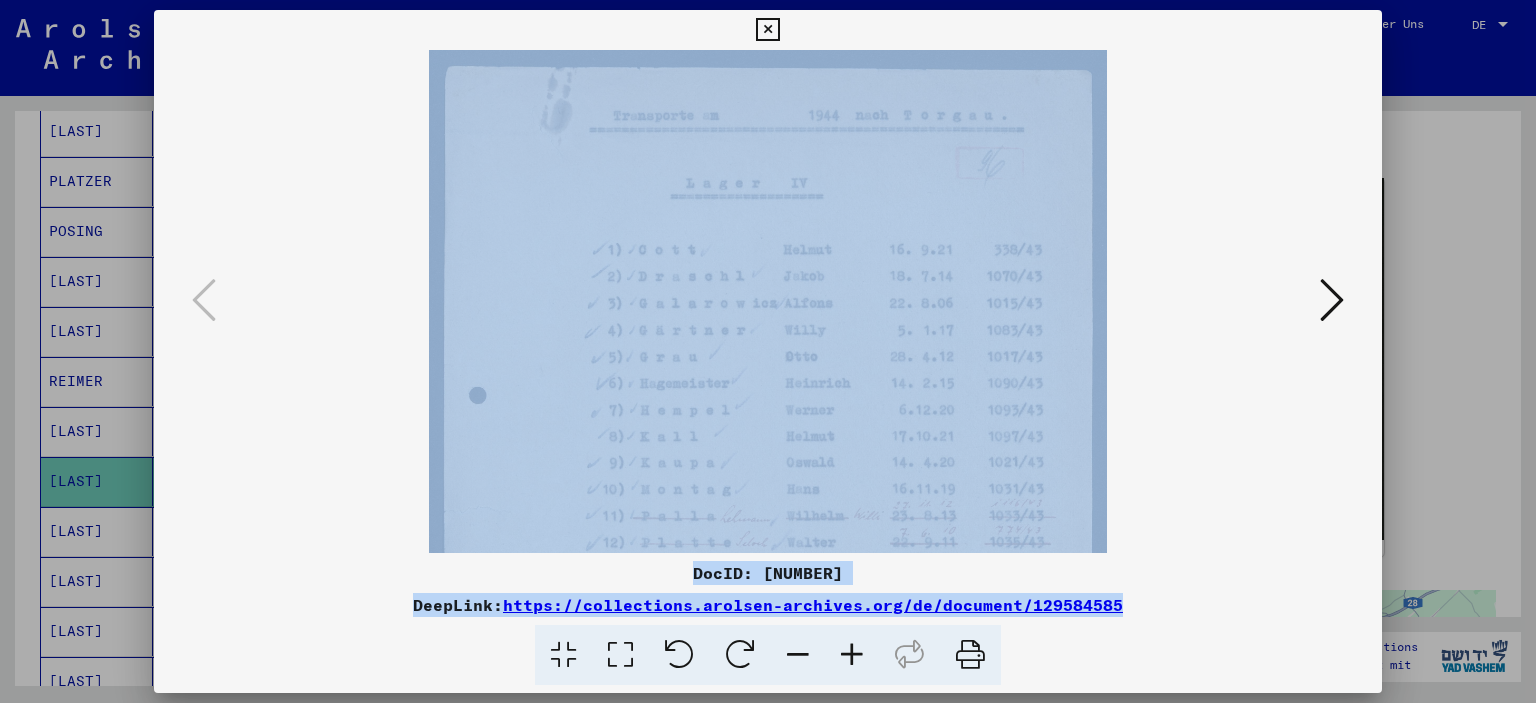 click at bounding box center [852, 655] 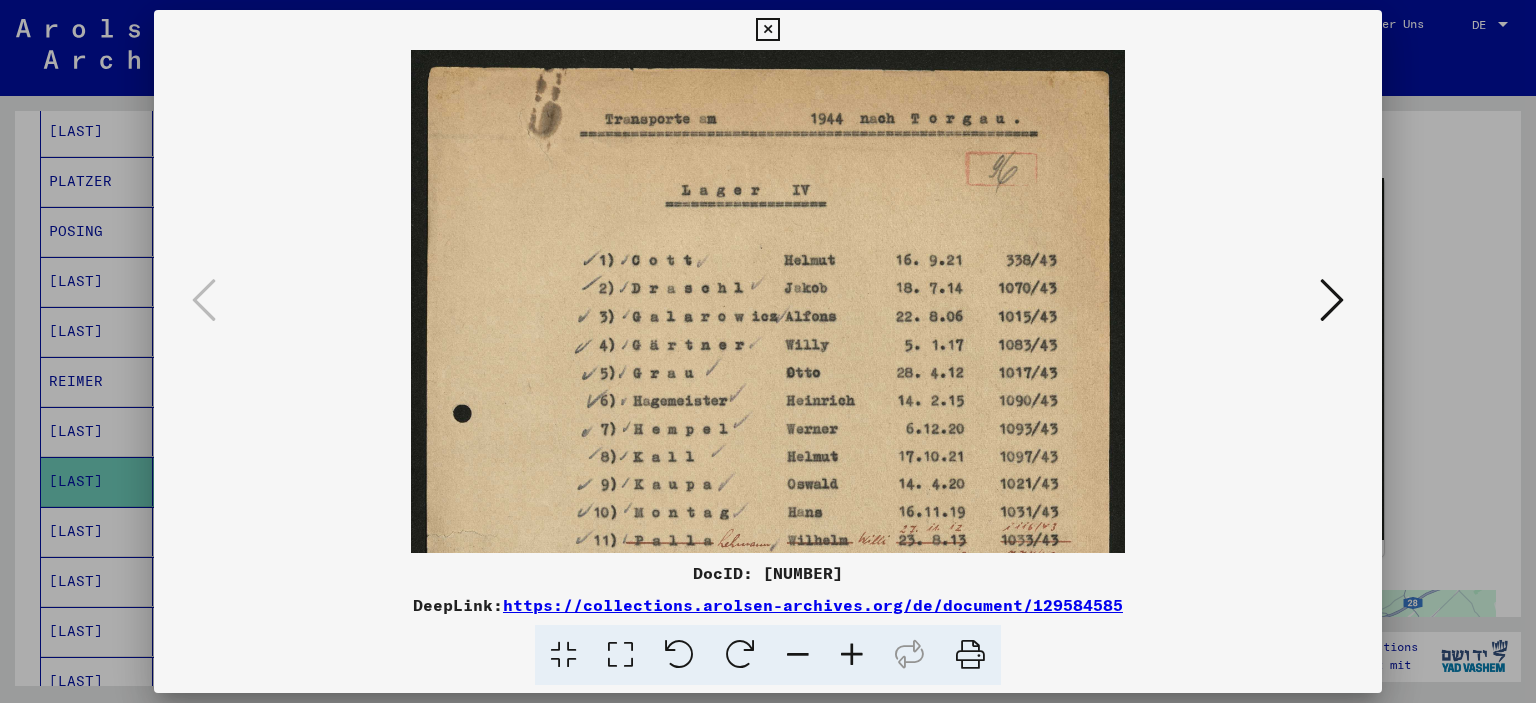click at bounding box center [852, 655] 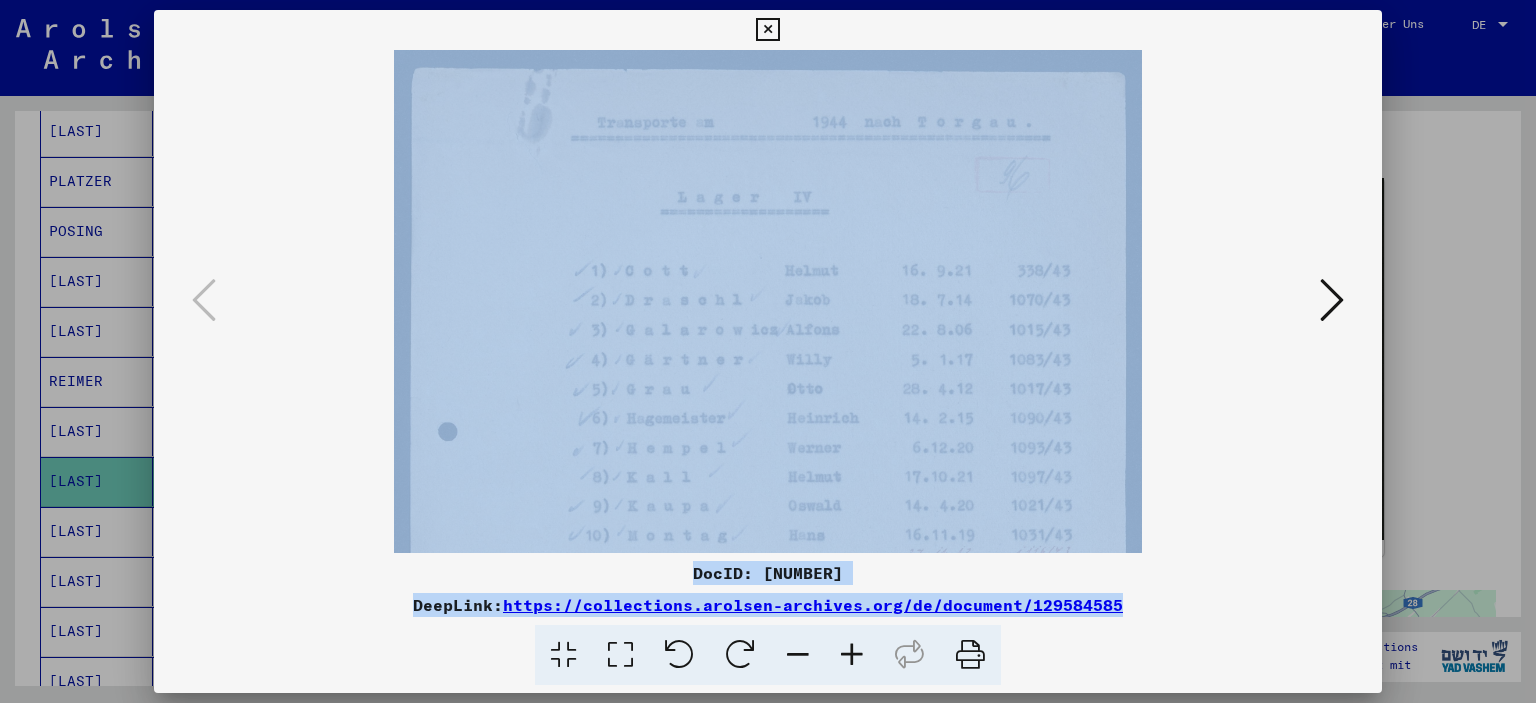 click at bounding box center (852, 655) 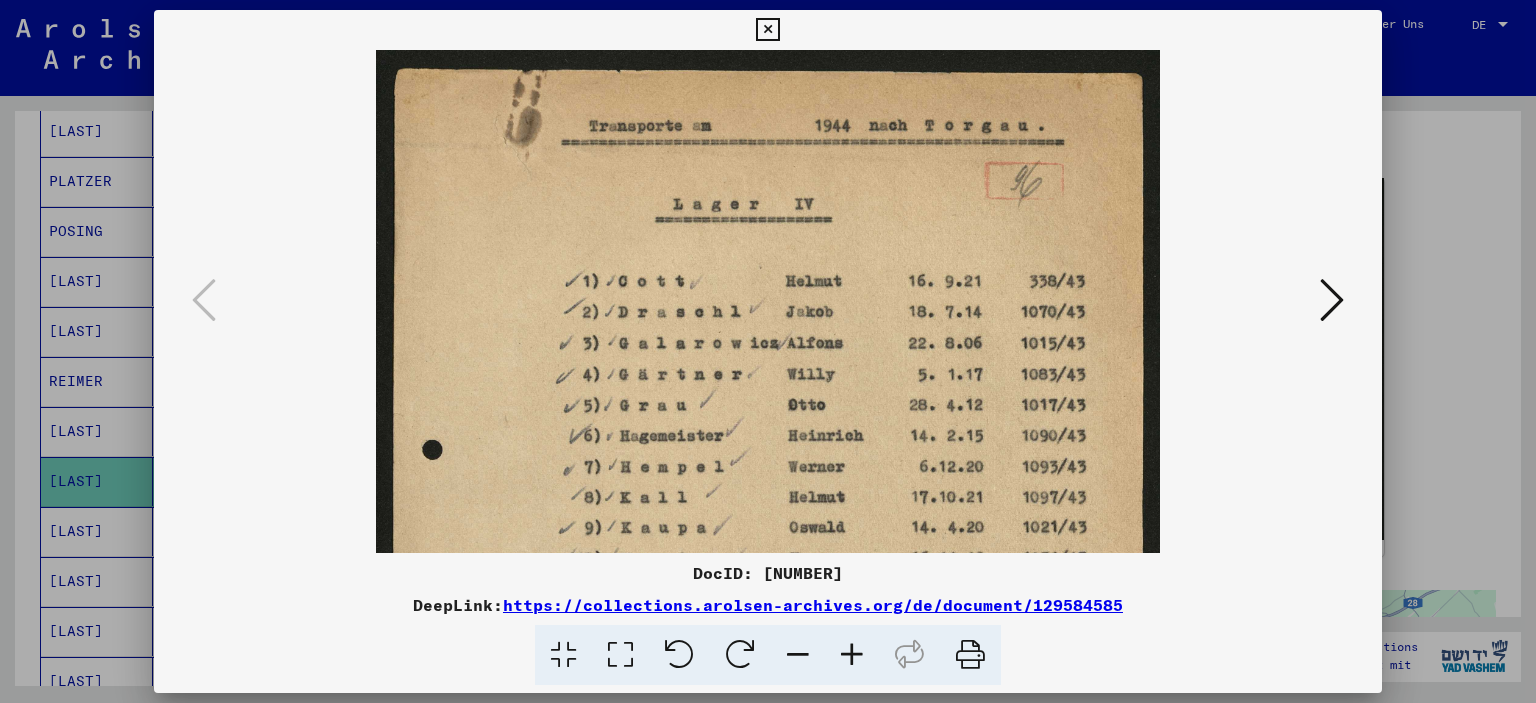 click at bounding box center [852, 655] 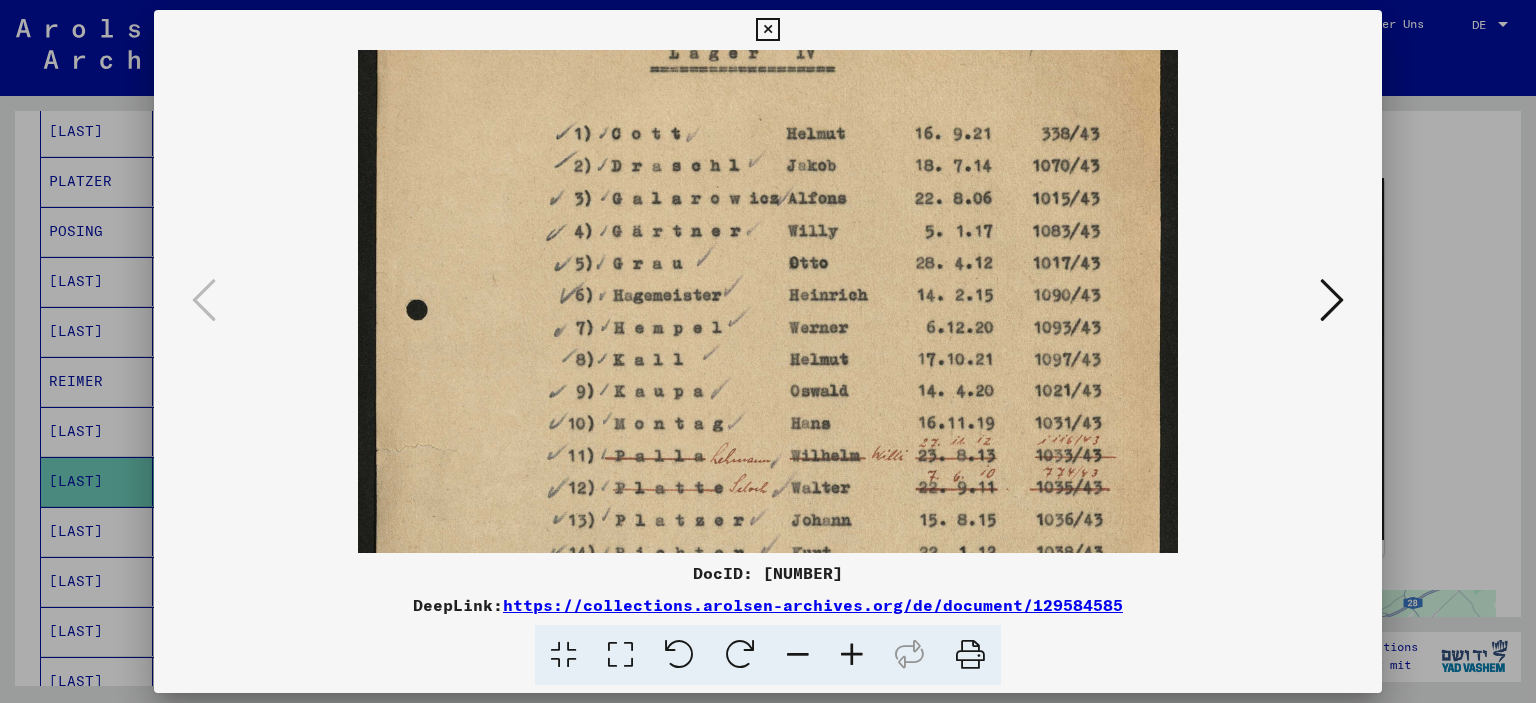 scroll, scrollTop: 117, scrollLeft: 0, axis: vertical 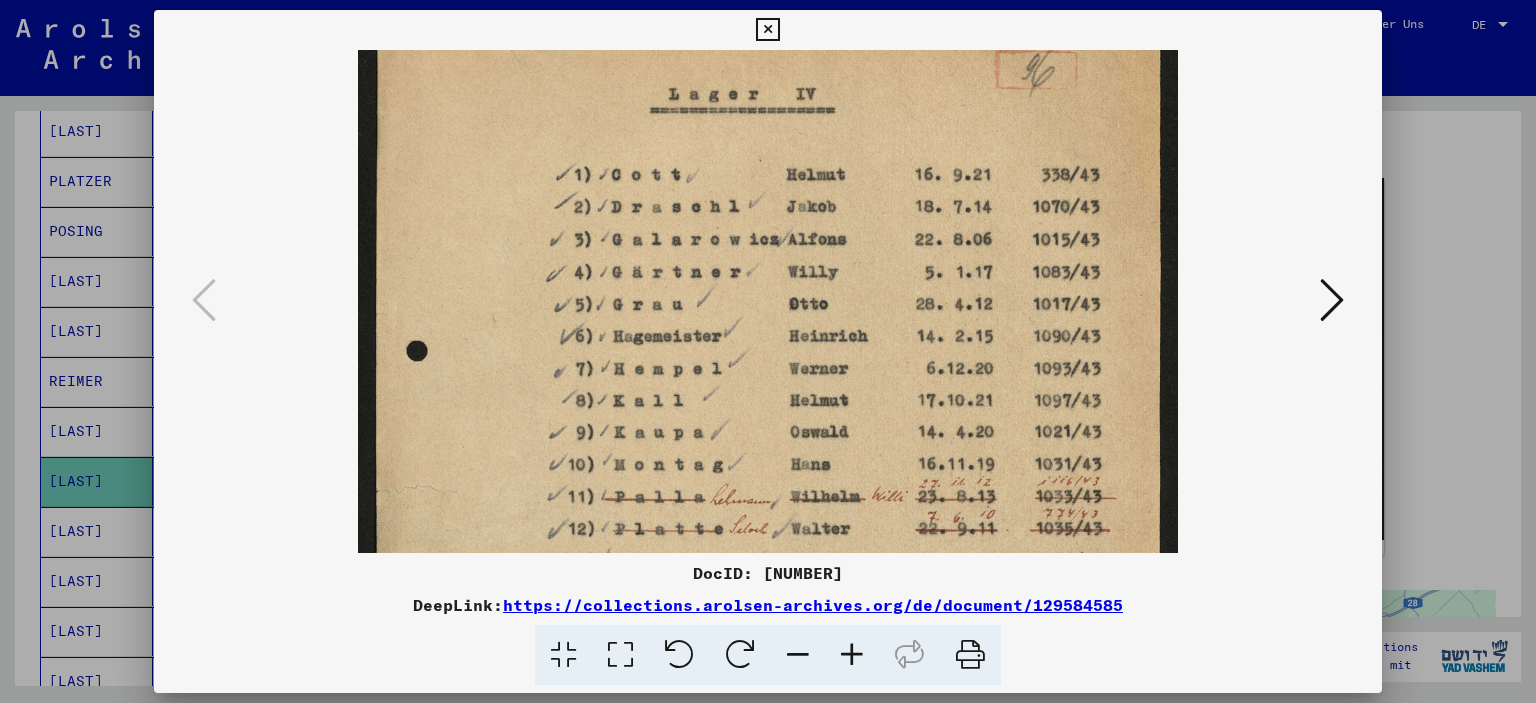 drag, startPoint x: 929, startPoint y: 478, endPoint x: 932, endPoint y: 421, distance: 57.07889 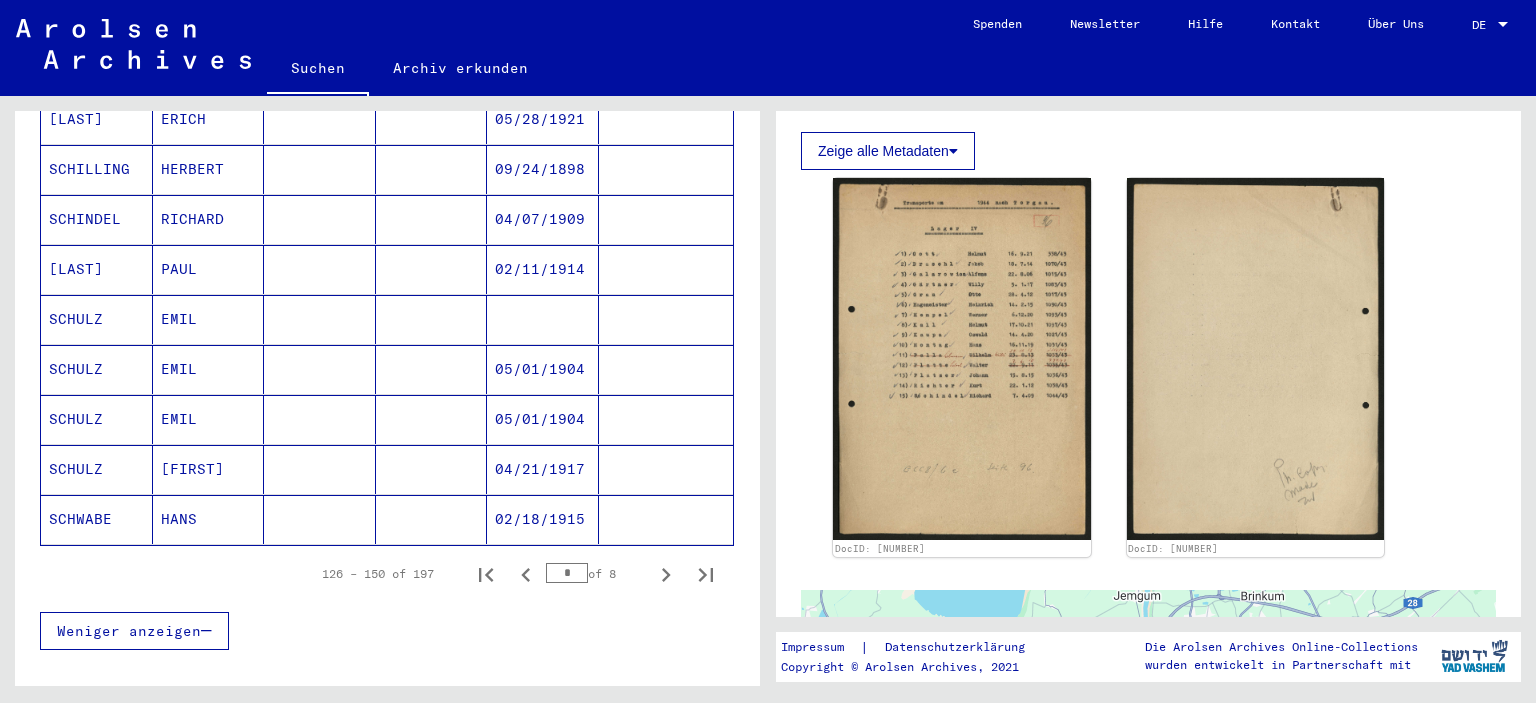 scroll, scrollTop: 1128, scrollLeft: 0, axis: vertical 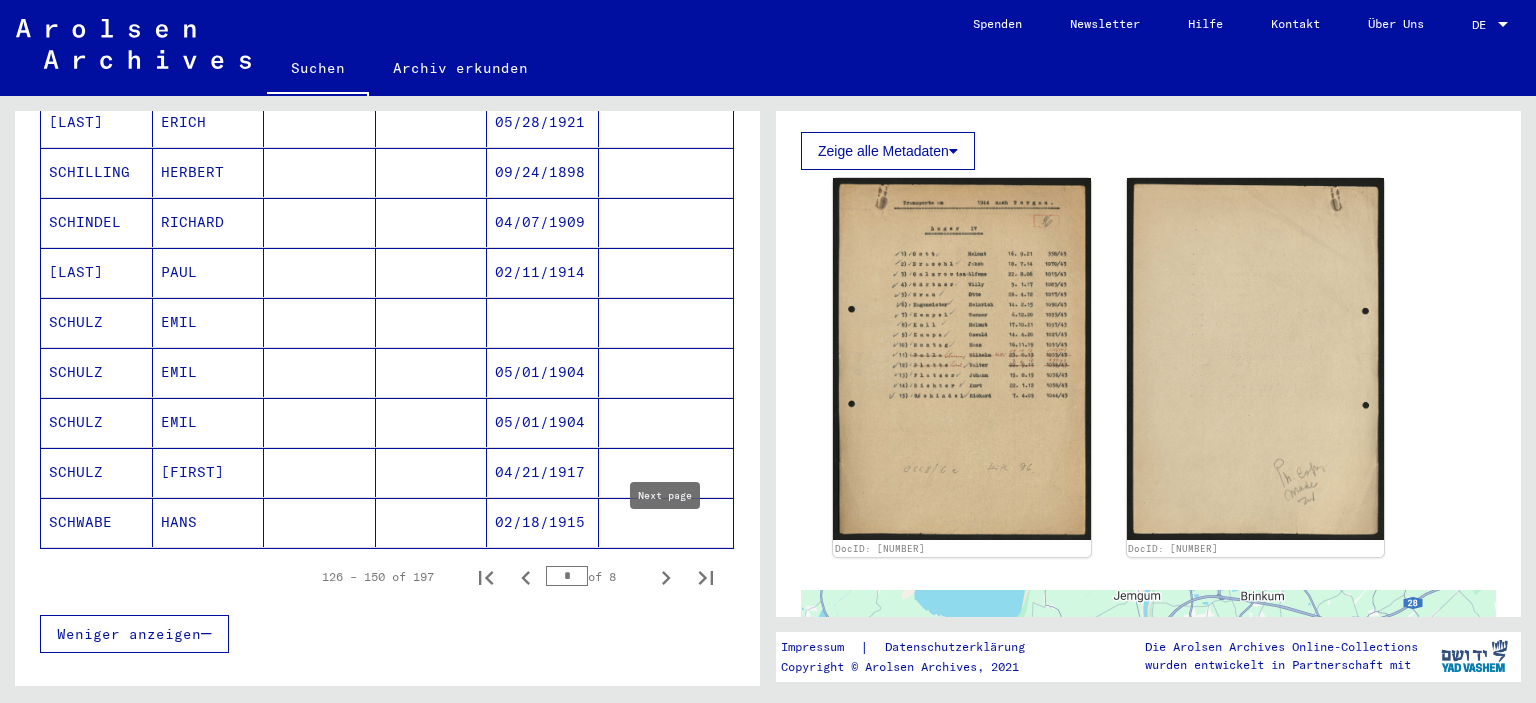 click 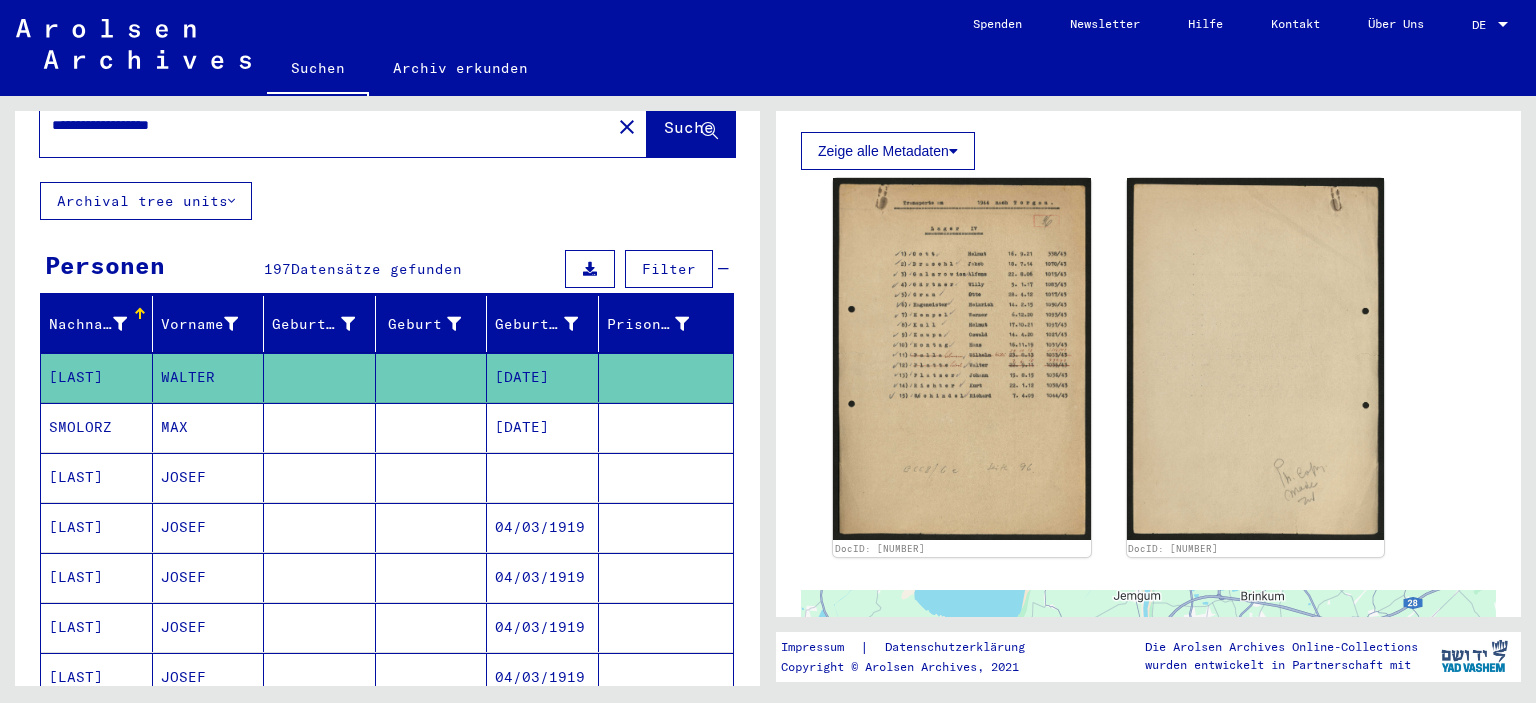 scroll, scrollTop: 0, scrollLeft: 0, axis: both 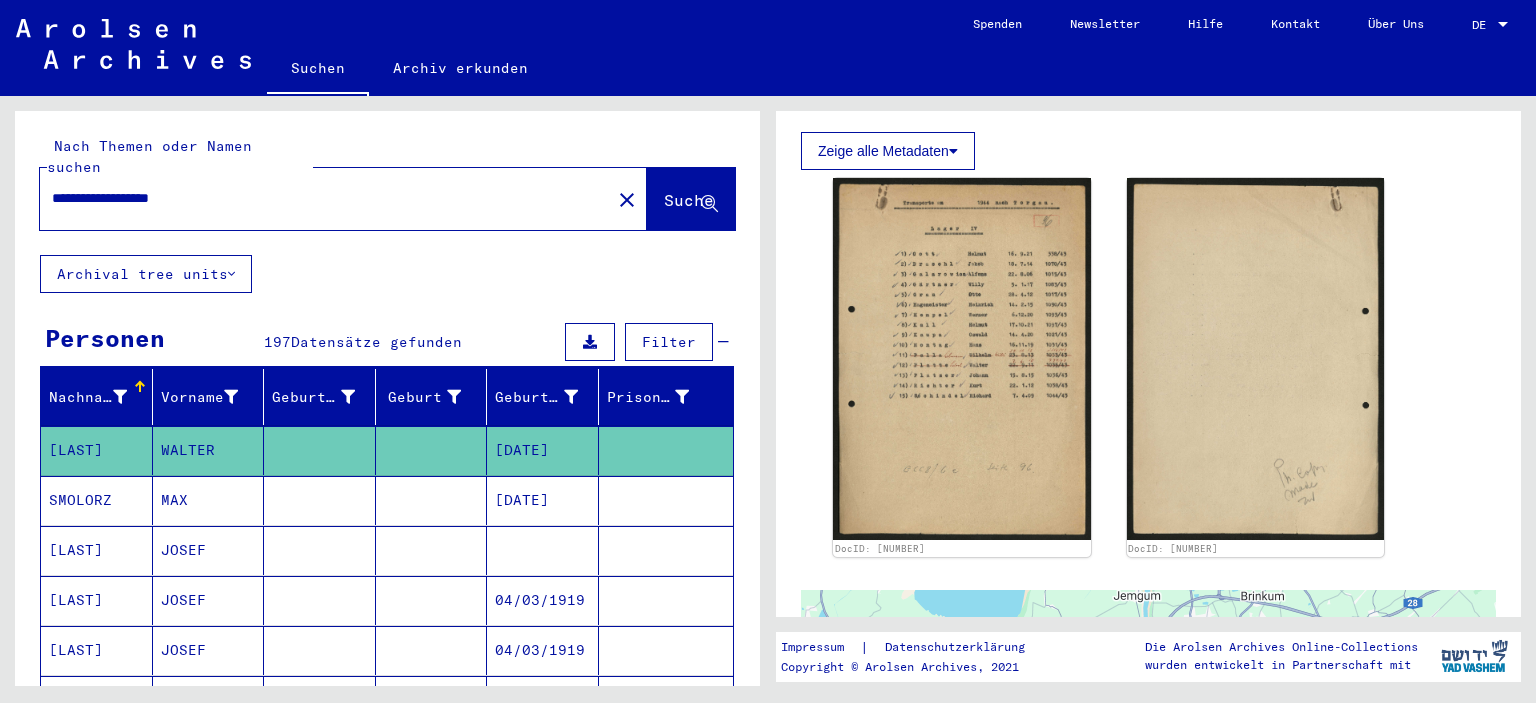 click on "**********" at bounding box center (325, 198) 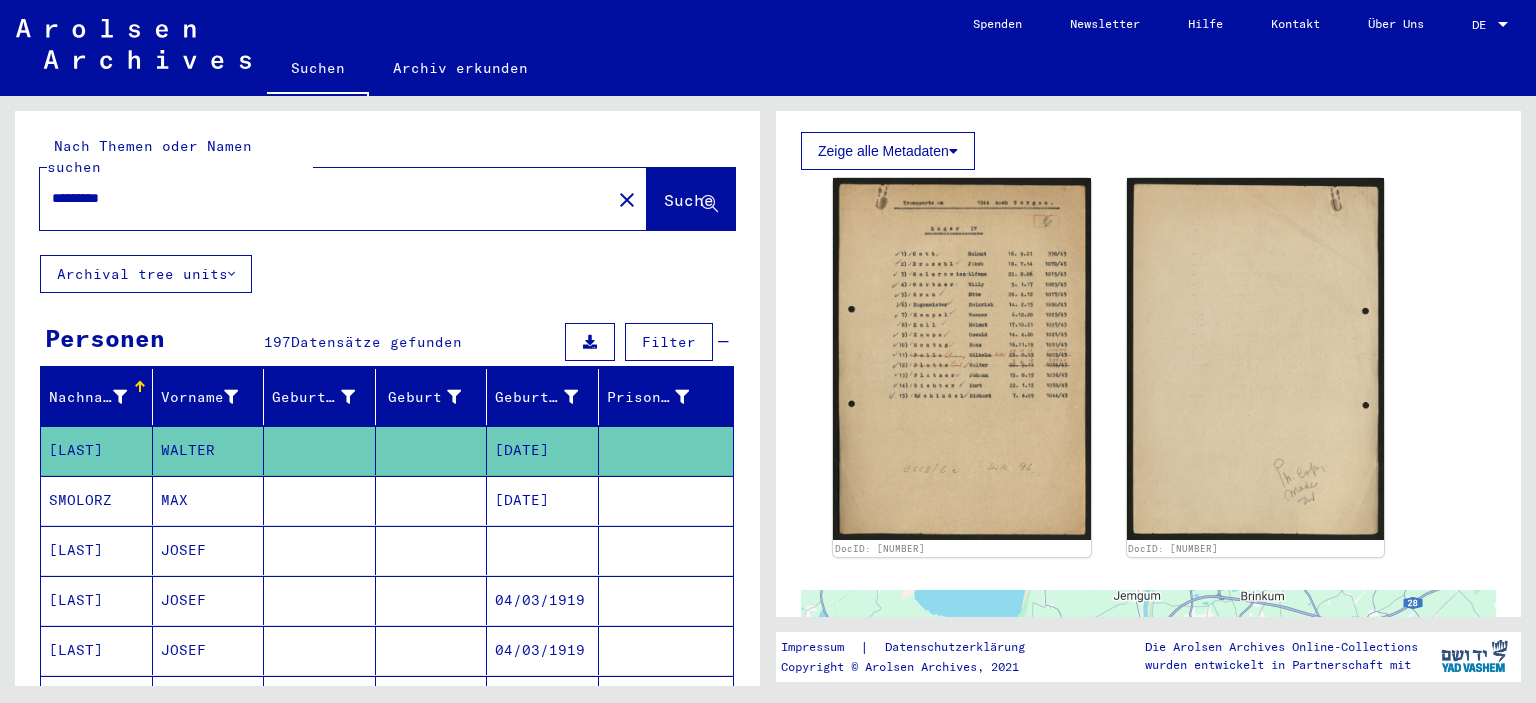 click on "*********" at bounding box center (325, 198) 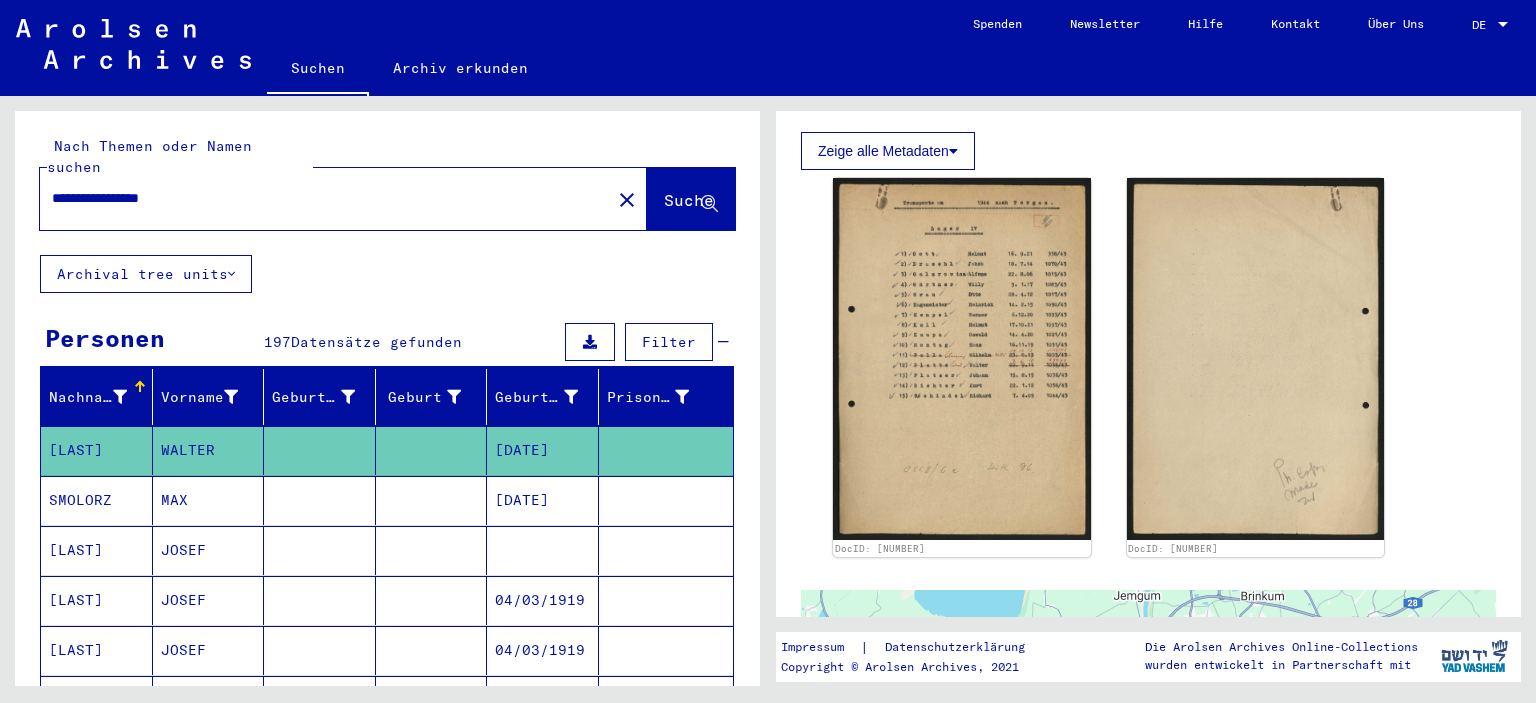 scroll, scrollTop: 0, scrollLeft: 0, axis: both 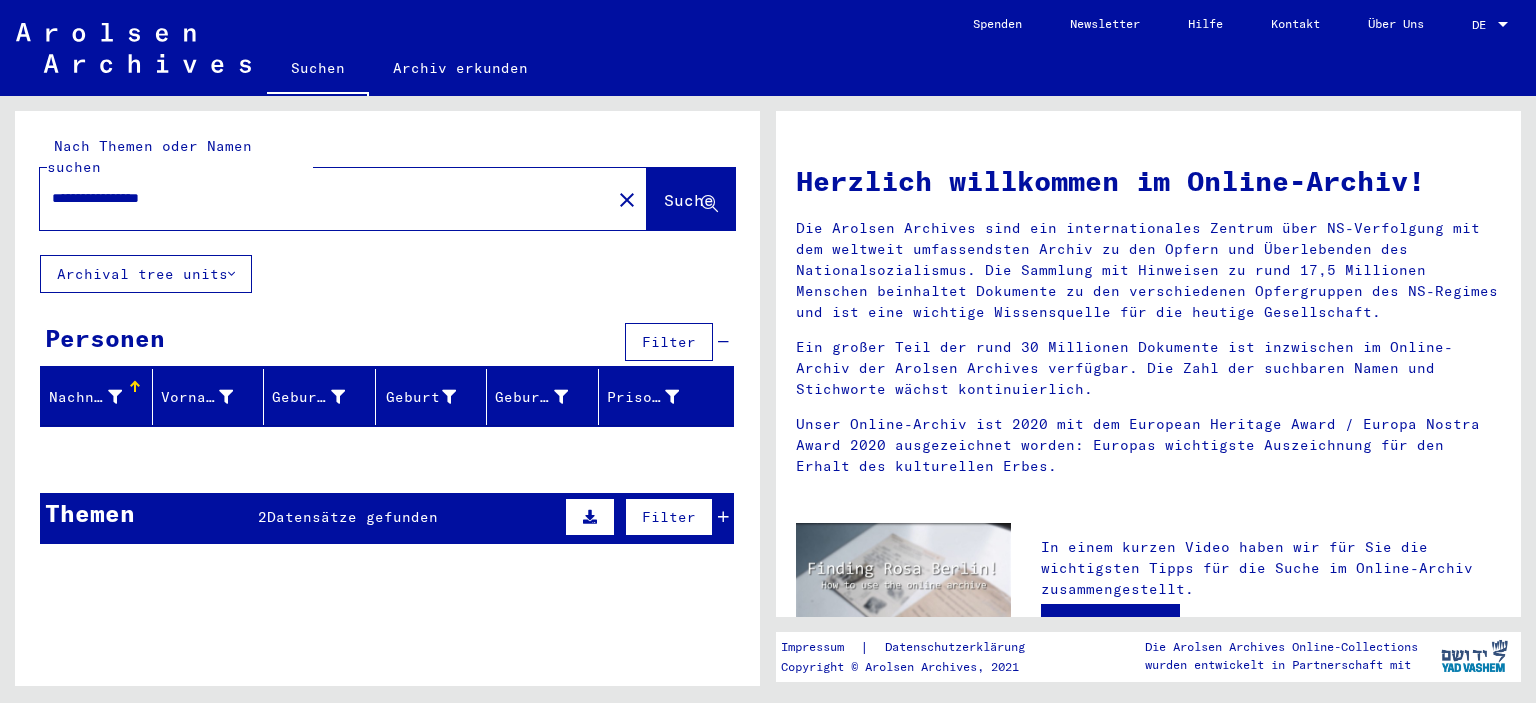 click at bounding box center [723, 517] 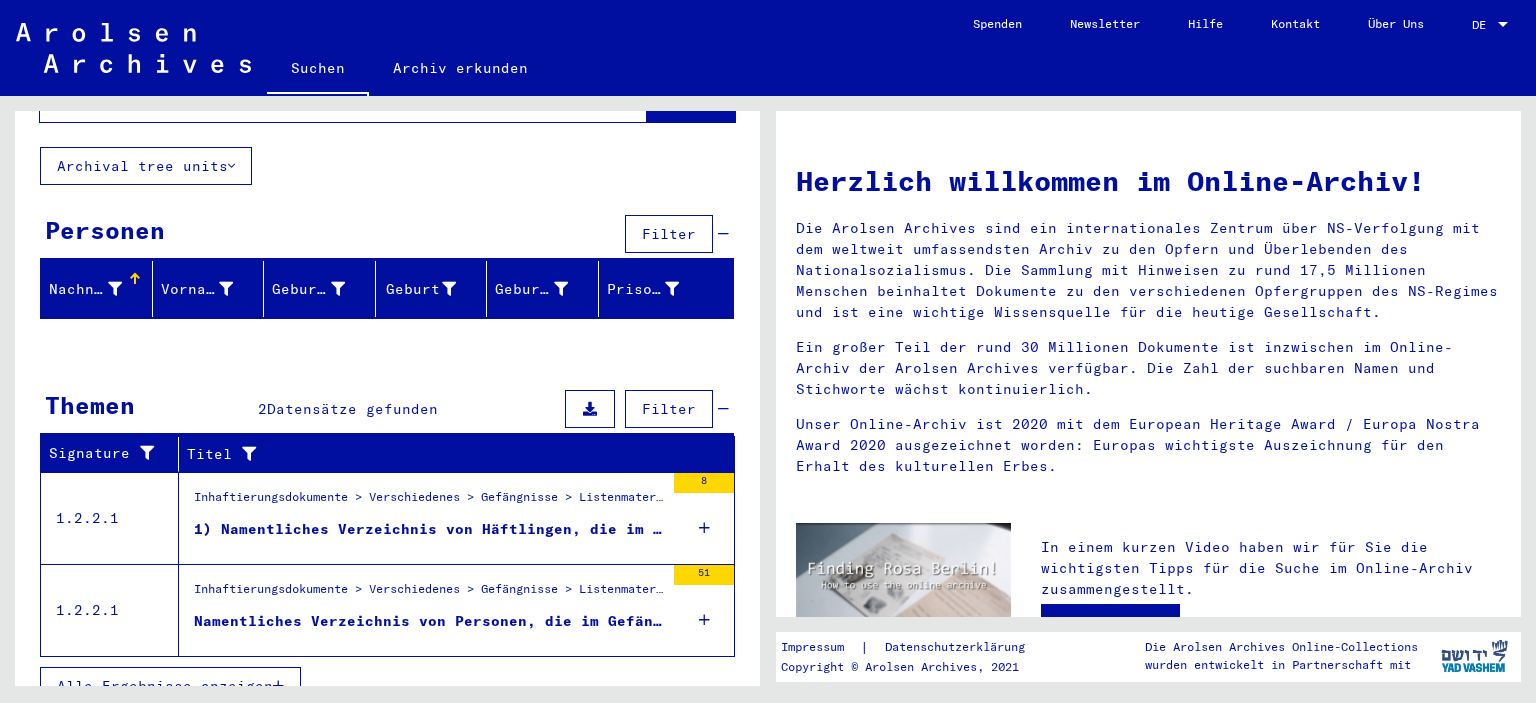 scroll, scrollTop: 112, scrollLeft: 0, axis: vertical 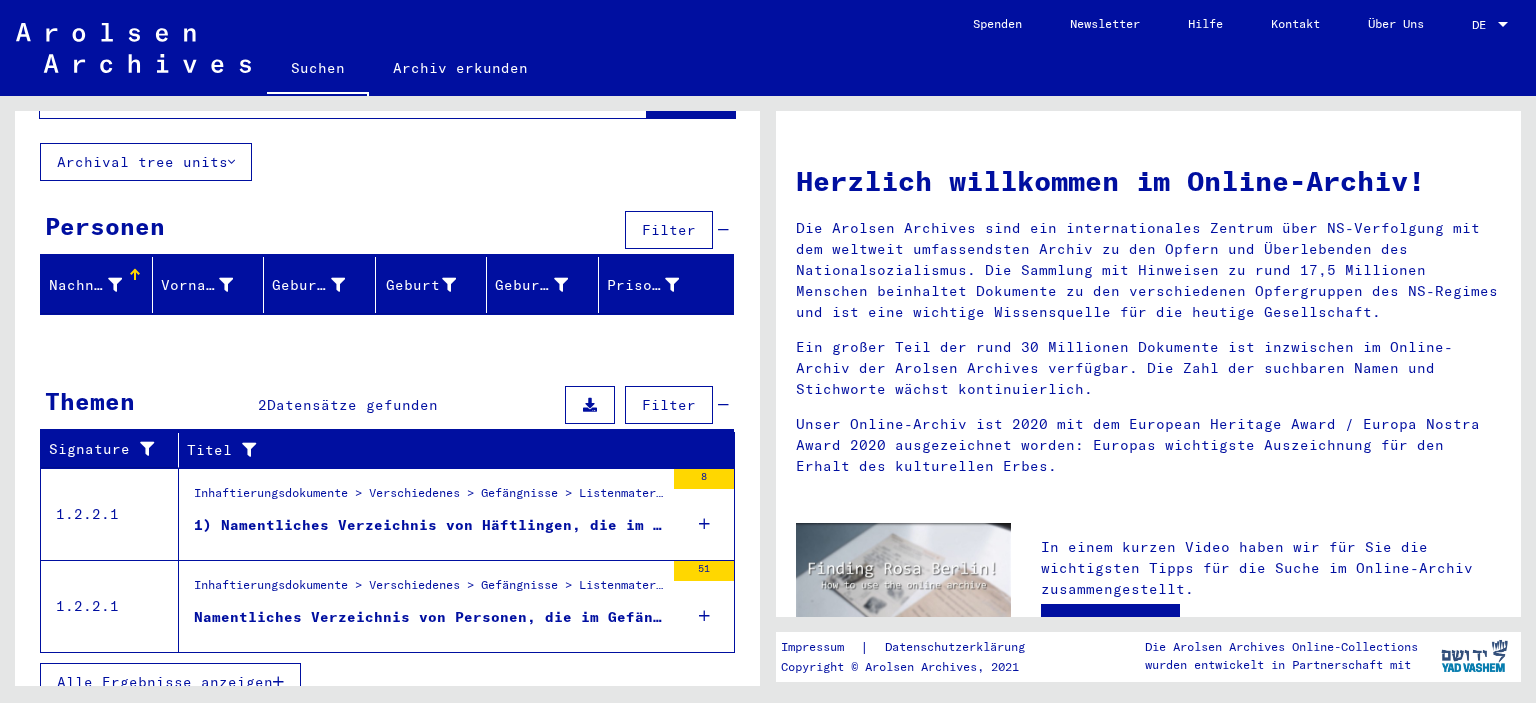 click at bounding box center (704, 524) 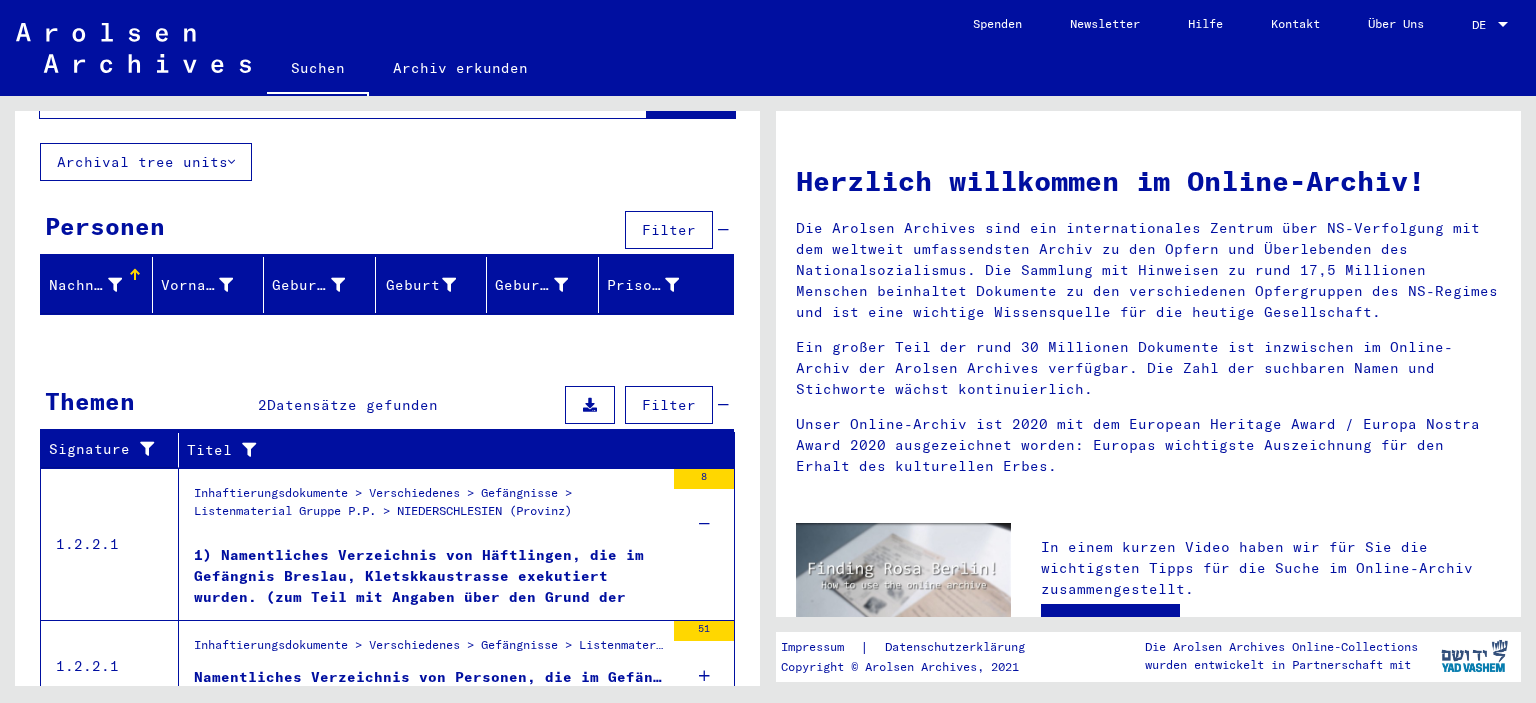 scroll, scrollTop: 172, scrollLeft: 0, axis: vertical 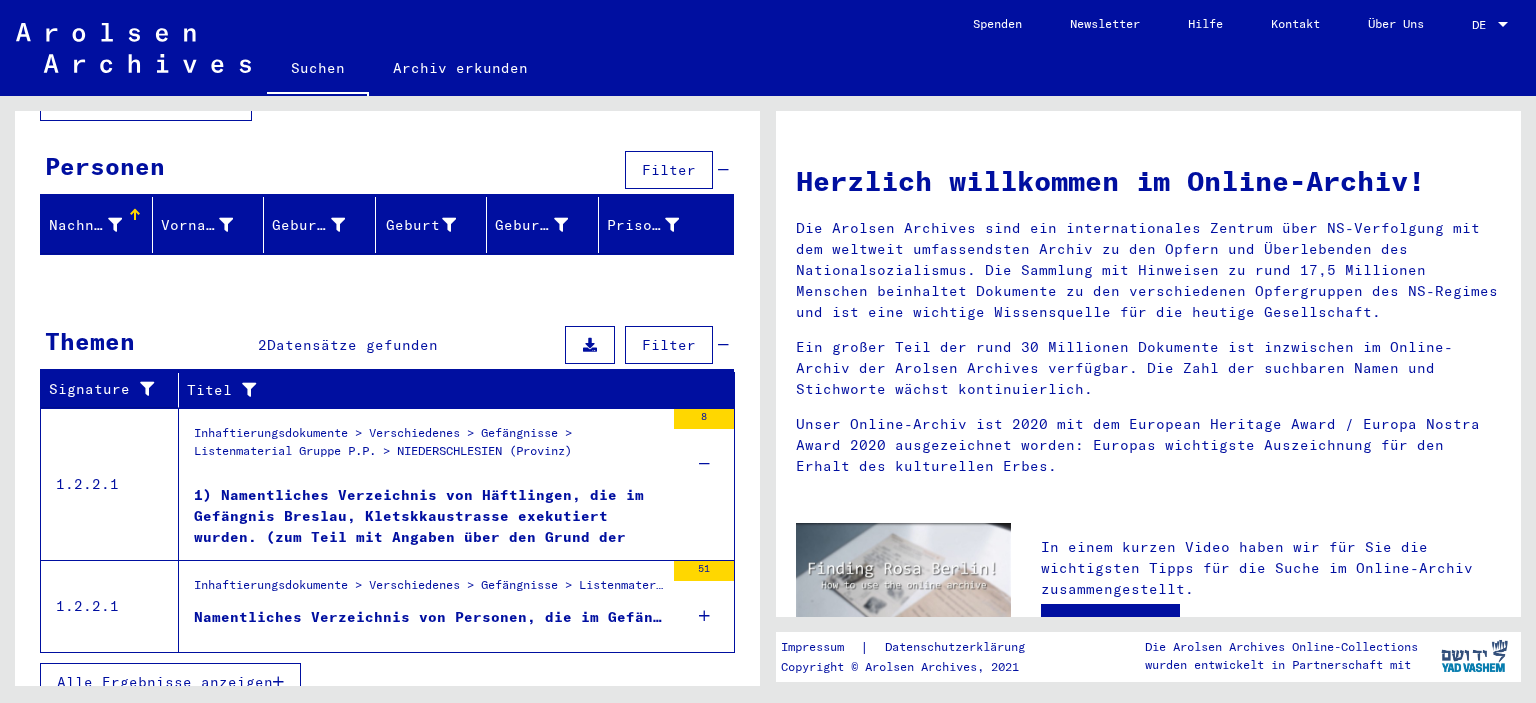 click at bounding box center [704, 616] 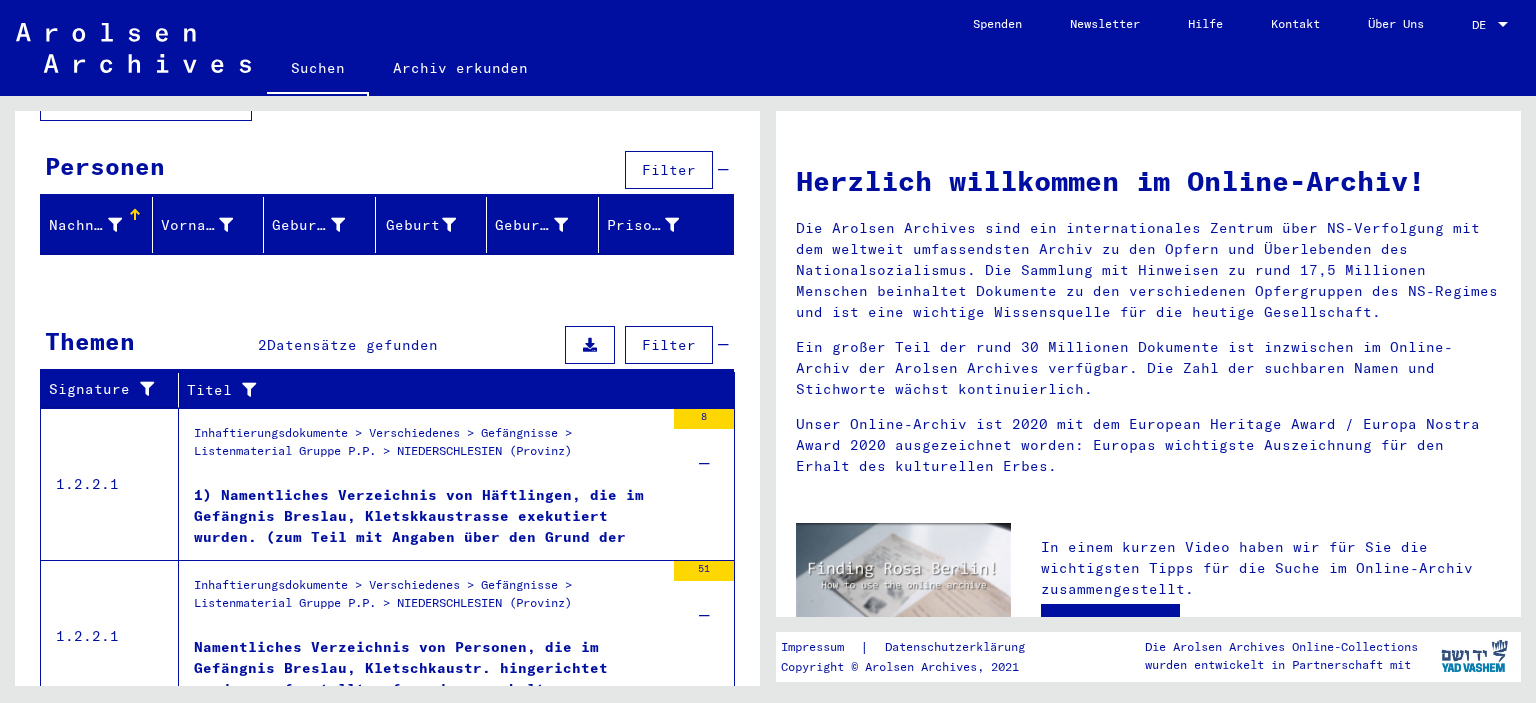 click on "1) Namentliches Verzeichnis von Häftlingen, die im Gefängnis Breslau, Kletskkaustrasse exekutiert wurden. (zum Teil mit Angaben über den Grund der Verurteilung aus dem "Mordregister Potsdam" - ..." at bounding box center (429, 515) 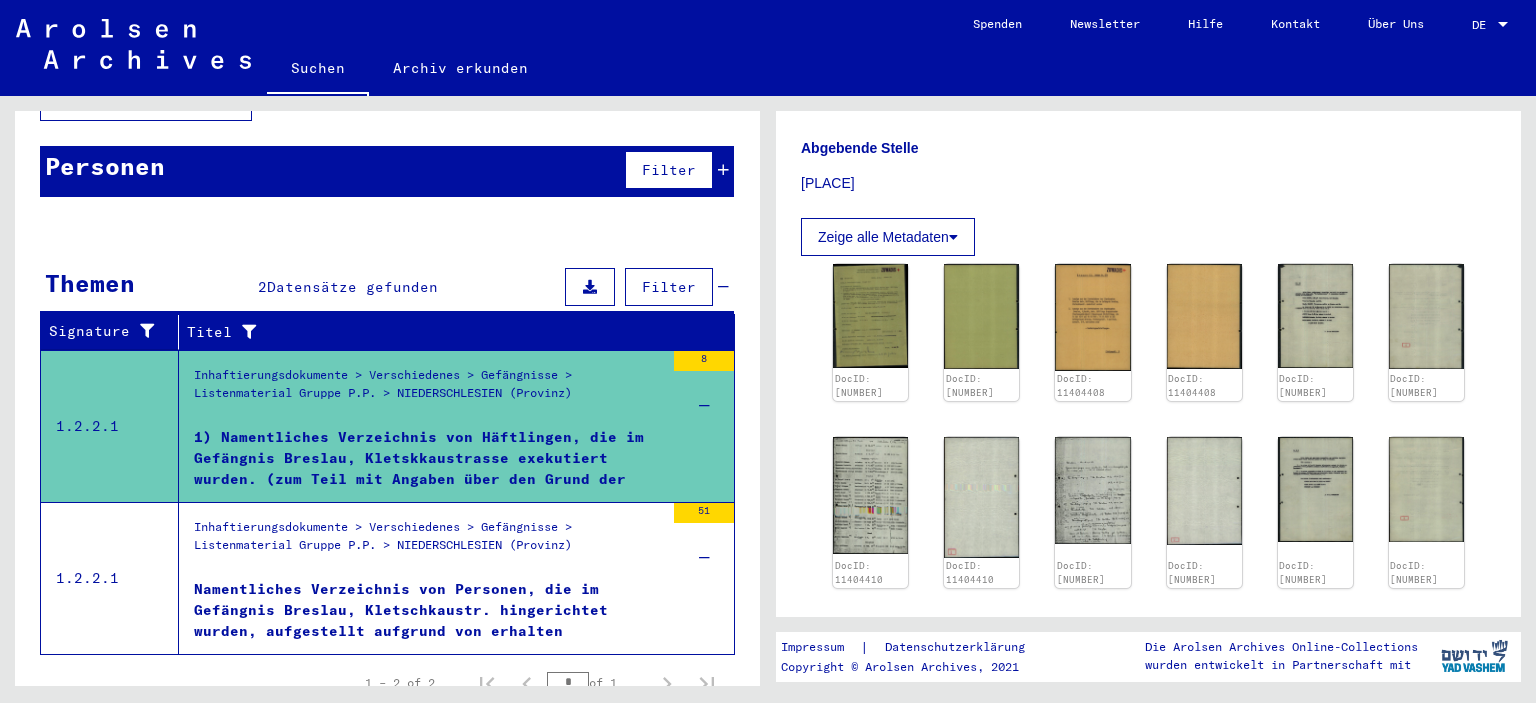 scroll, scrollTop: 524, scrollLeft: 0, axis: vertical 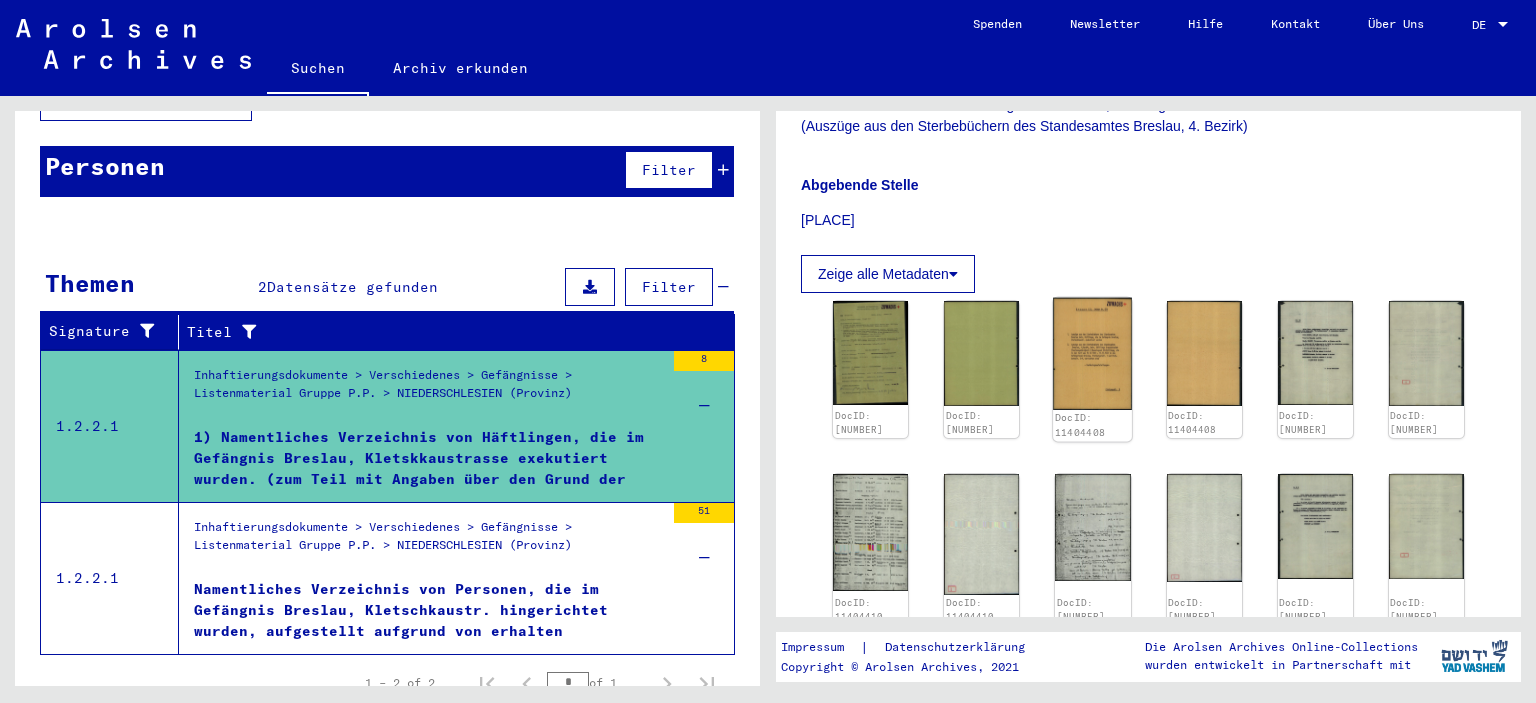 click 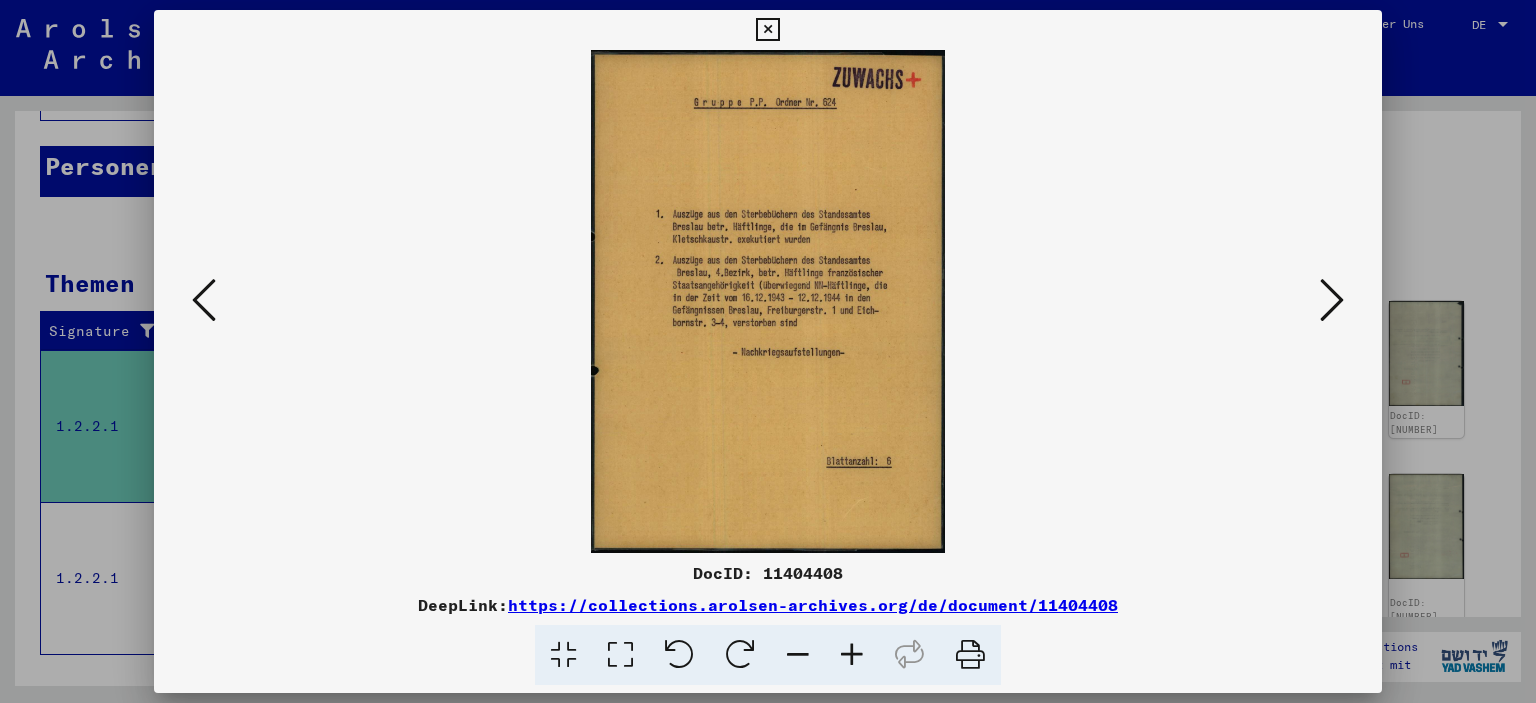 click at bounding box center (852, 655) 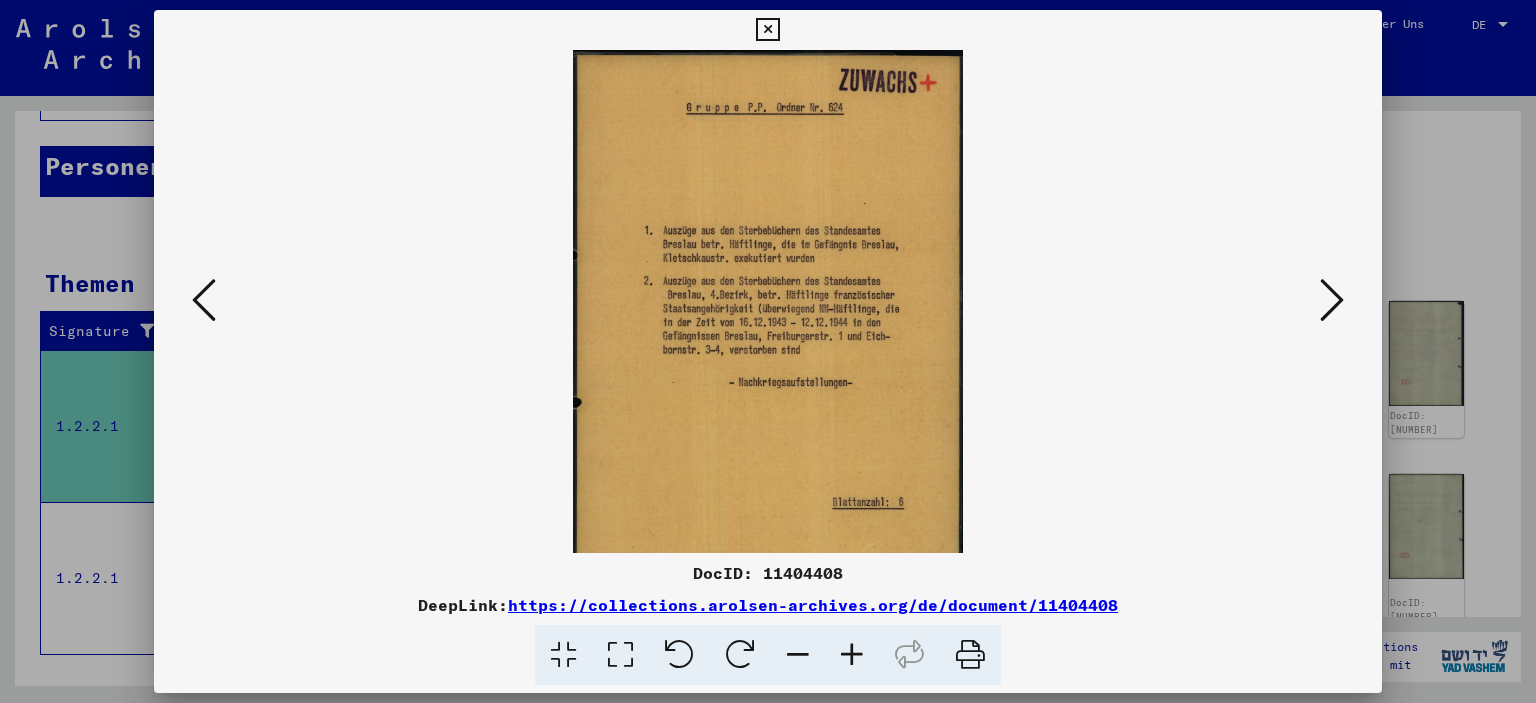 click at bounding box center [852, 655] 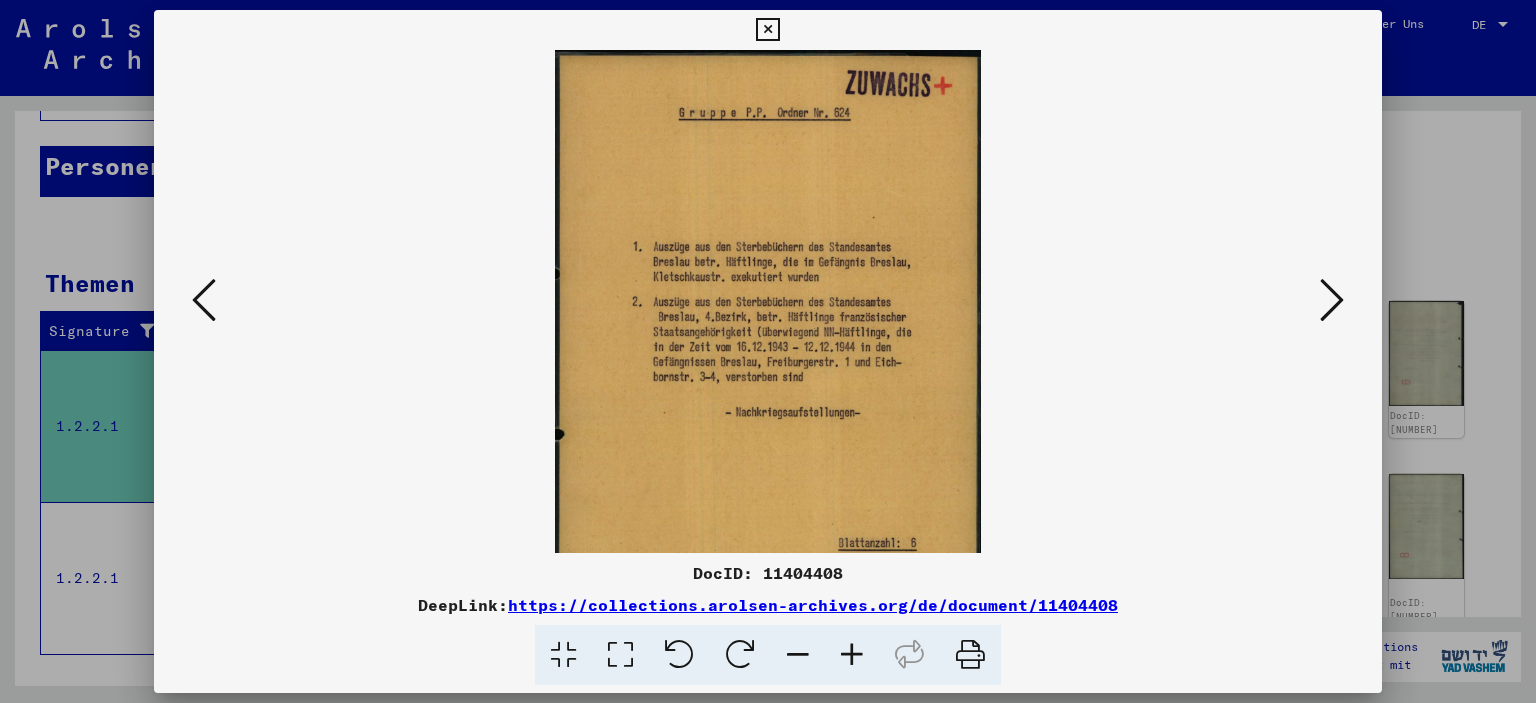click at bounding box center [852, 655] 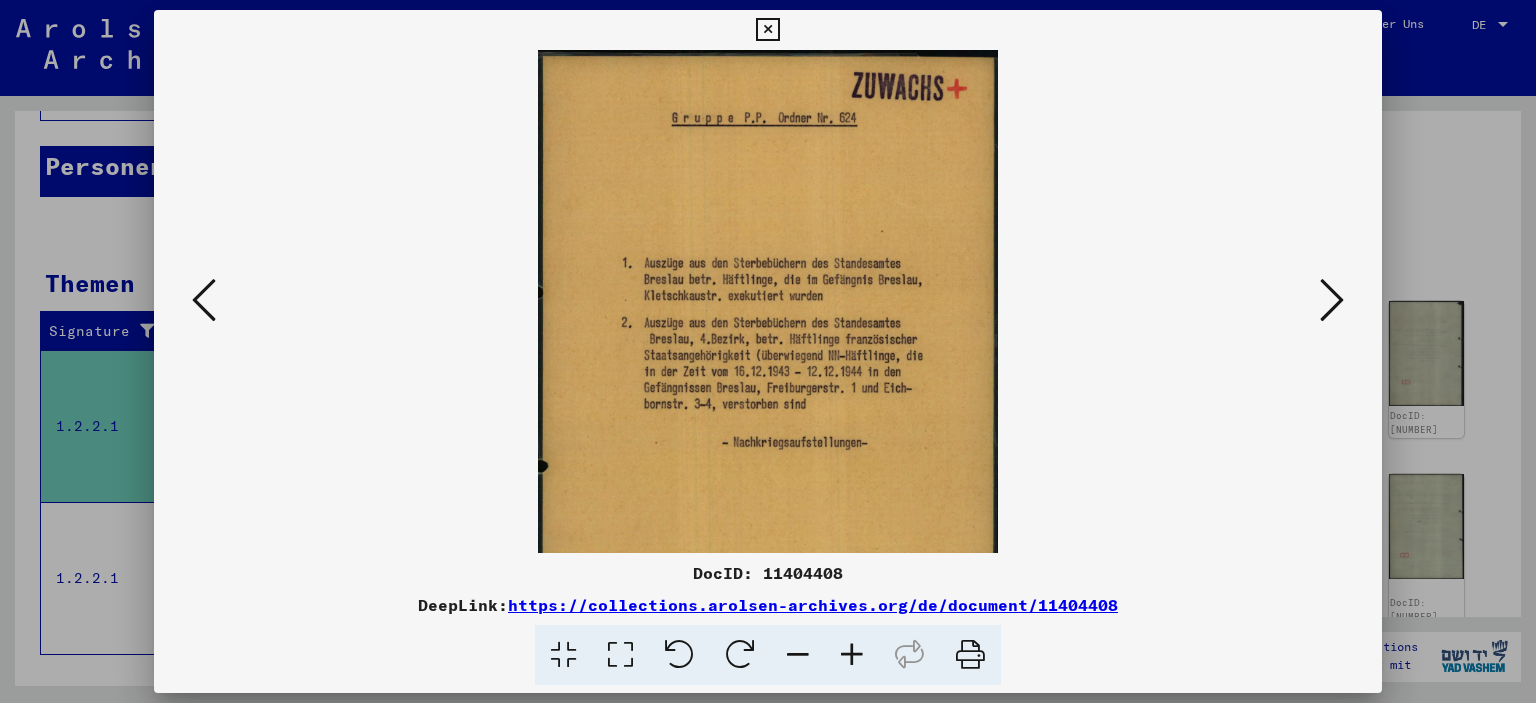 click at bounding box center (852, 655) 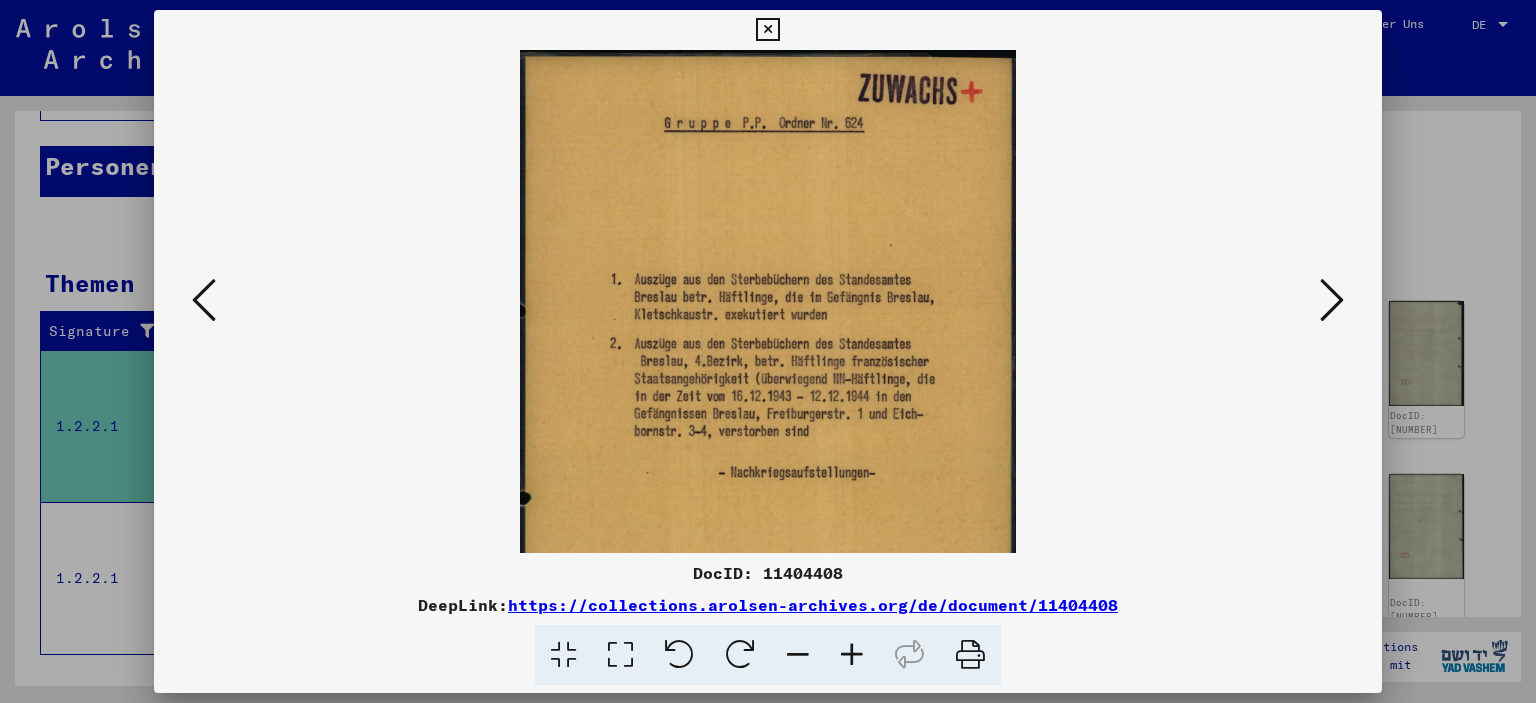 click at bounding box center [852, 655] 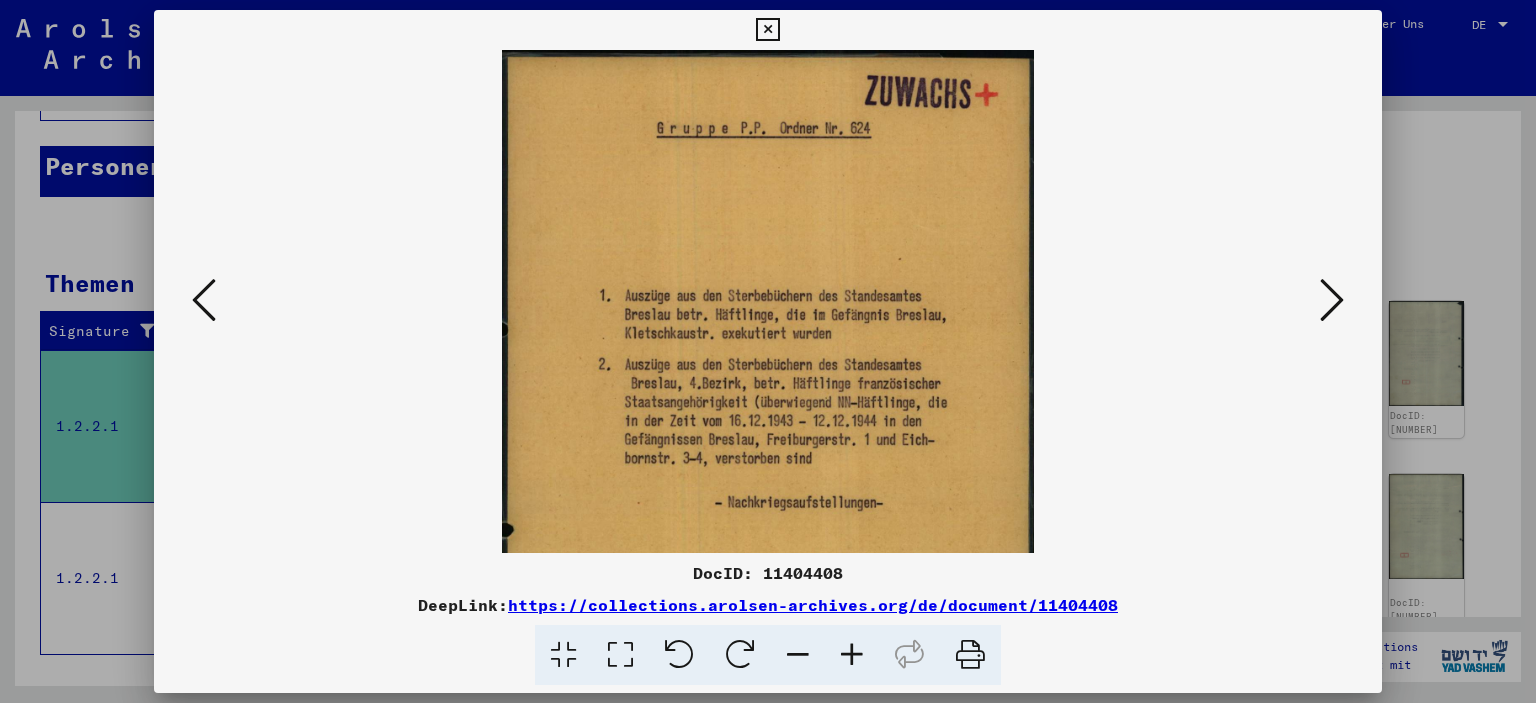 click at bounding box center [852, 655] 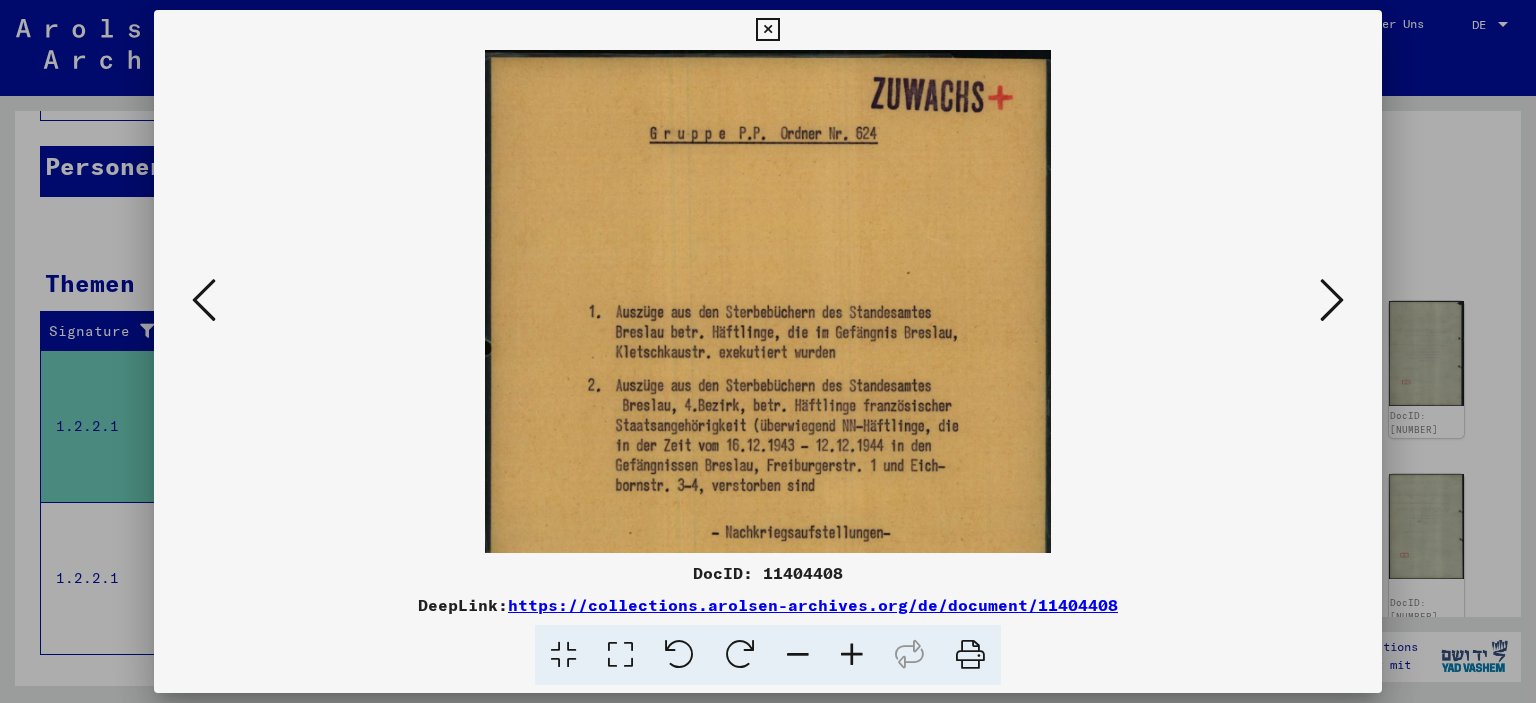 click at bounding box center [852, 655] 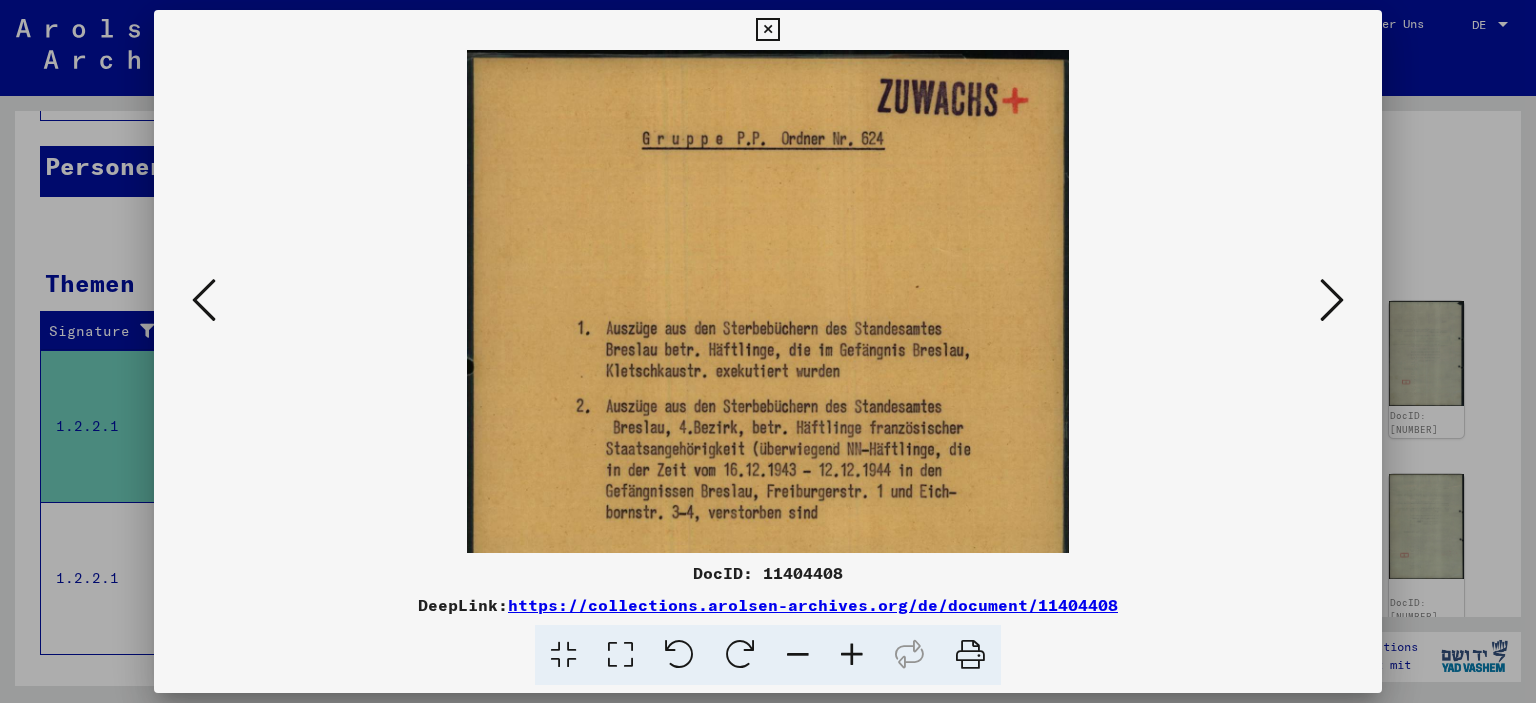 click at bounding box center [852, 655] 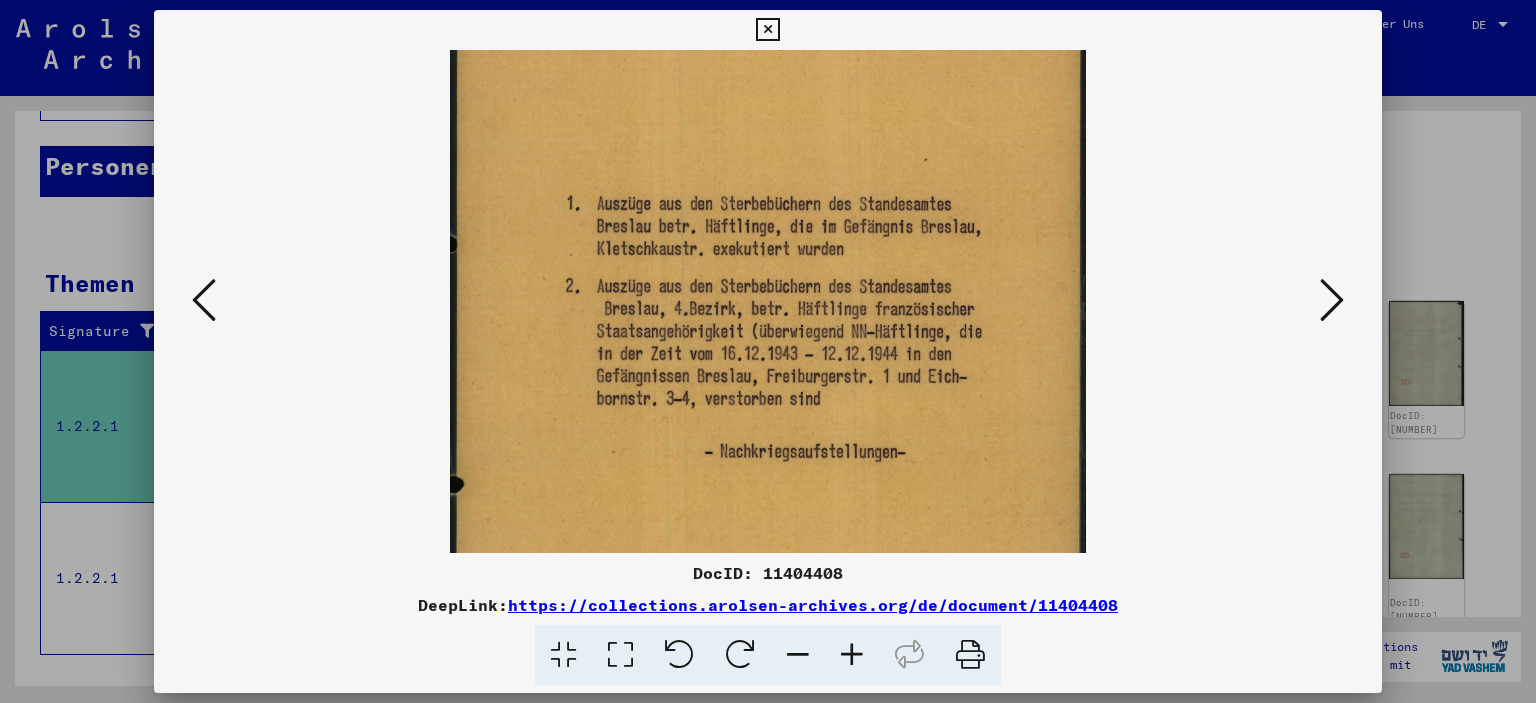 scroll, scrollTop: 143, scrollLeft: 0, axis: vertical 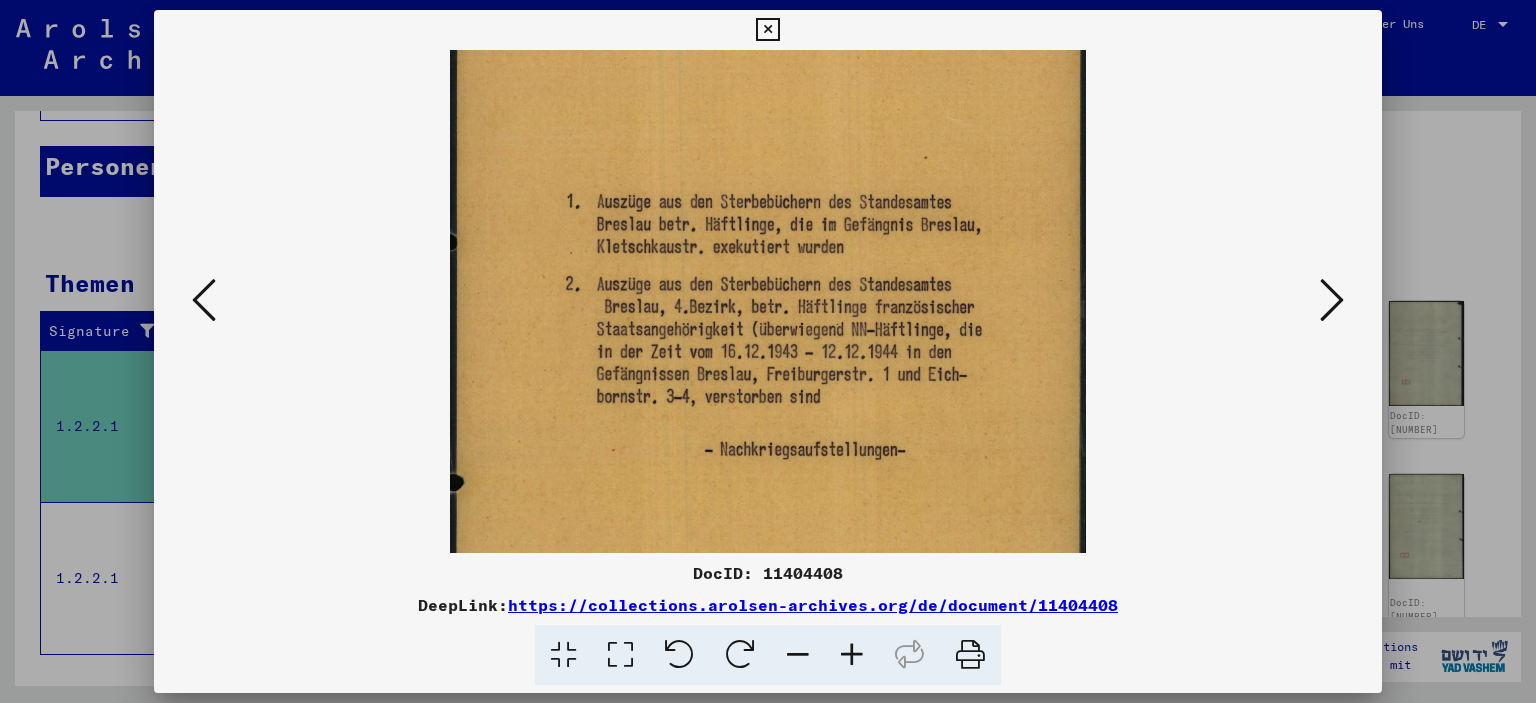 drag, startPoint x: 998, startPoint y: 418, endPoint x: 998, endPoint y: 263, distance: 155 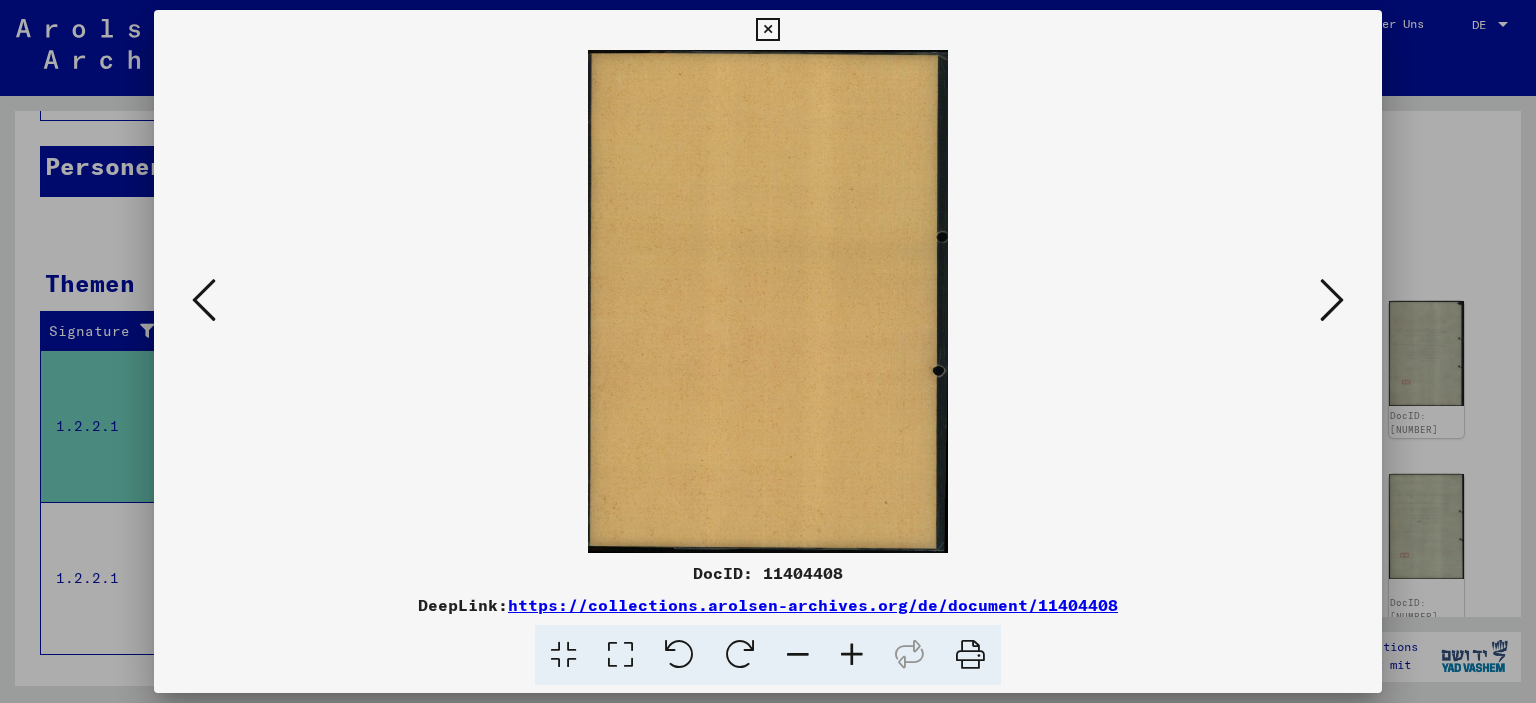 click at bounding box center [1332, 300] 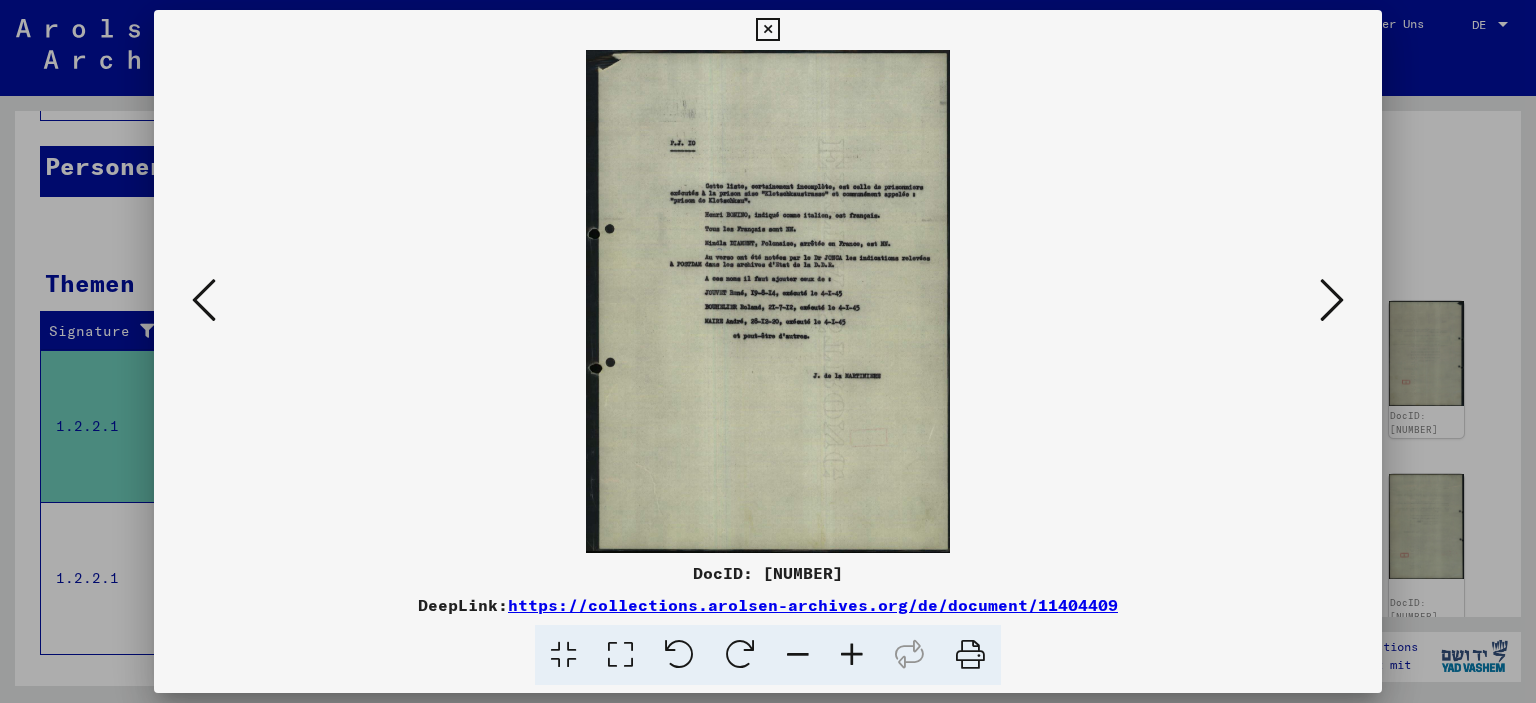 click at bounding box center (1332, 300) 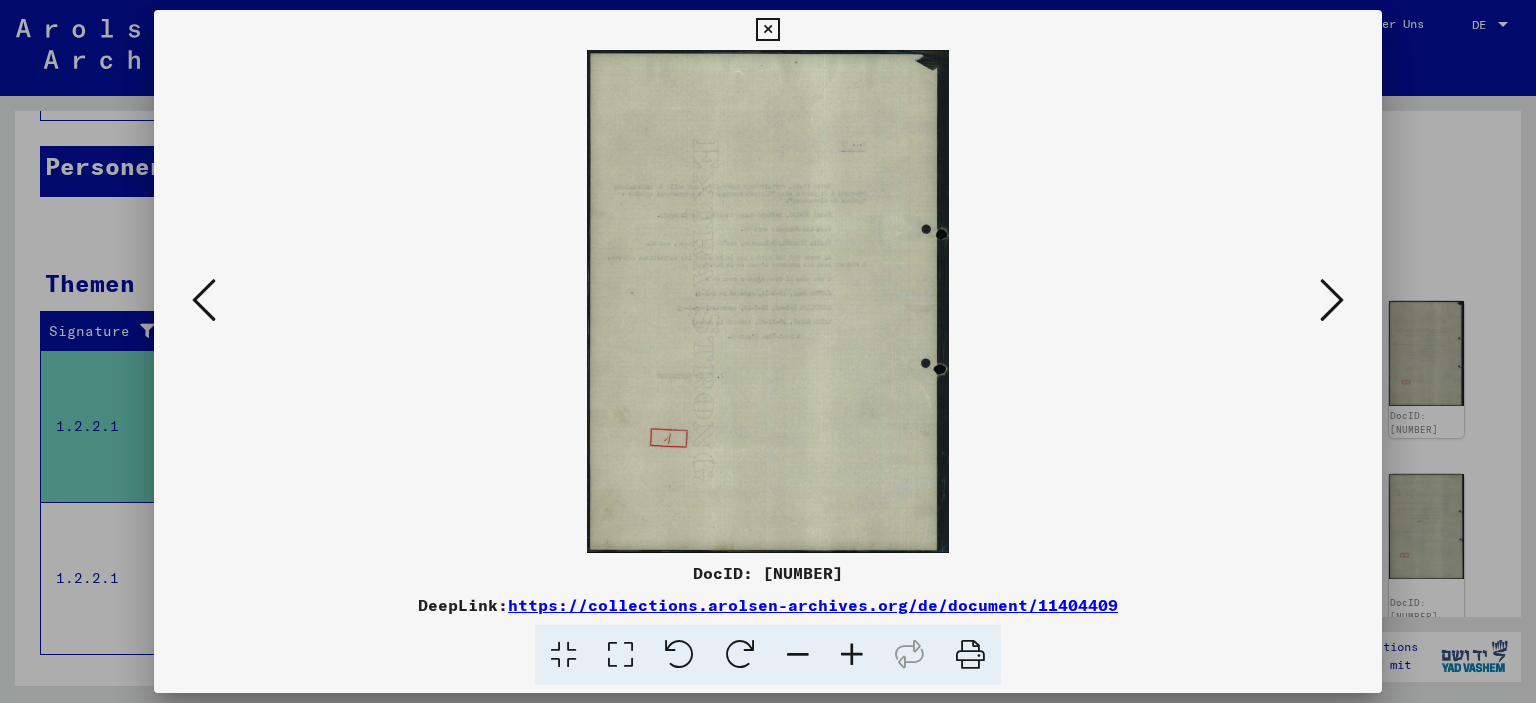 click at bounding box center (1332, 300) 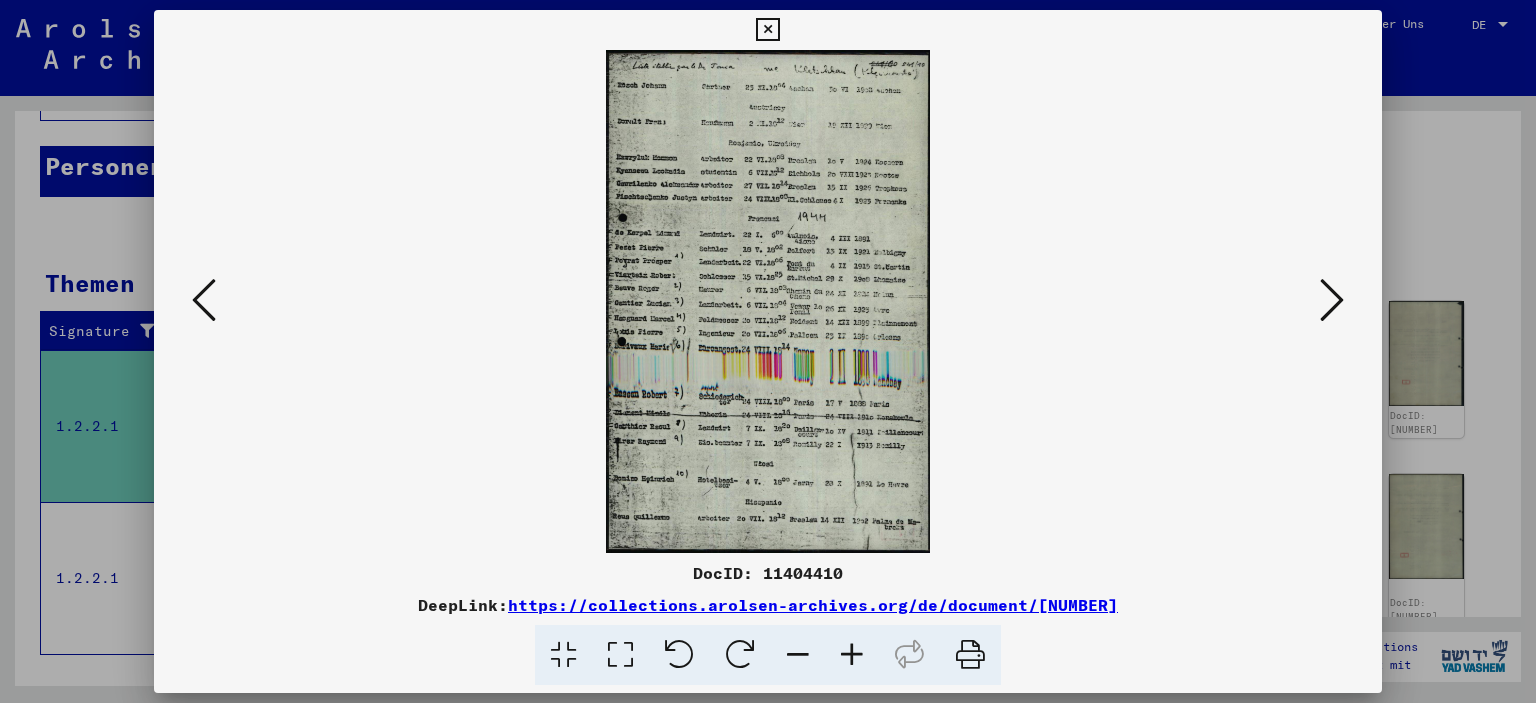 click at bounding box center [852, 655] 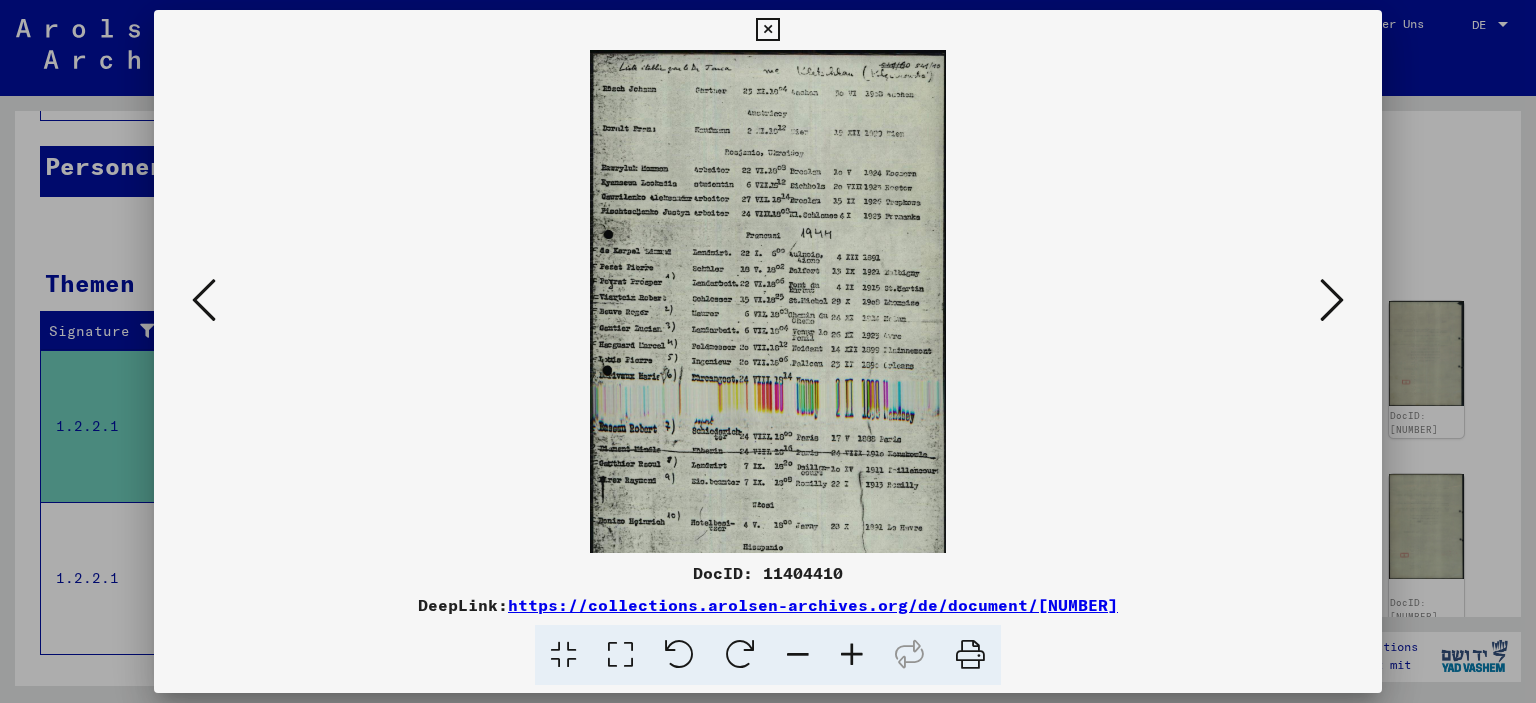 click at bounding box center (852, 655) 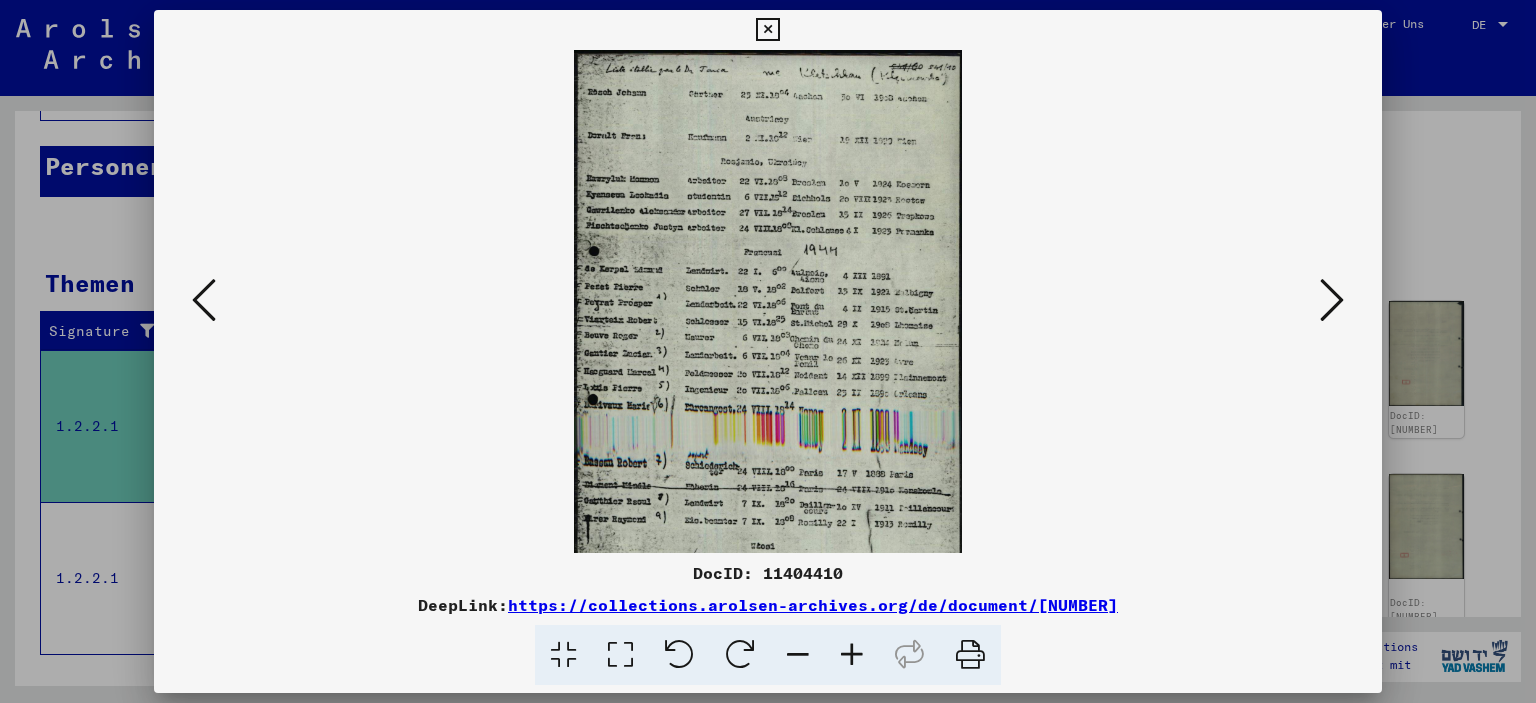 click at bounding box center [852, 655] 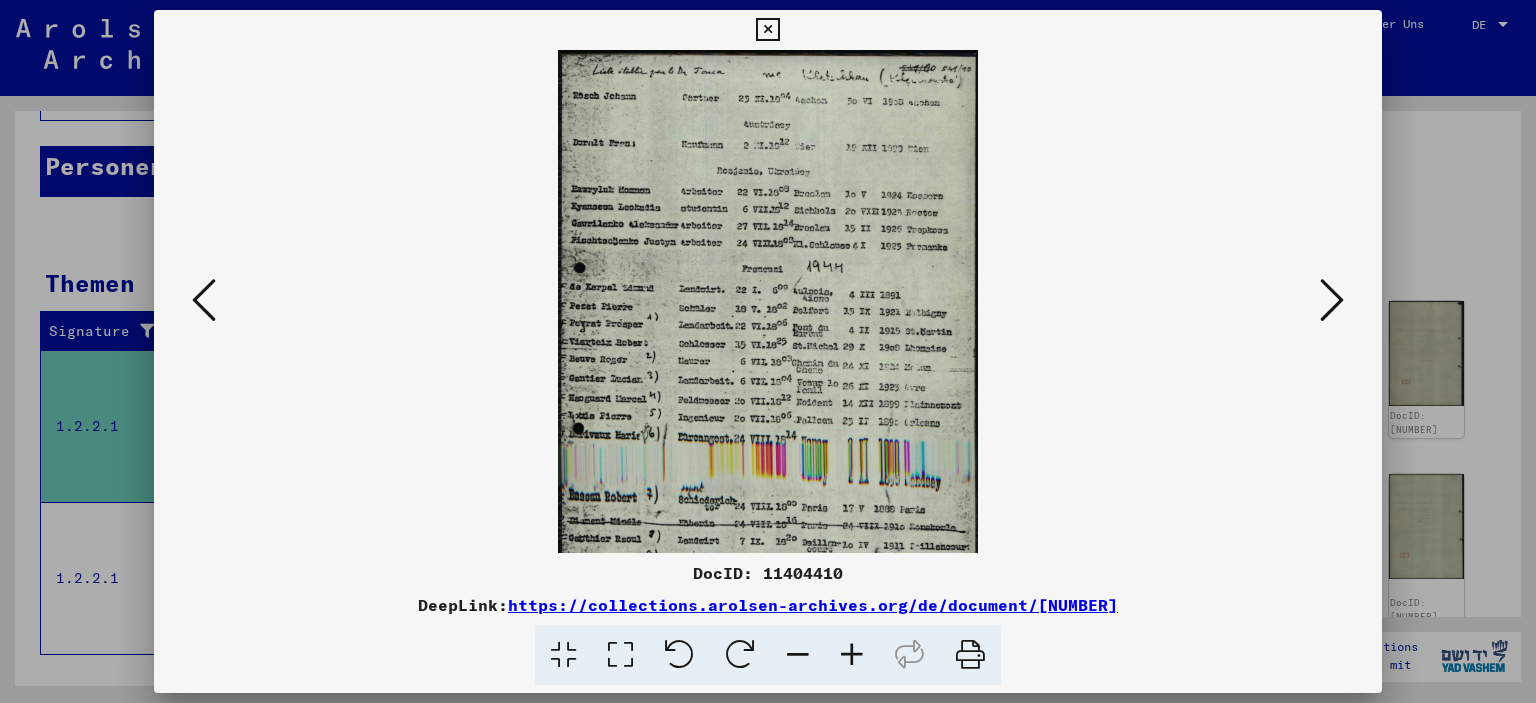 click at bounding box center [852, 655] 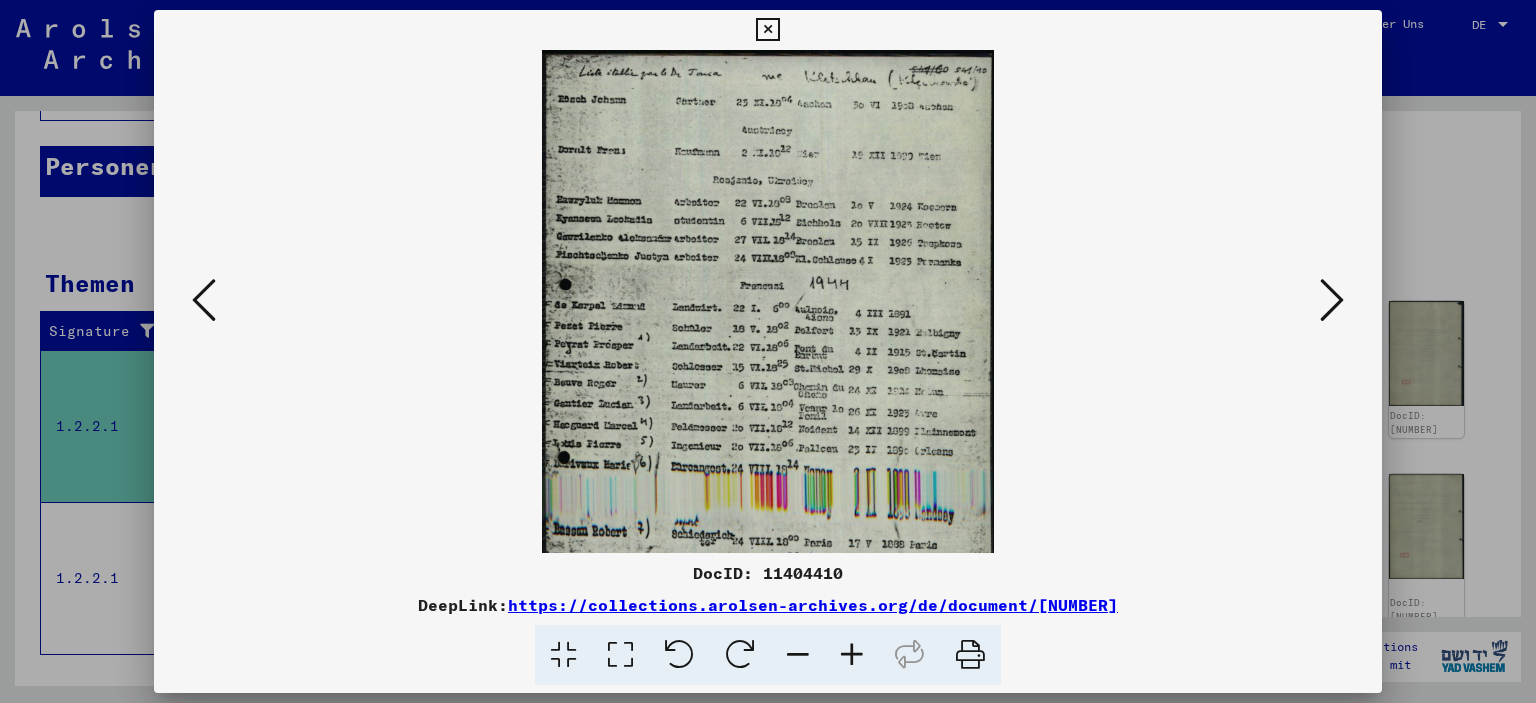 click at bounding box center (852, 655) 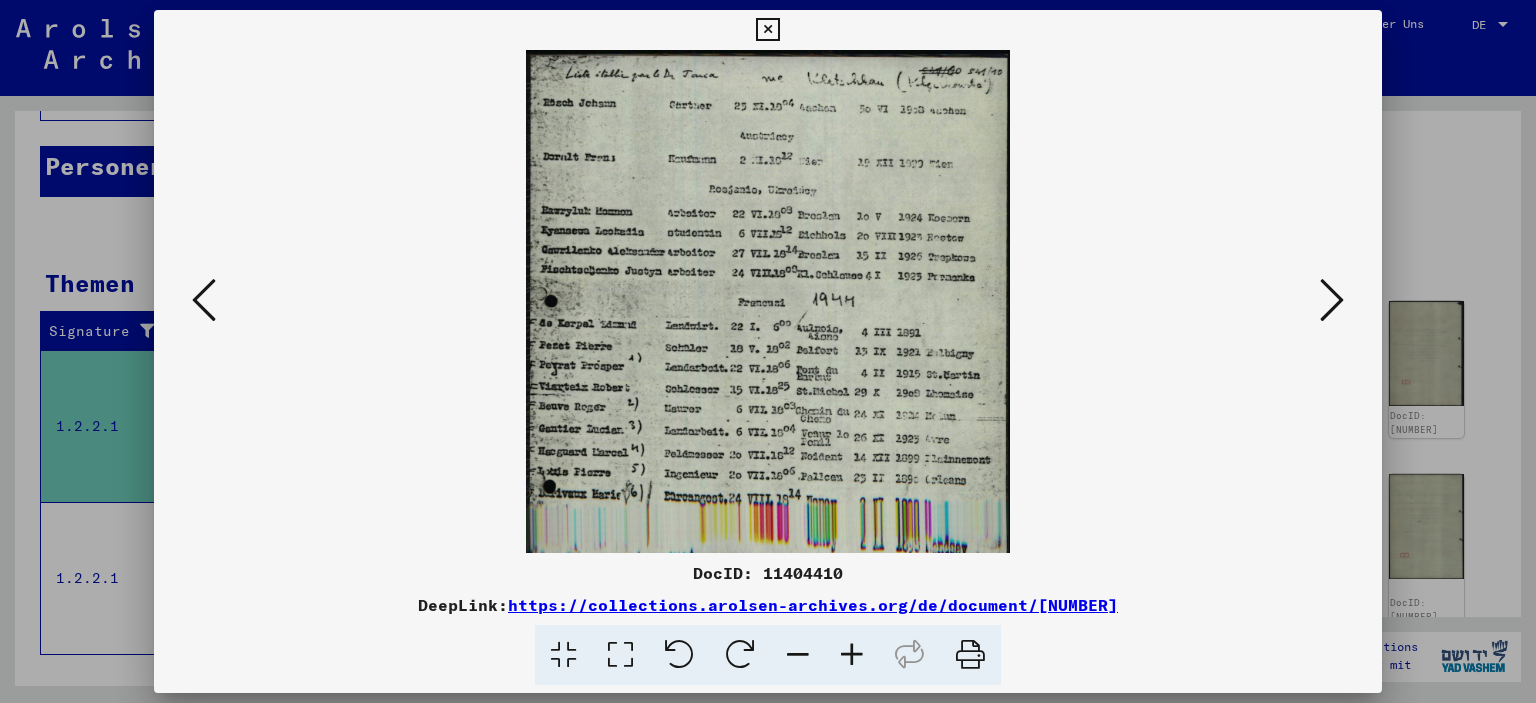 click at bounding box center [852, 655] 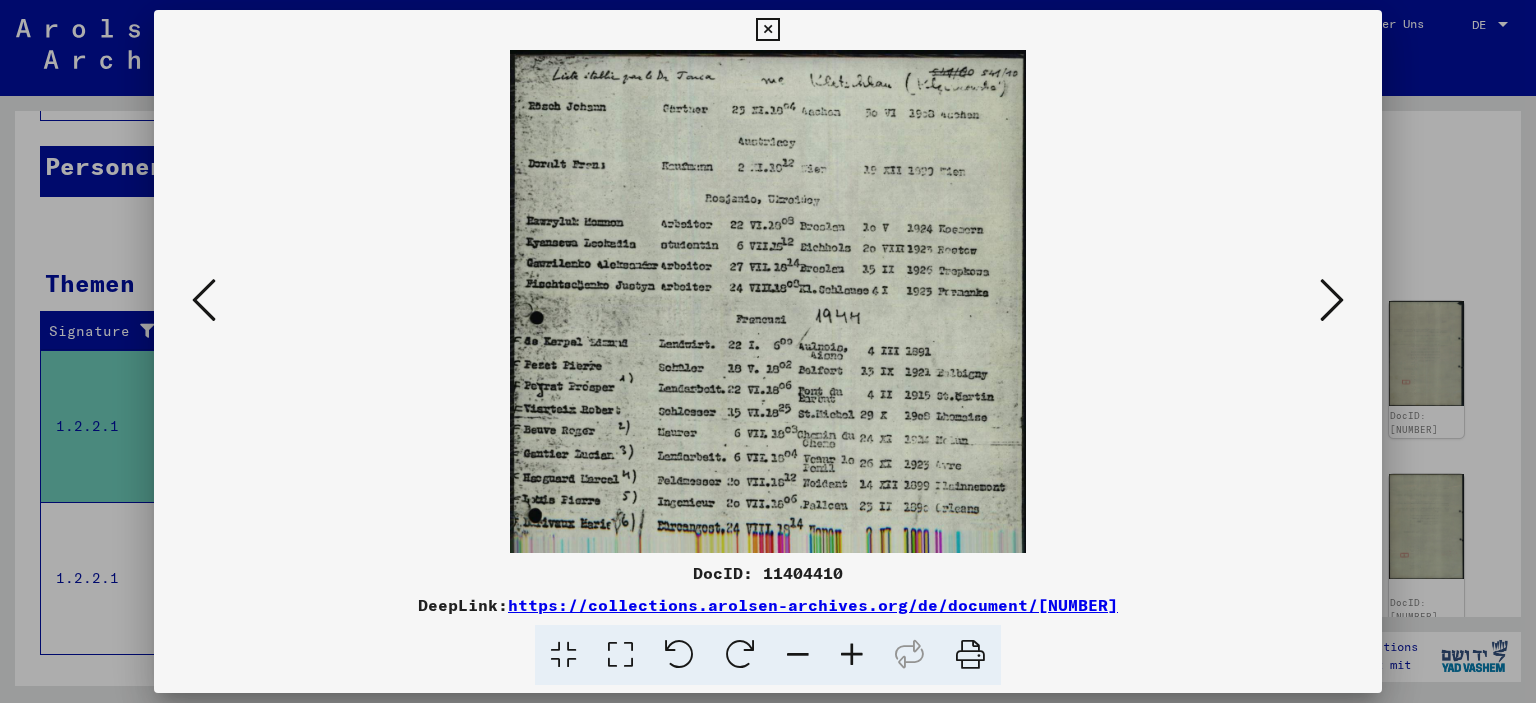 click at bounding box center (852, 655) 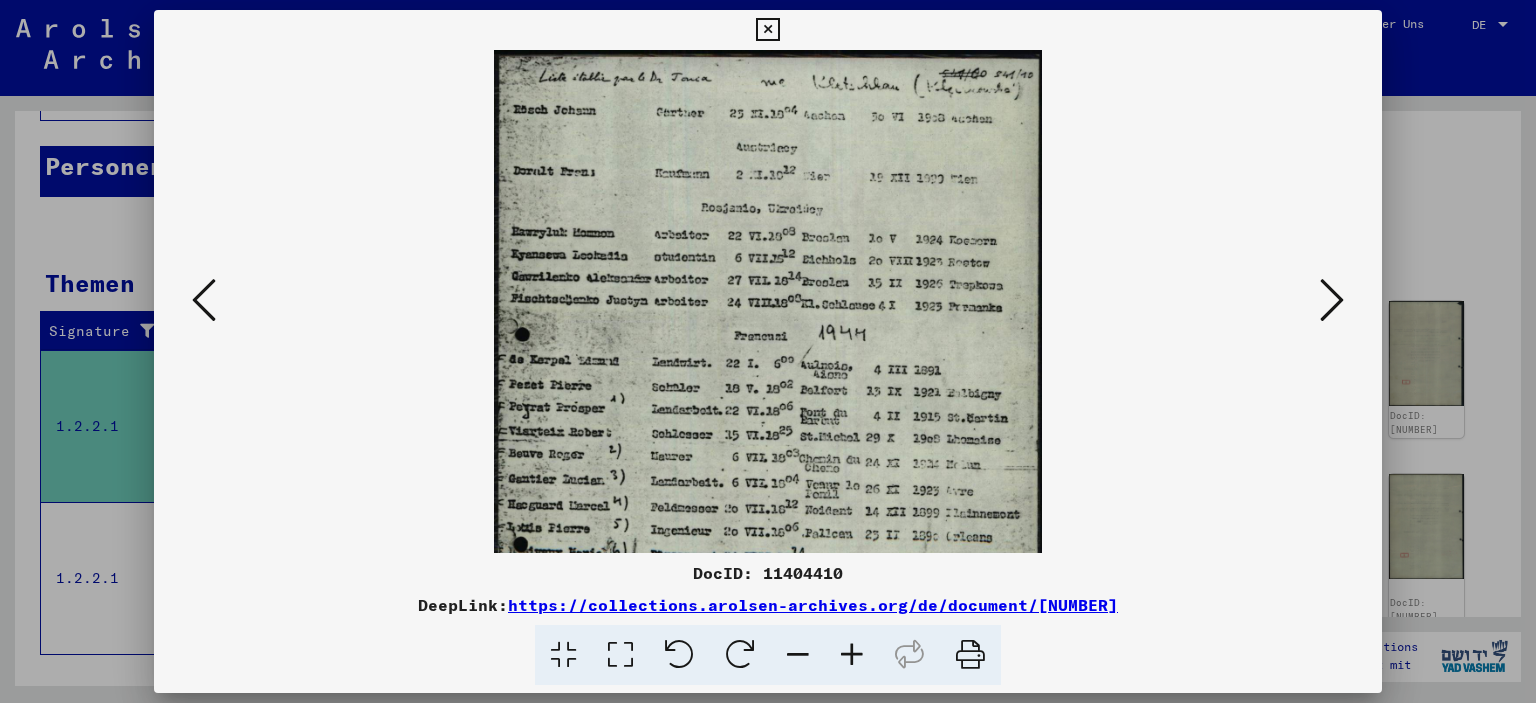 click at bounding box center (852, 655) 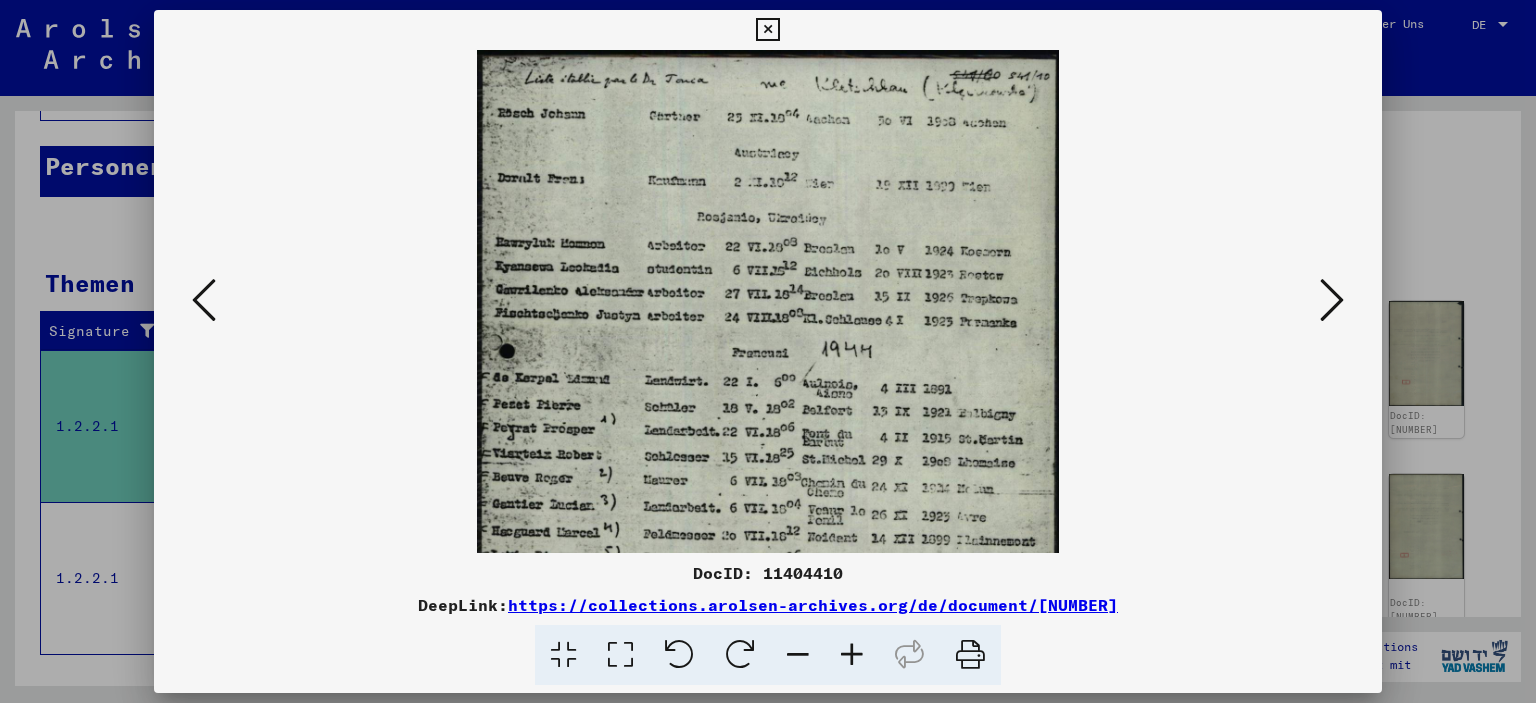 click at bounding box center [852, 655] 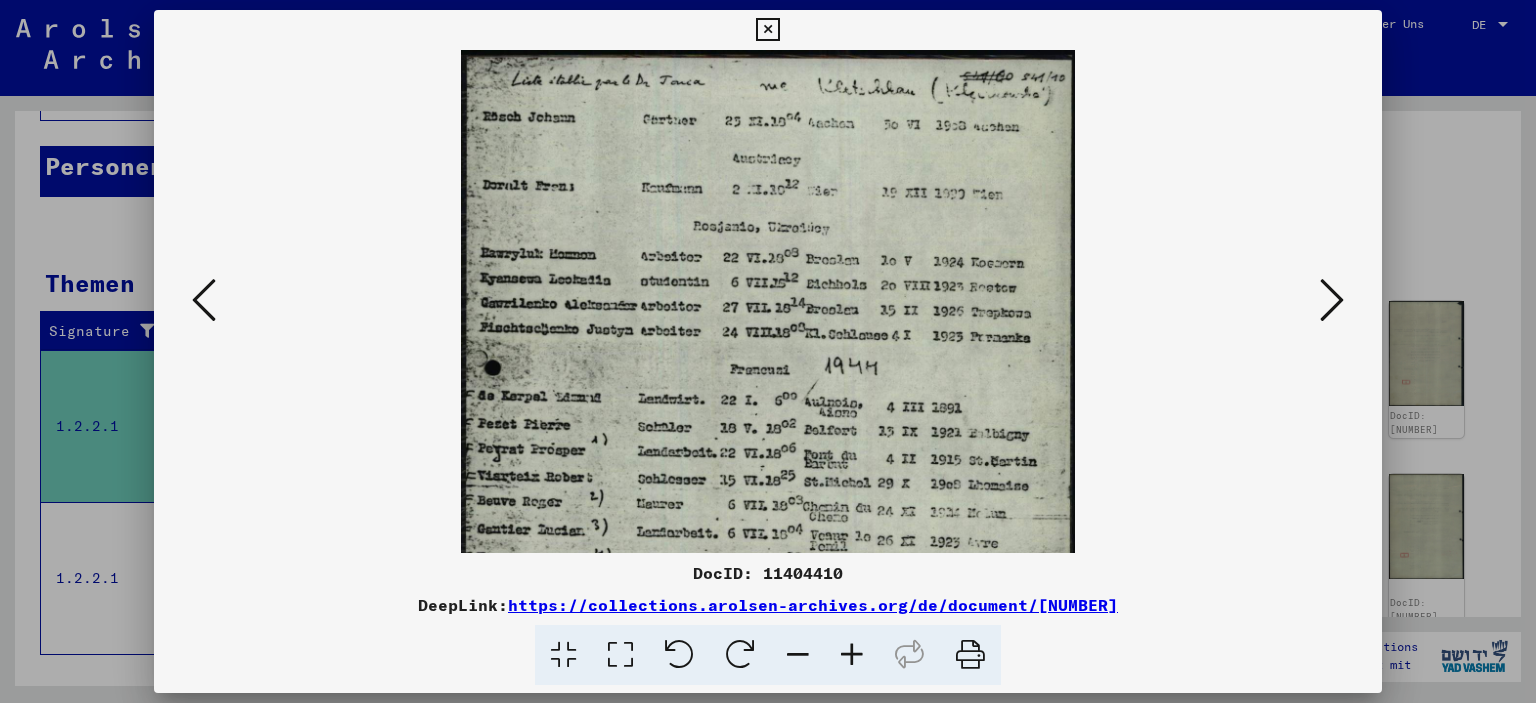 click at bounding box center (852, 655) 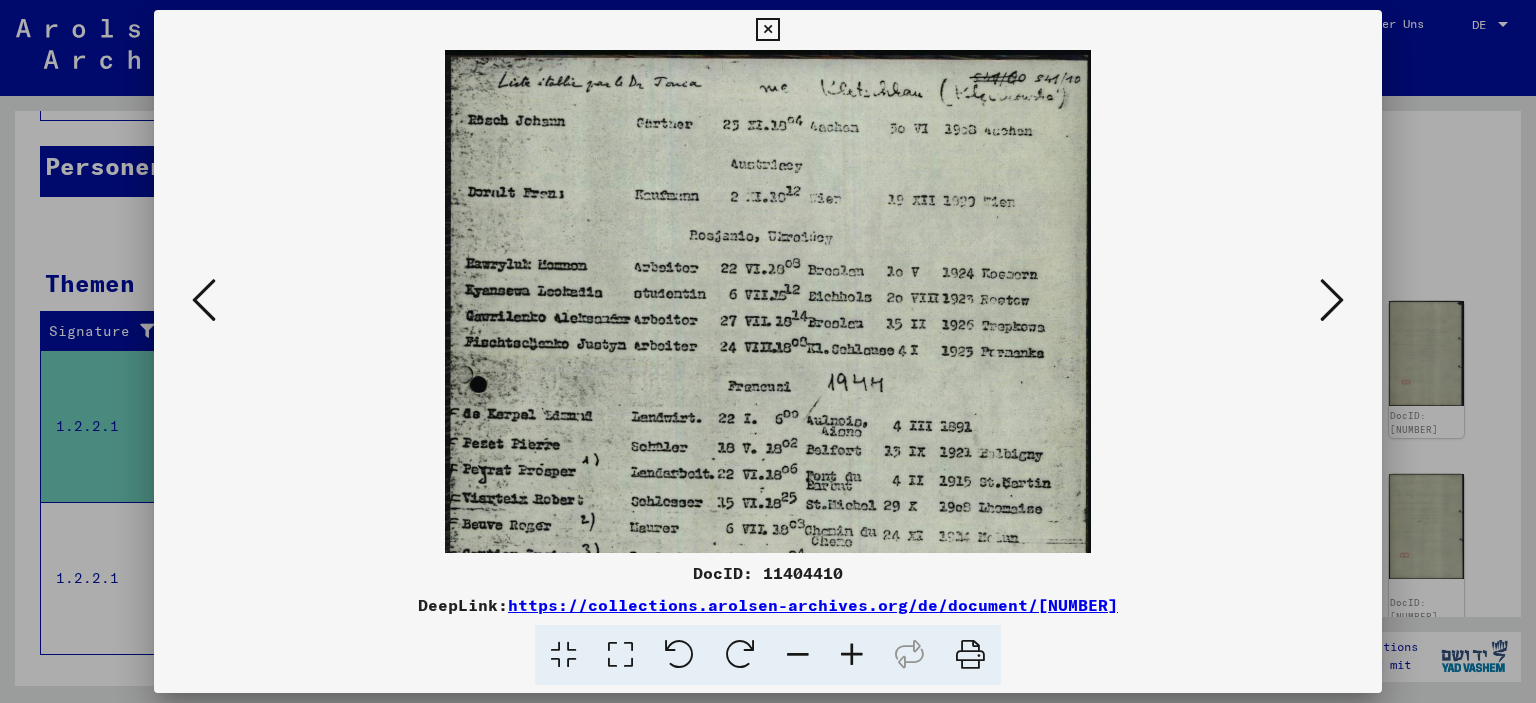 click at bounding box center [852, 655] 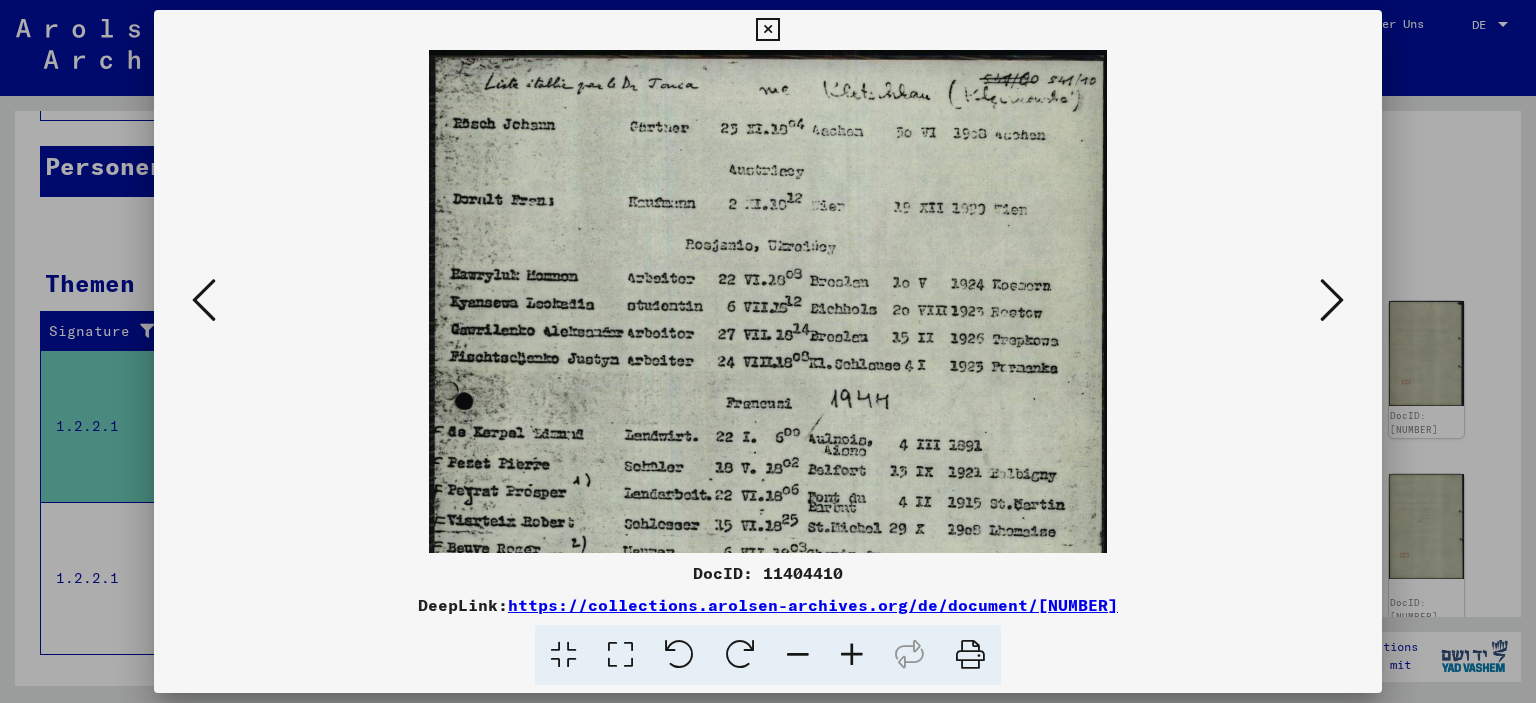 click at bounding box center (852, 655) 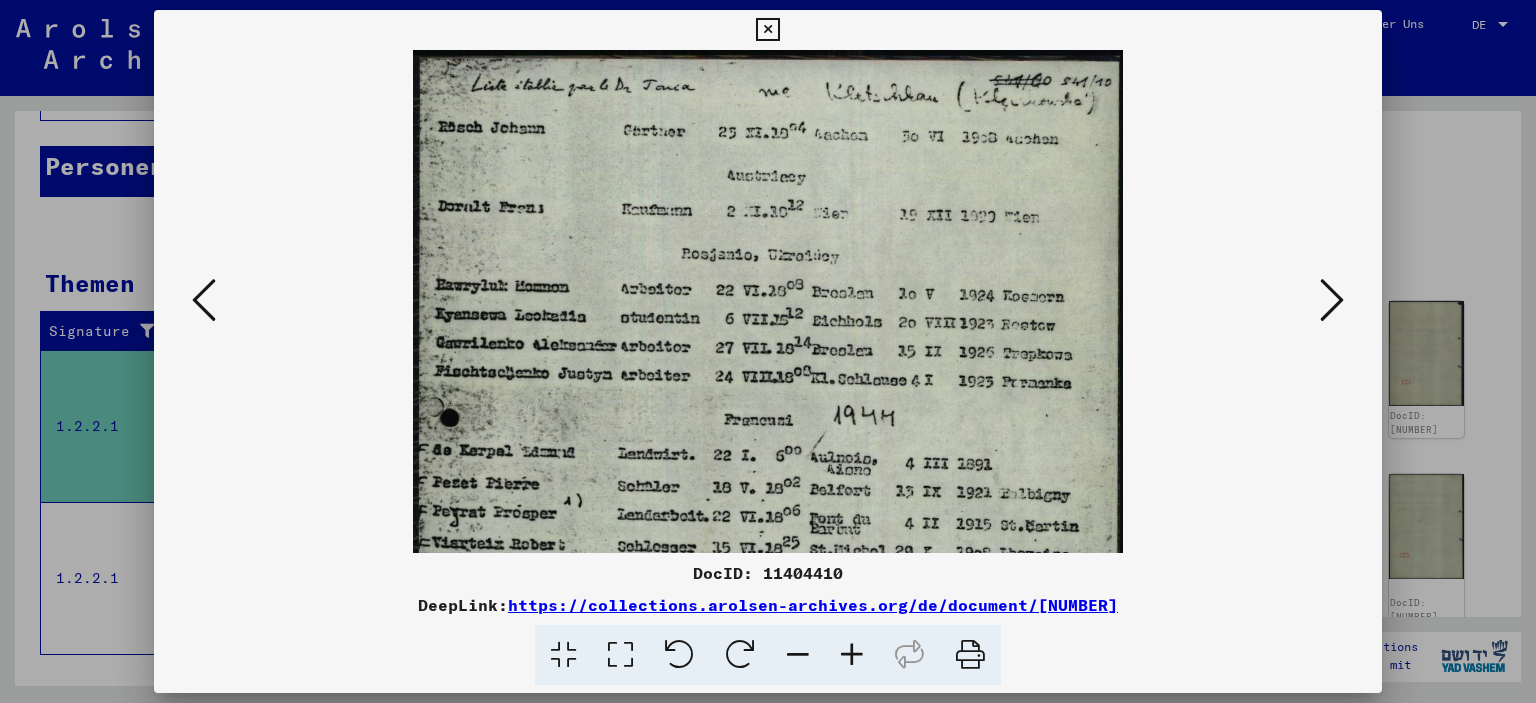 click at bounding box center (852, 655) 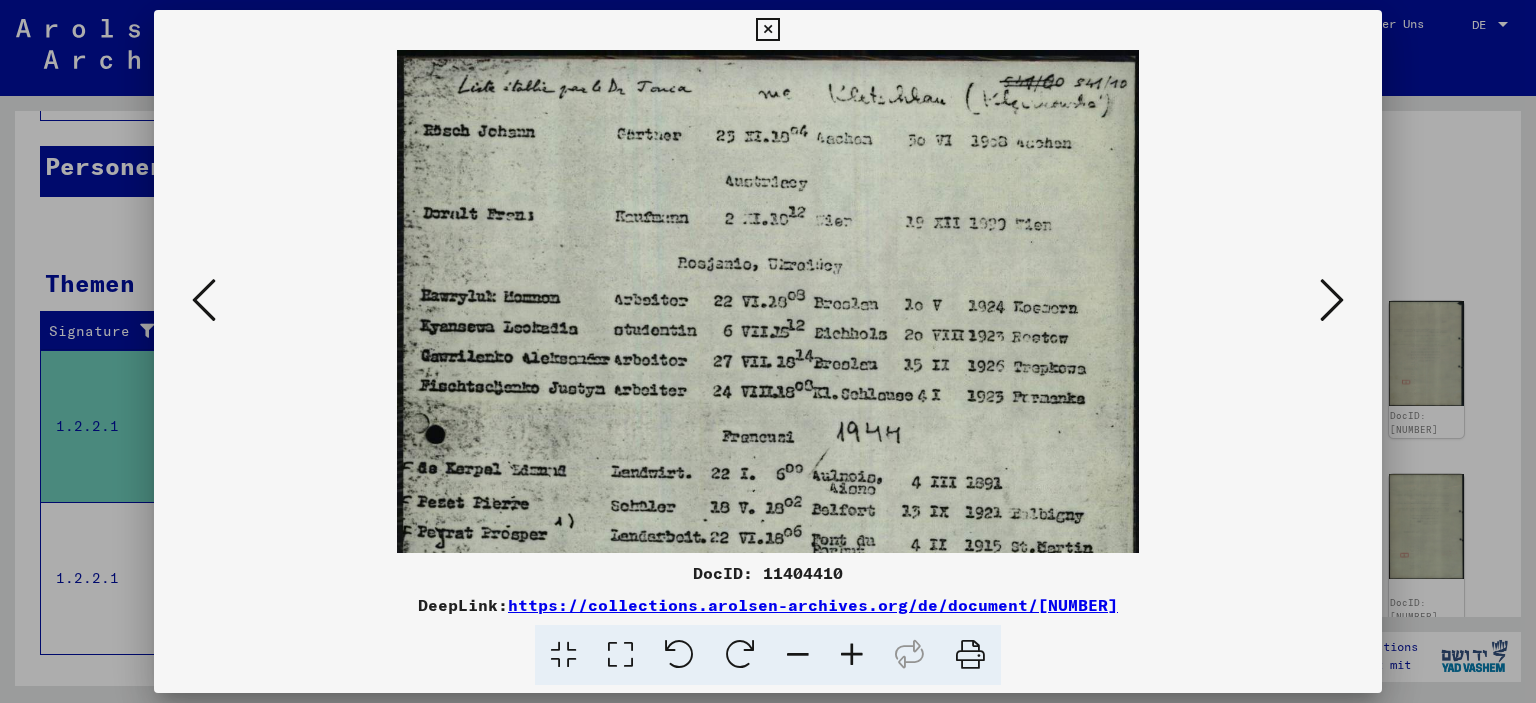 click at bounding box center [852, 655] 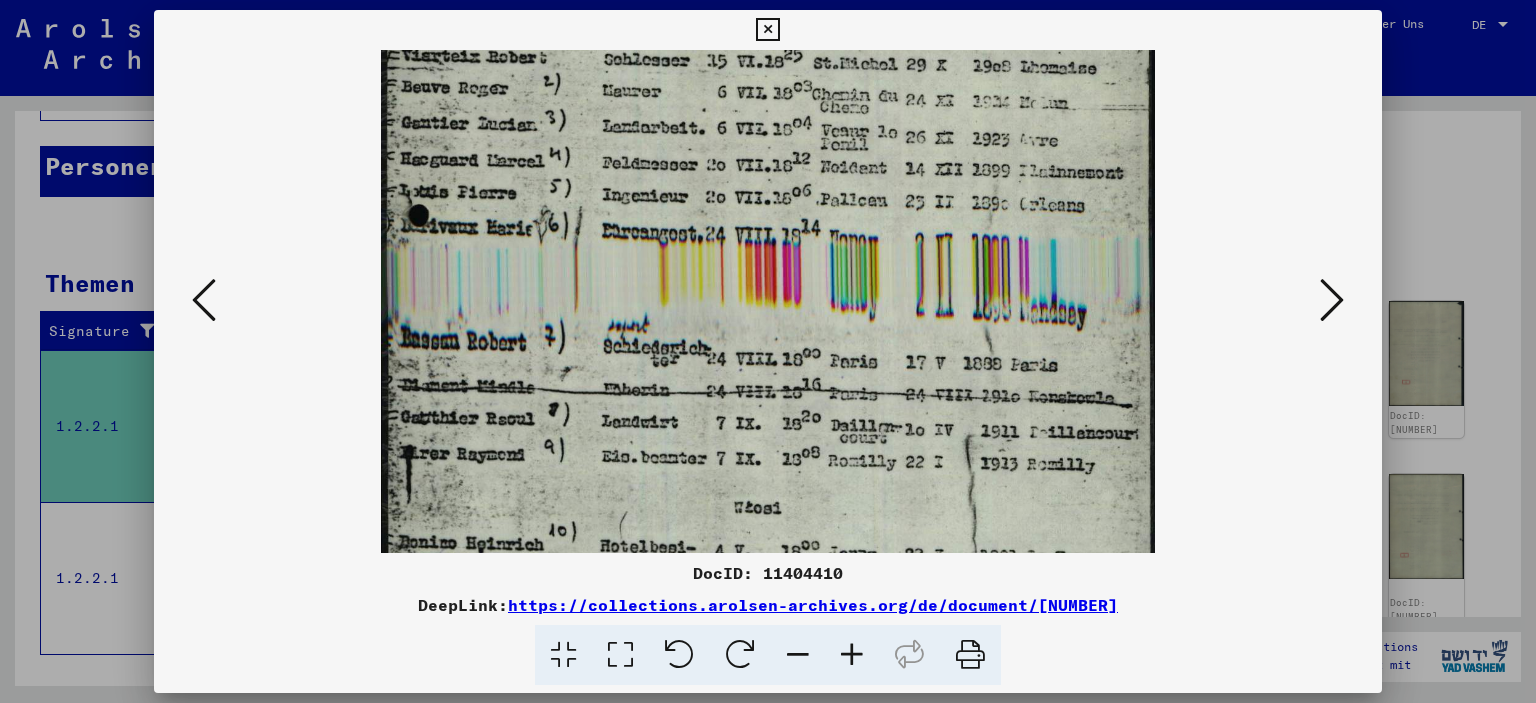 scroll, scrollTop: 537, scrollLeft: 0, axis: vertical 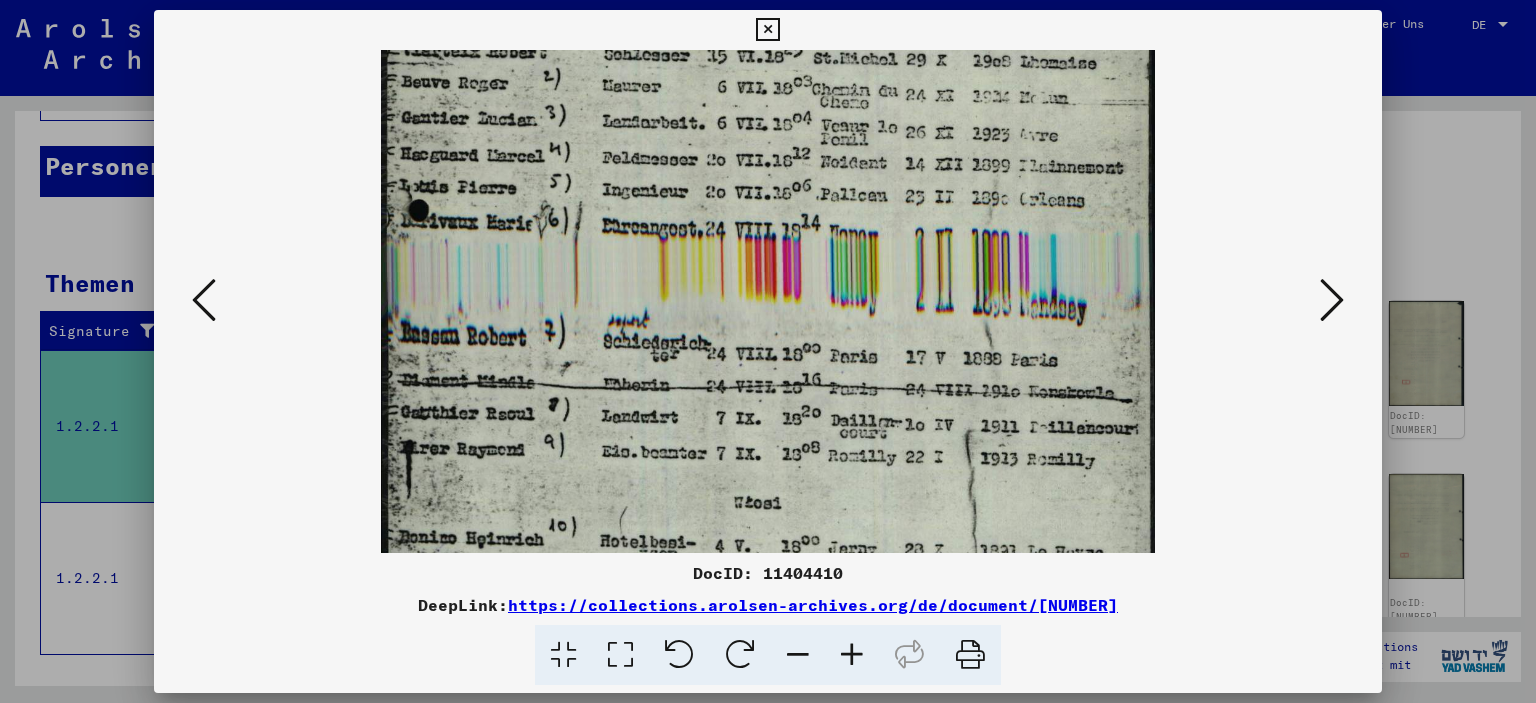 drag, startPoint x: 942, startPoint y: 460, endPoint x: 1026, endPoint y: -66, distance: 532.665 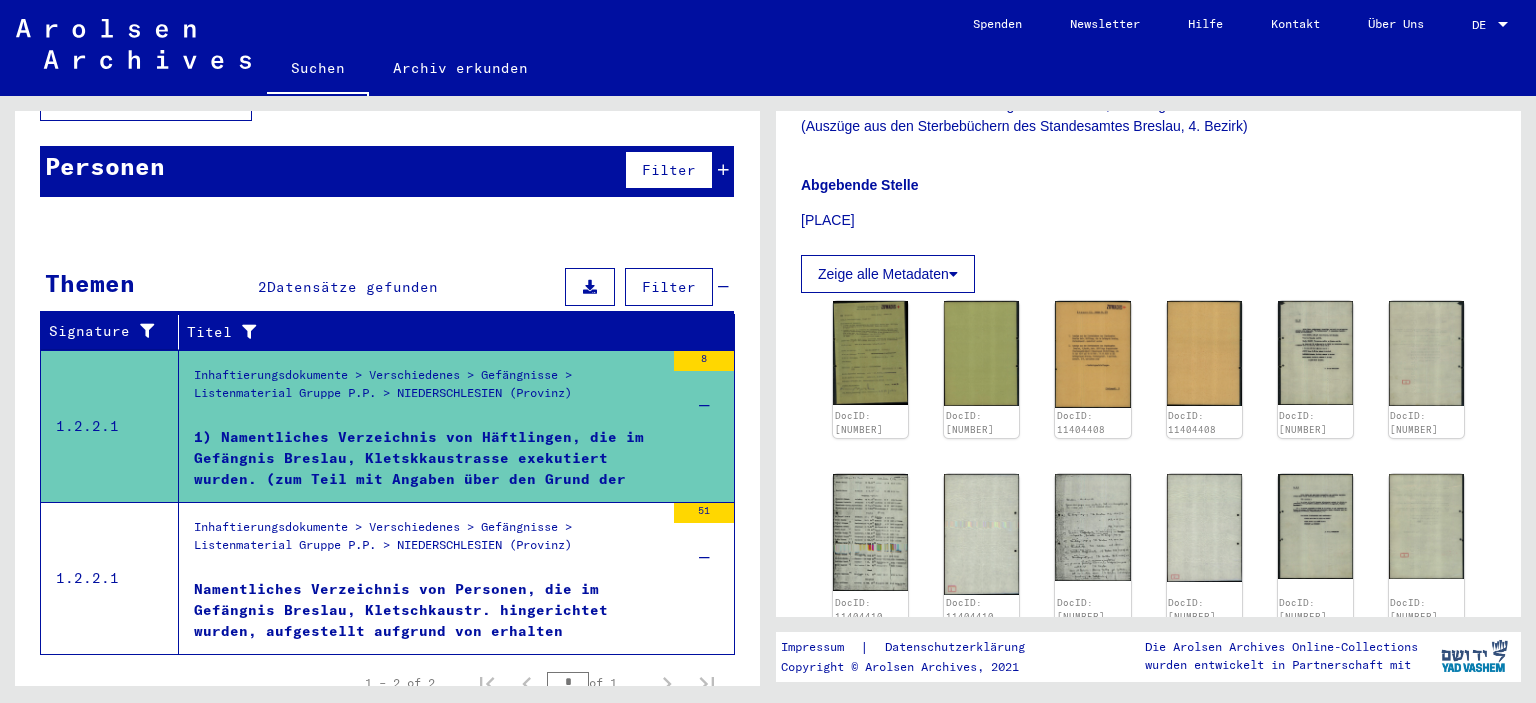 click on "Namentliches Verzeichnis von Personen, die im Gefängnis Breslau, Kletschkaustr. hingerichtet wurden, aufgestellt aufgrund von erhalten gebliebenen Sterbebüchern der Stadt Breslau, vom 5.1.39 - 7.12.44 ..." at bounding box center (429, 609) 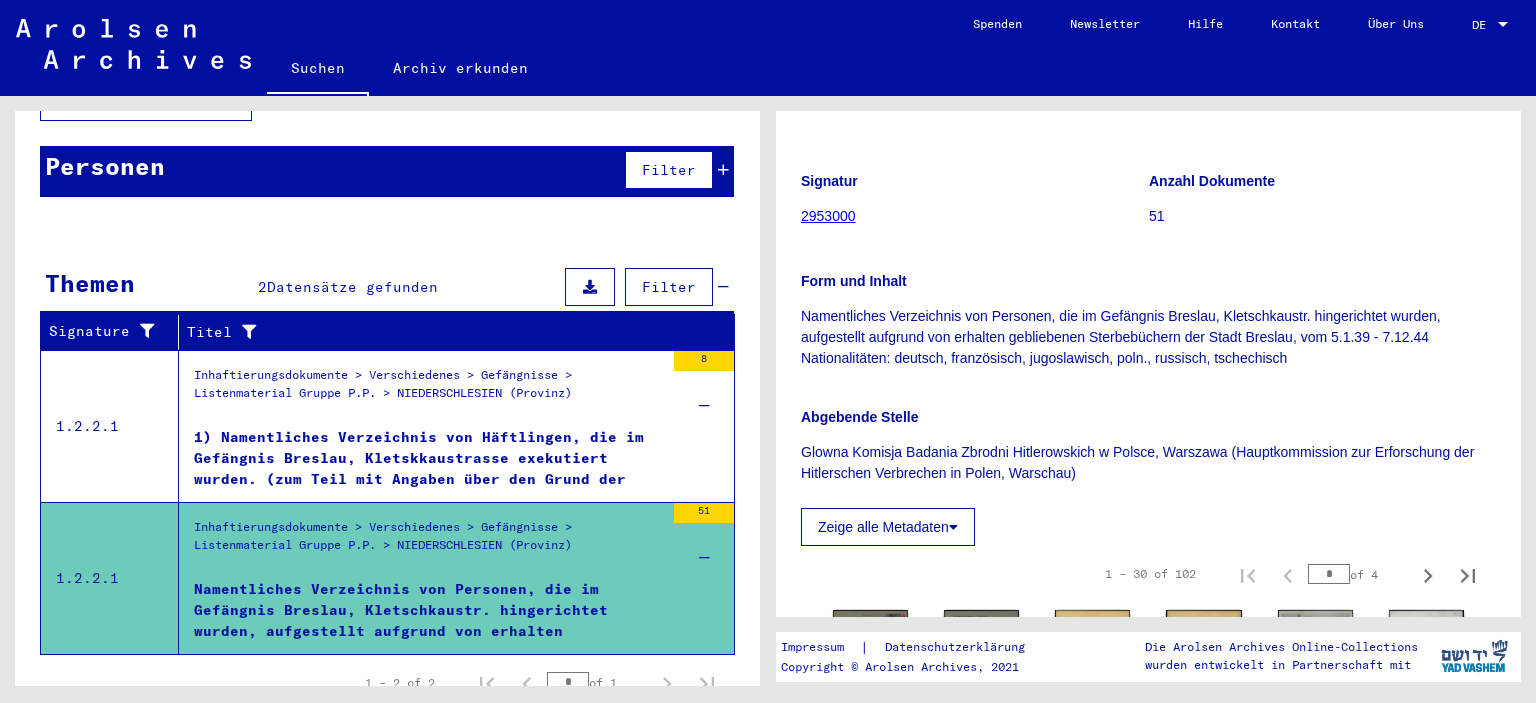 scroll, scrollTop: 0, scrollLeft: 0, axis: both 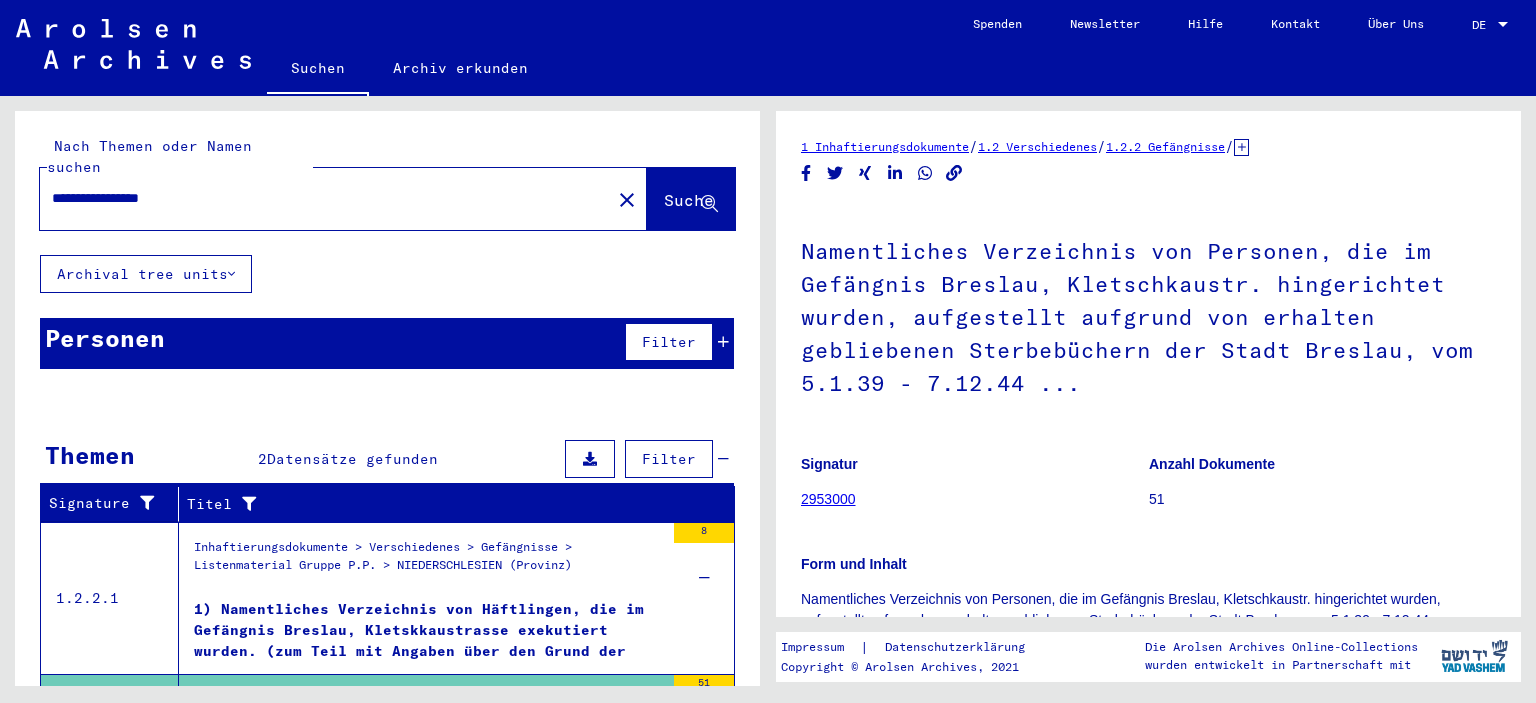 click on "Themen 2  Datensätze gefunden  Filter" at bounding box center (387, 460) 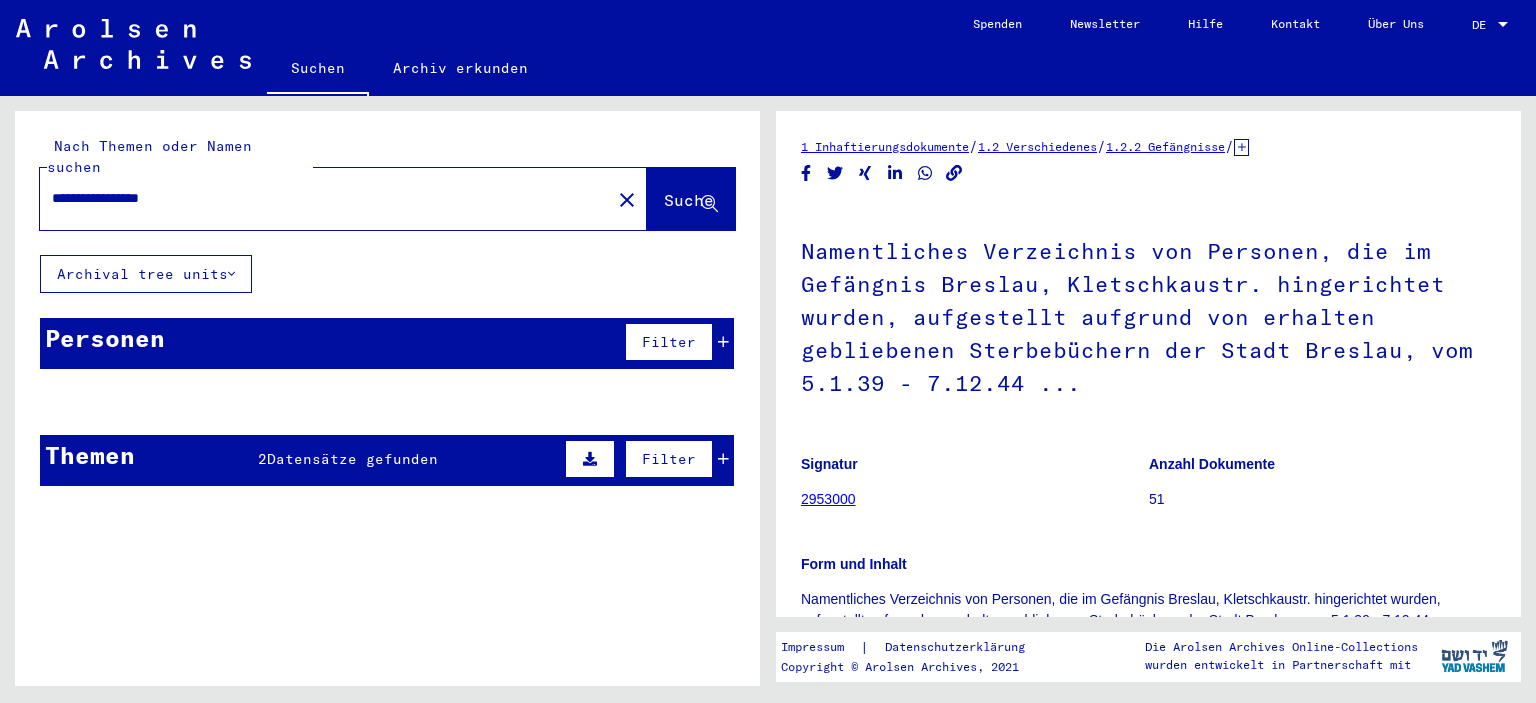 drag, startPoint x: 142, startPoint y: 176, endPoint x: 251, endPoint y: 185, distance: 109.370926 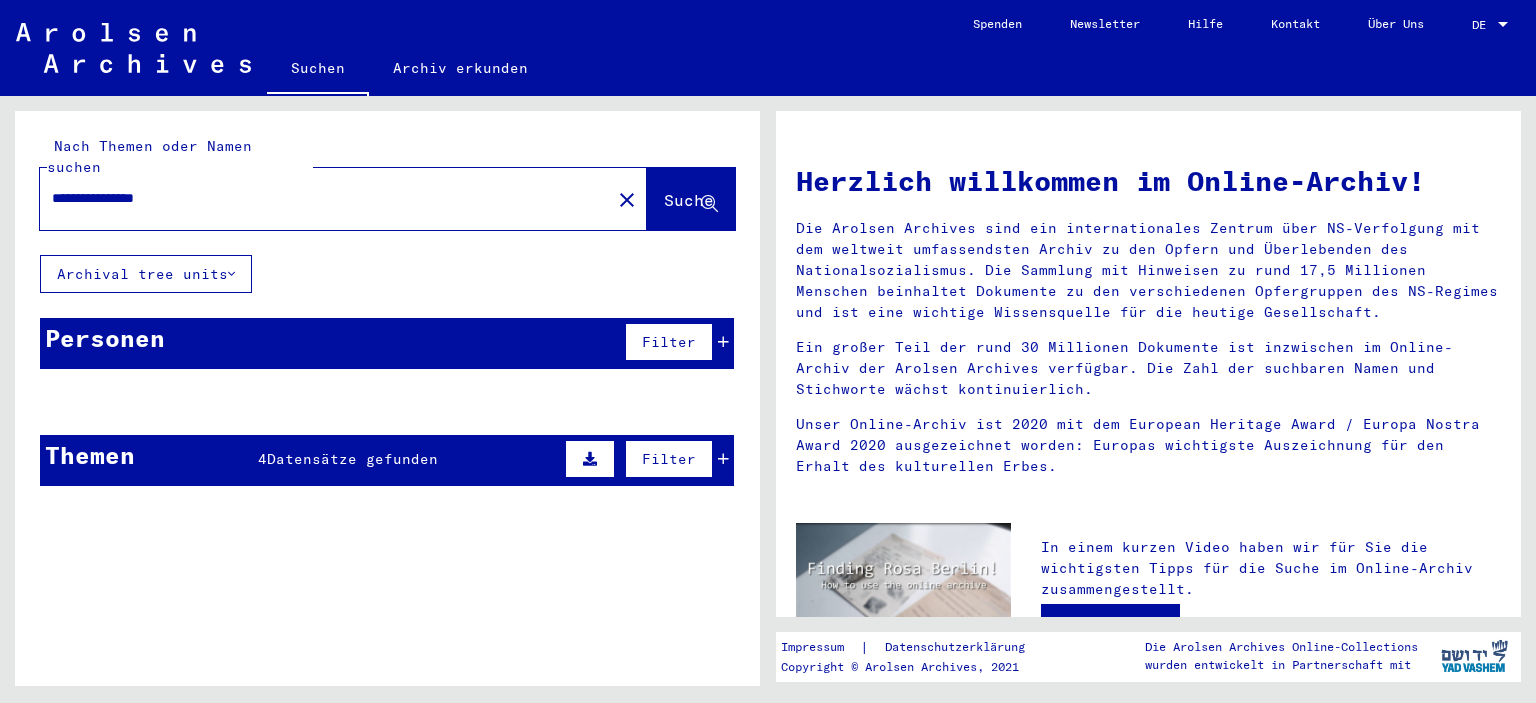 click at bounding box center [723, 459] 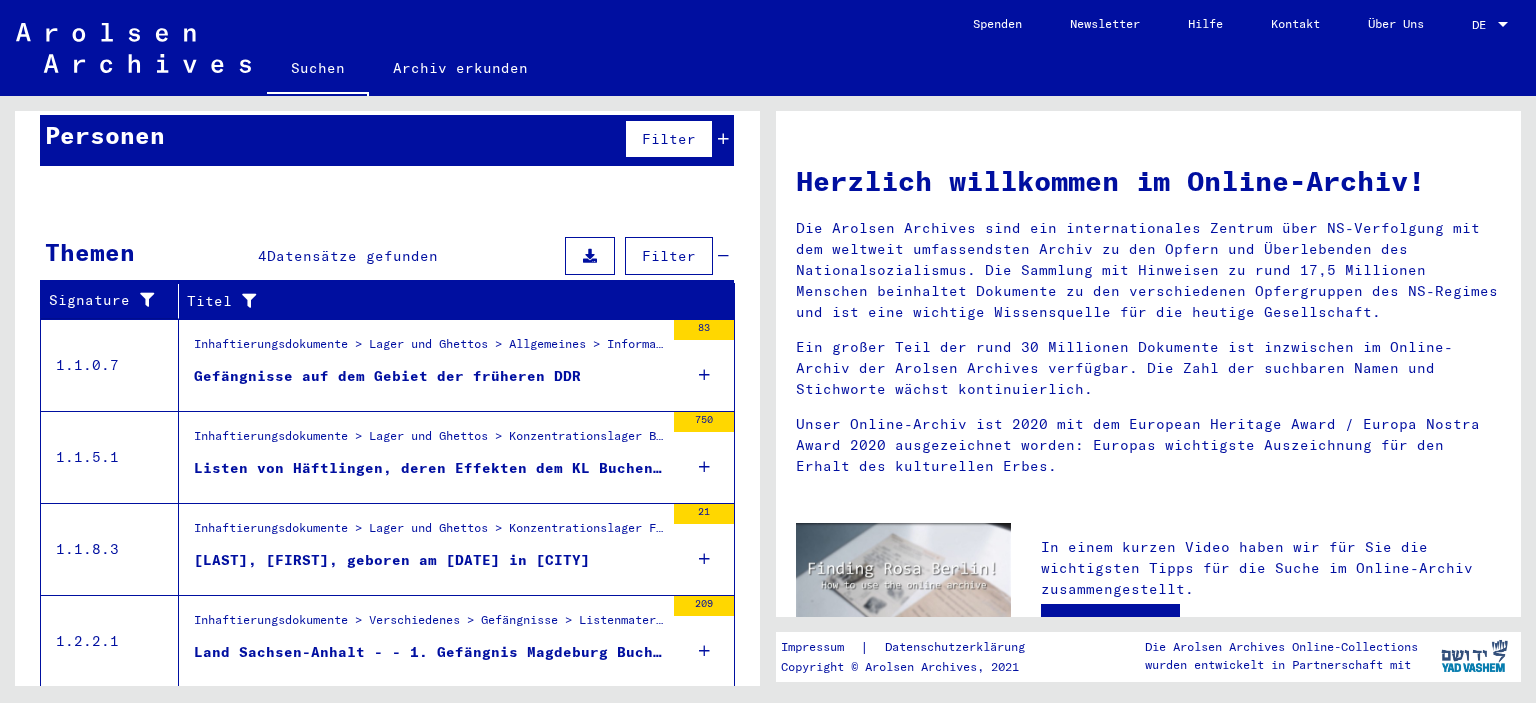 scroll, scrollTop: 237, scrollLeft: 0, axis: vertical 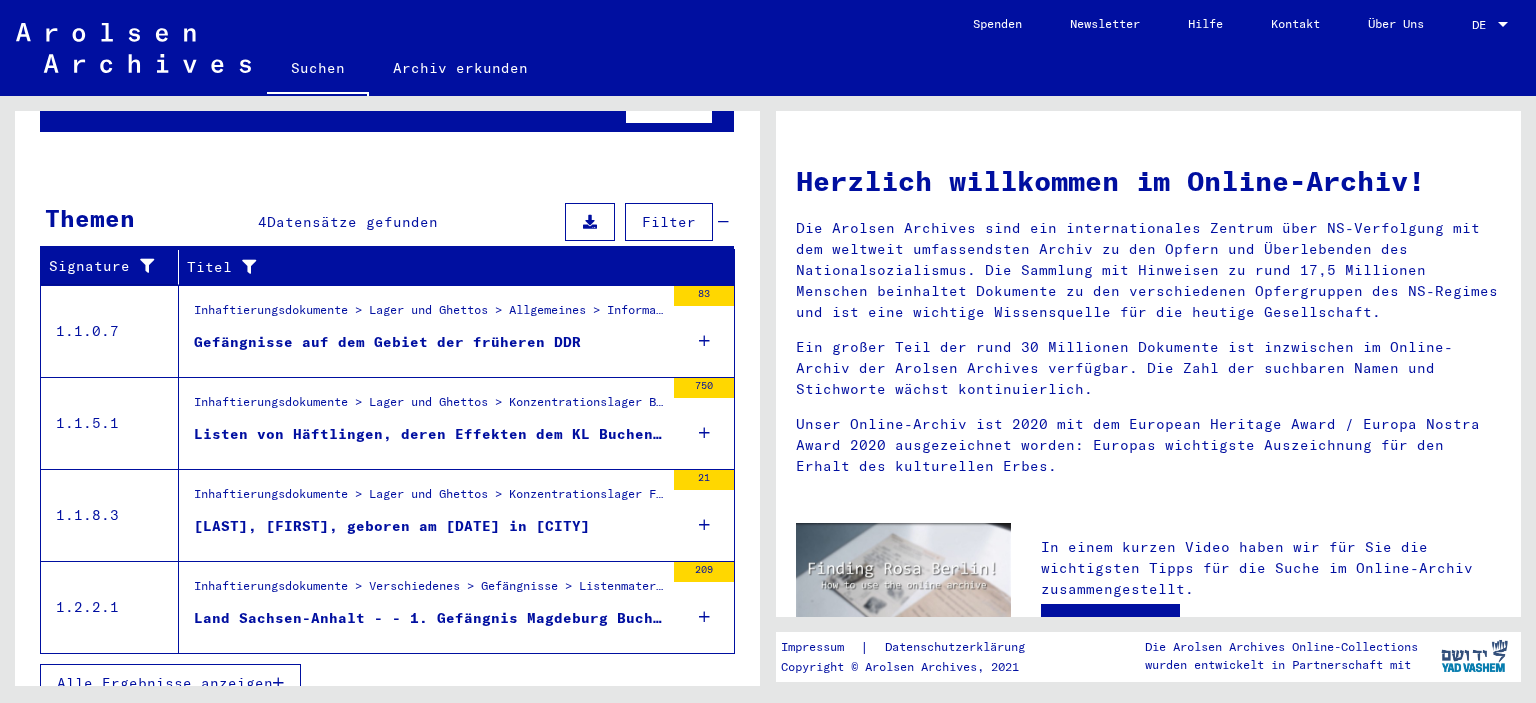 click at bounding box center [704, 617] 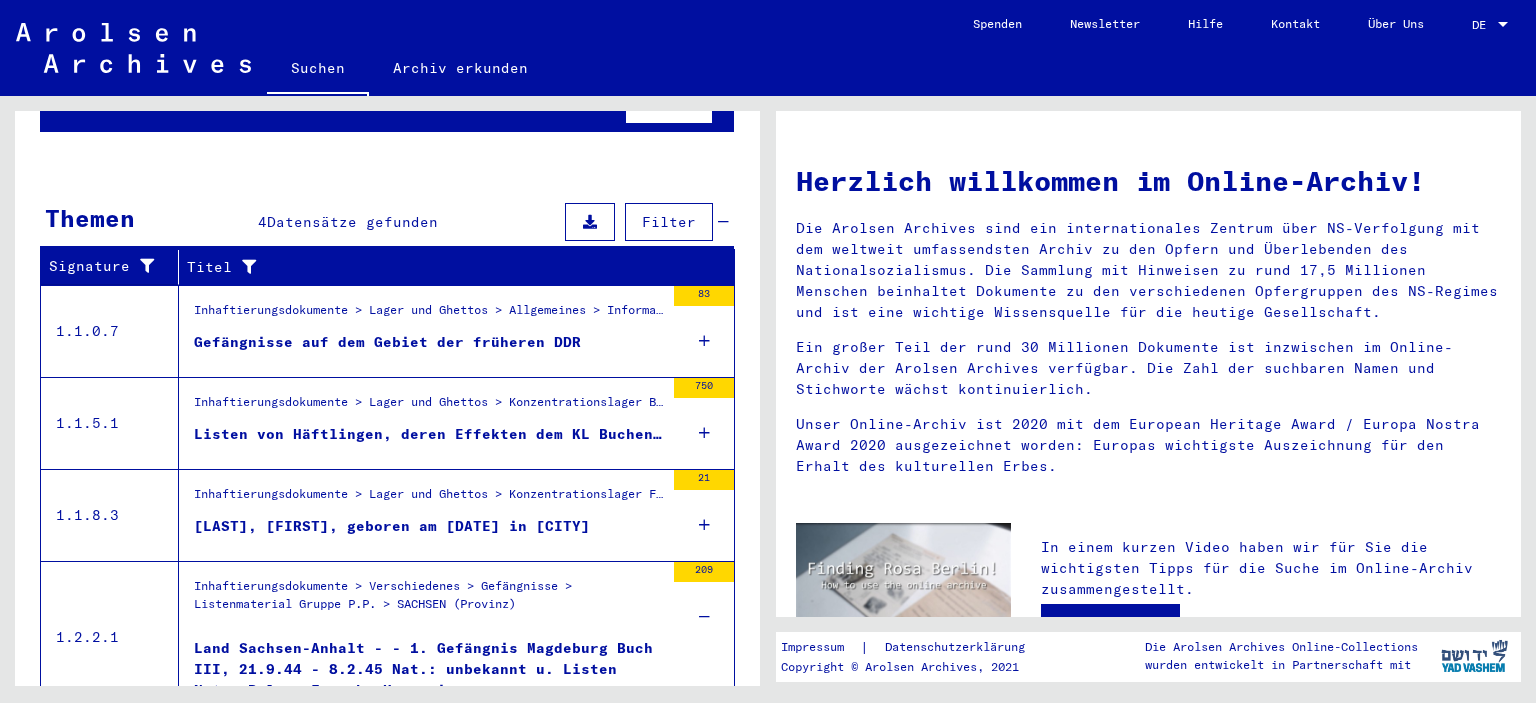 scroll, scrollTop: 297, scrollLeft: 0, axis: vertical 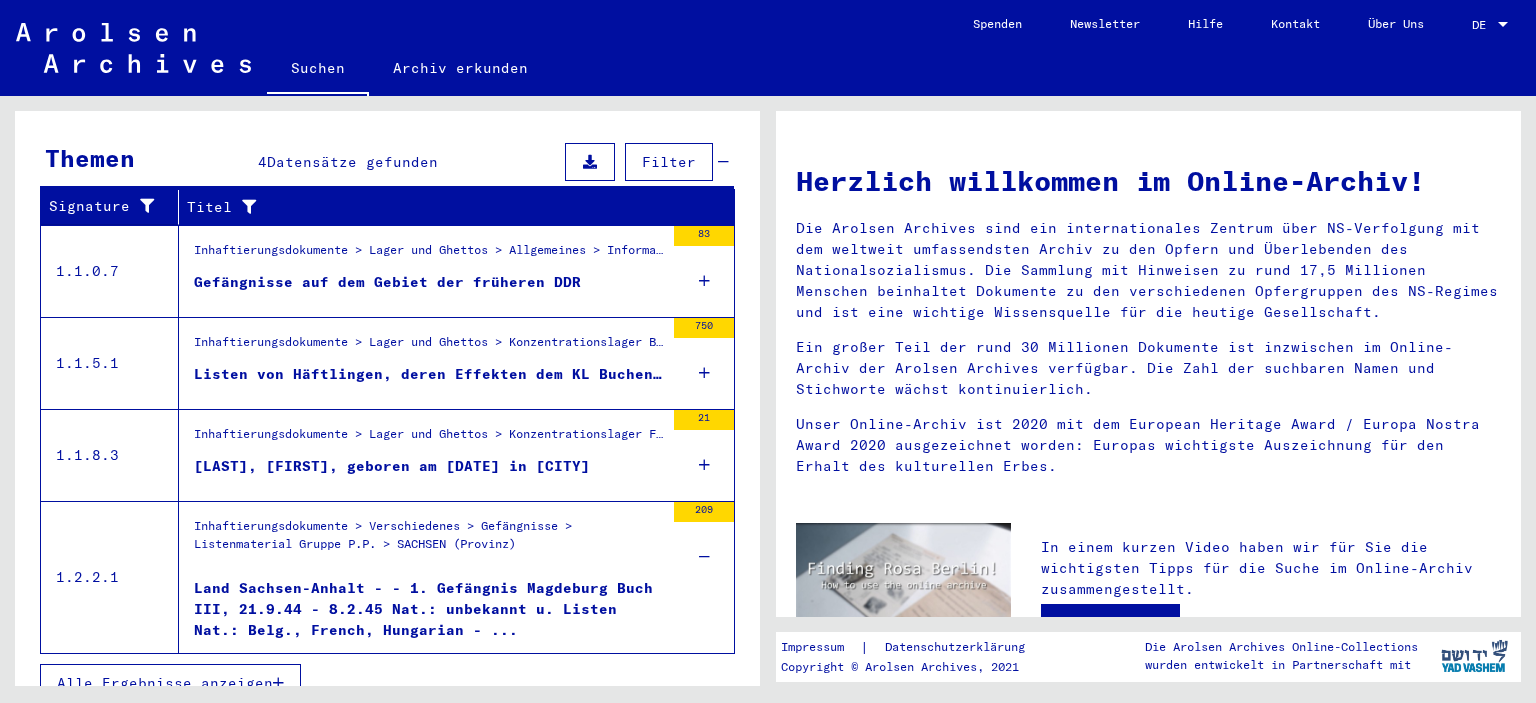 click on "Land Sachsen-Anhalt -   - 1. Gefängnis Magdeburg Buch III, 21.9.44 - 8.2.45 Nat.: unbekannt u. Listen Nat.: Belg., French, Hungarian -  ..." at bounding box center [429, 608] 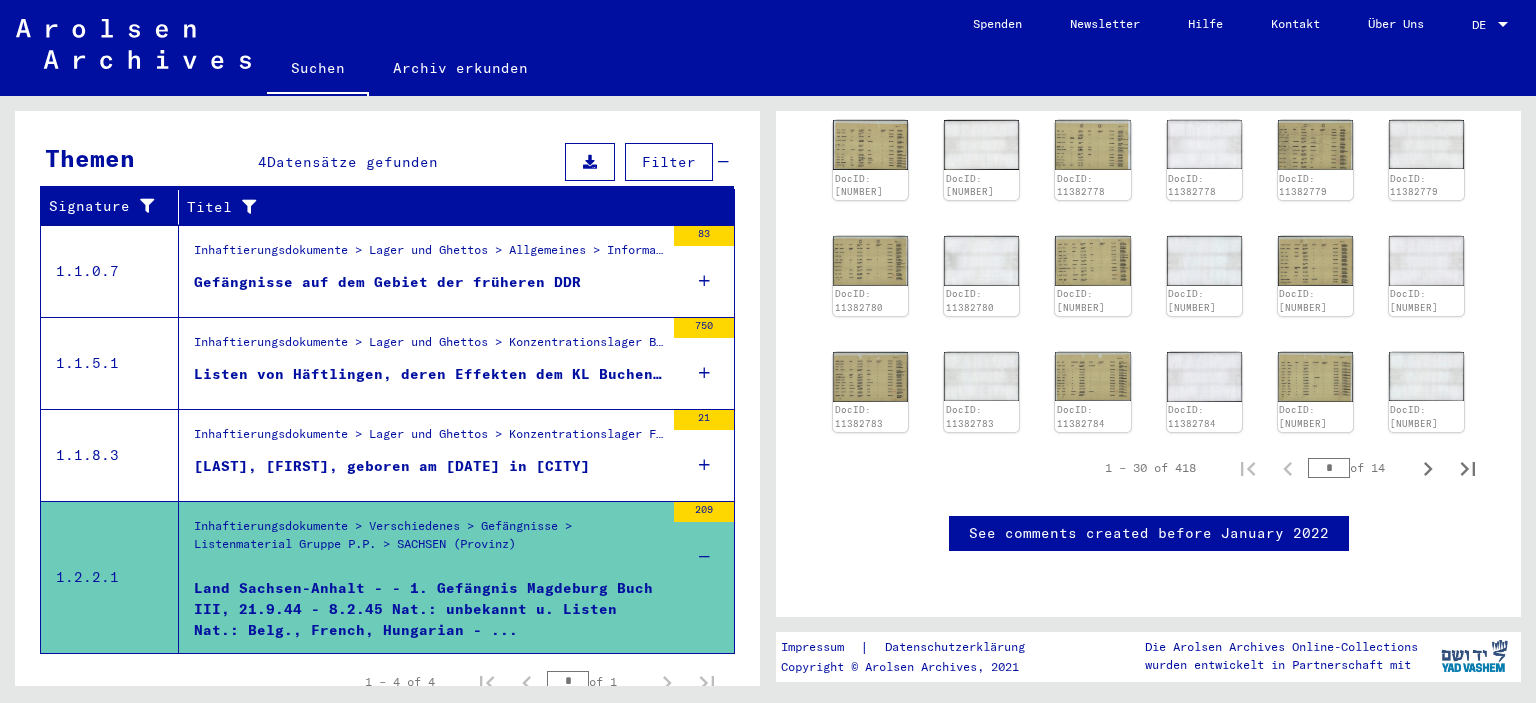 scroll, scrollTop: 0, scrollLeft: 0, axis: both 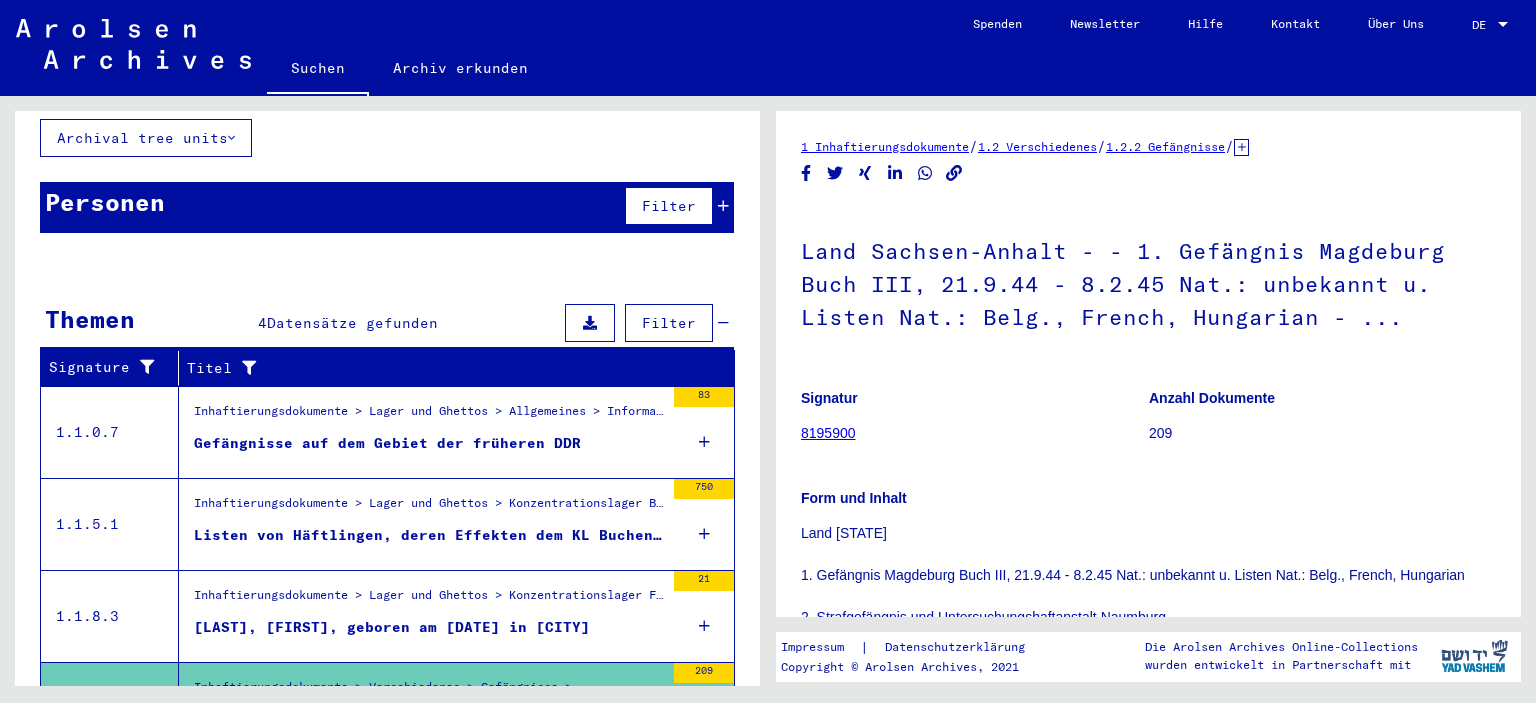 click at bounding box center [704, 534] 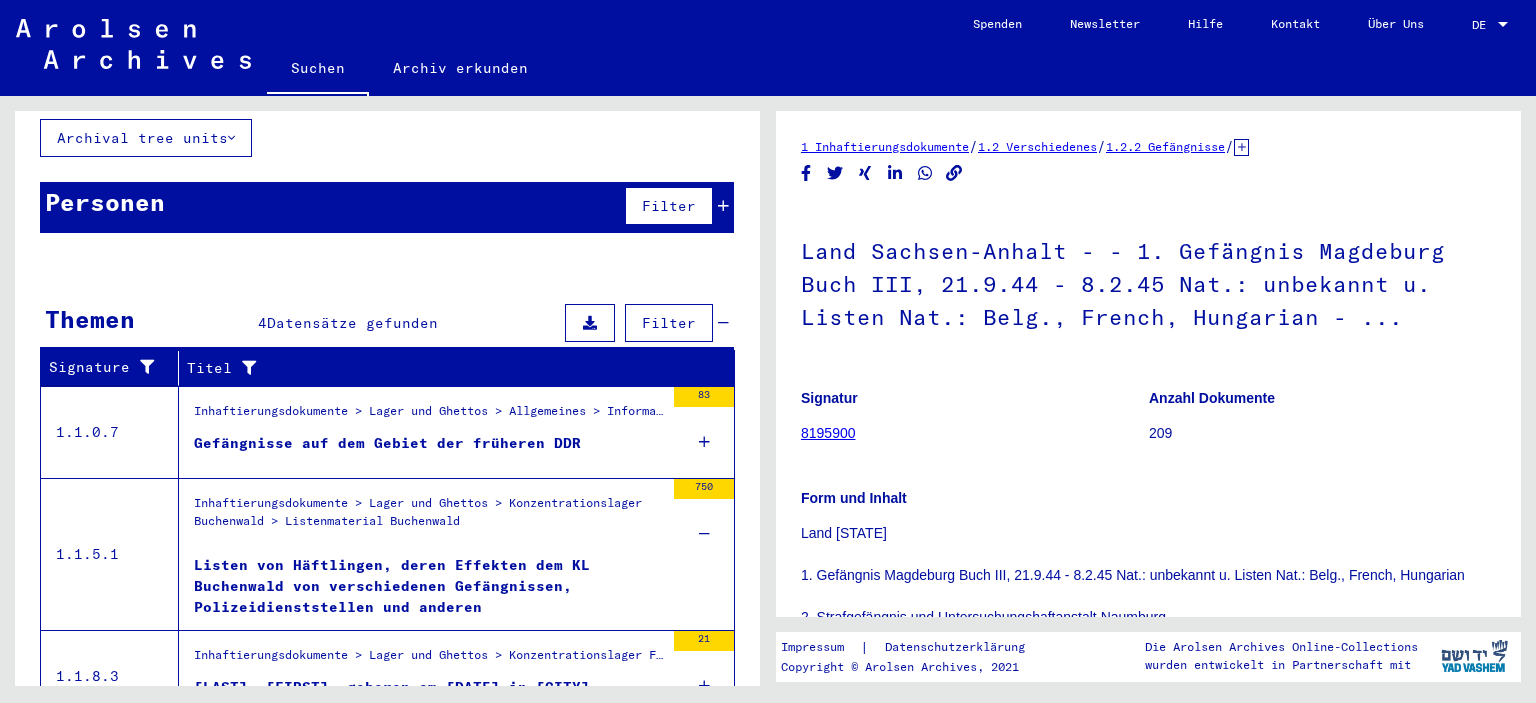click at bounding box center [704, 442] 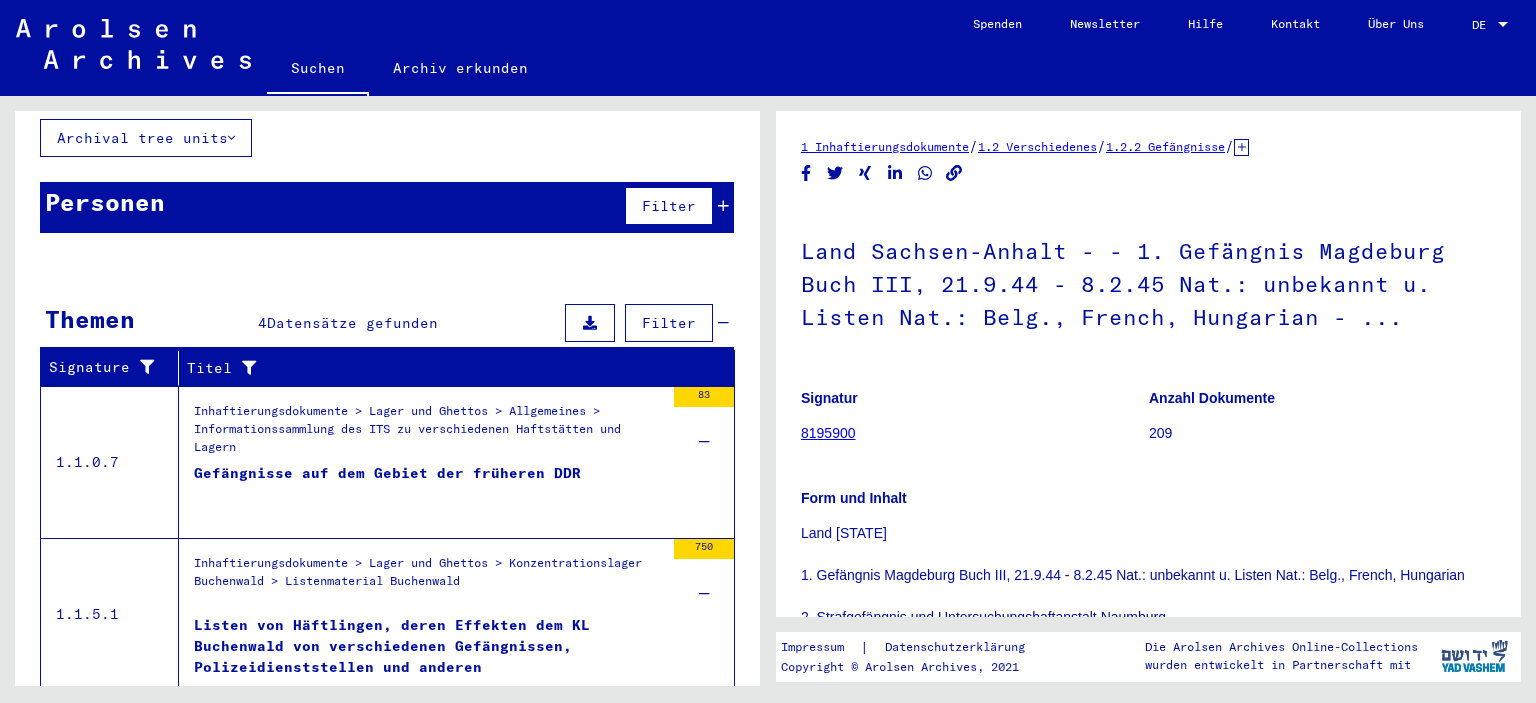click on "Gefängnisse auf dem Gebiet der früheren DDR" at bounding box center (387, 493) 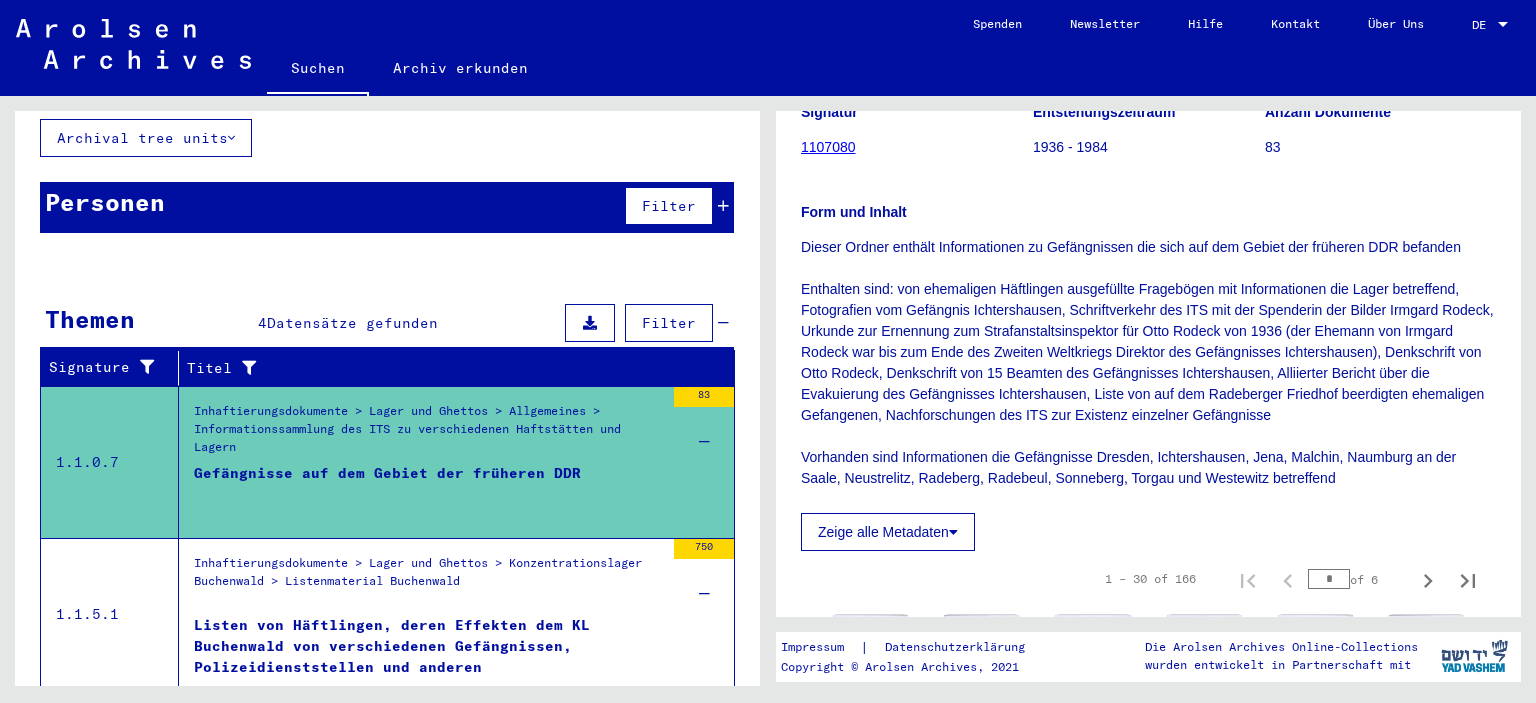 scroll, scrollTop: 0, scrollLeft: 0, axis: both 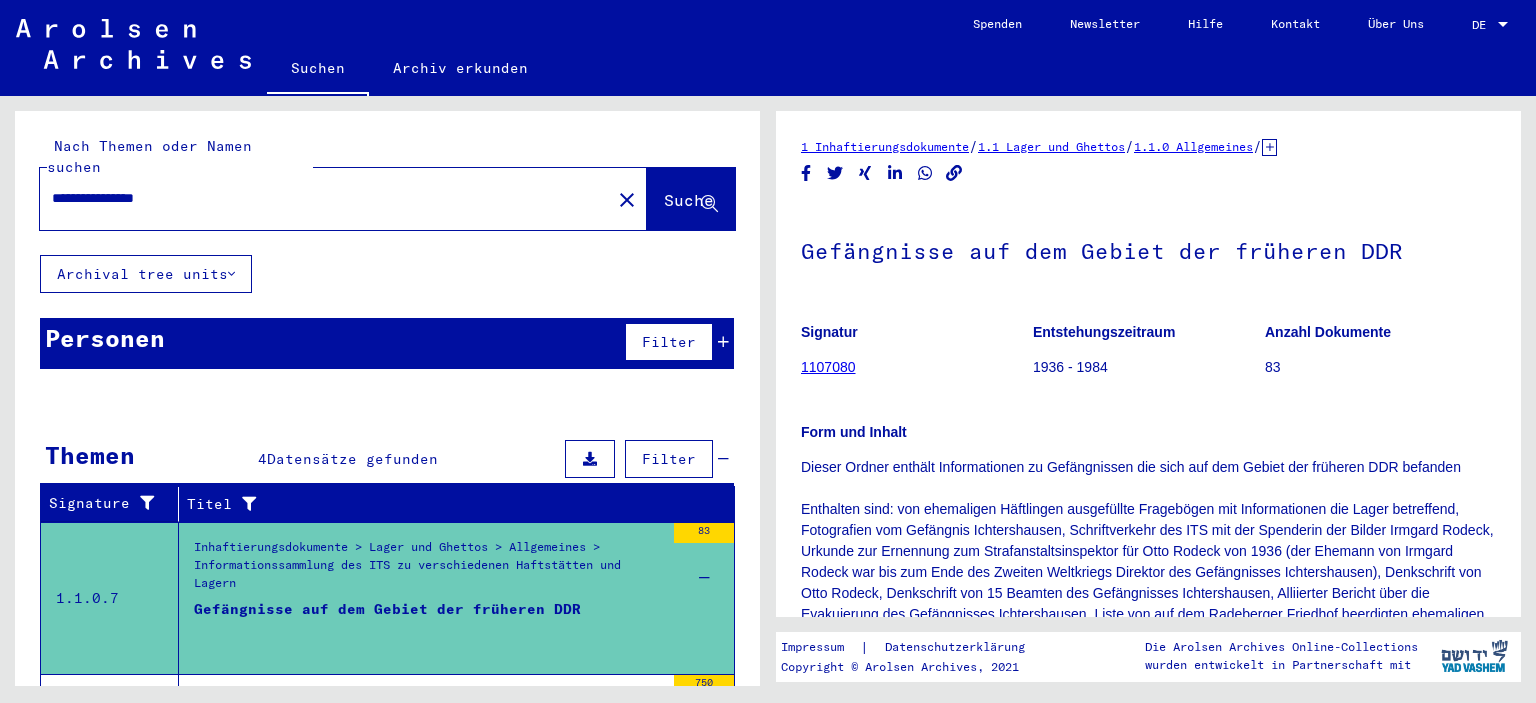 click on "**********" at bounding box center (325, 198) 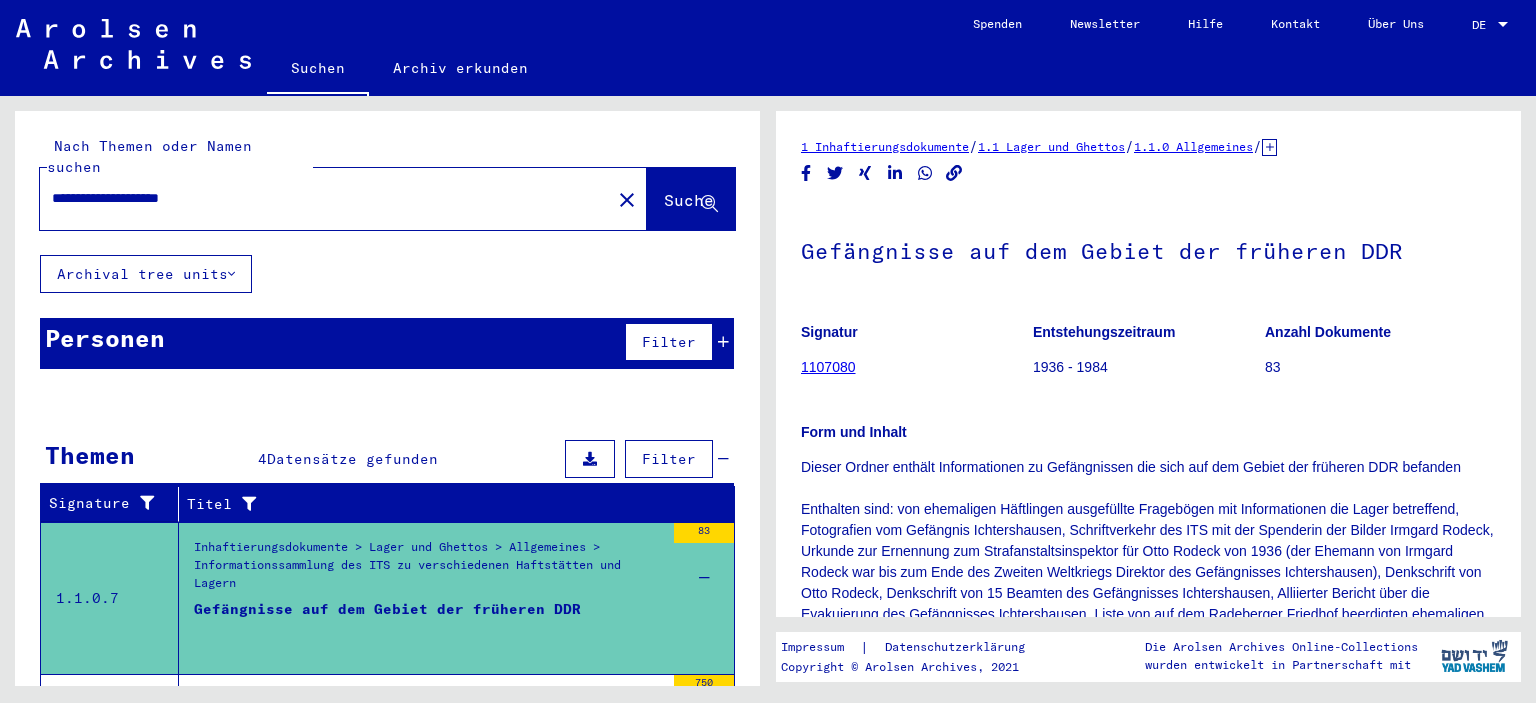 click on "**********" at bounding box center (325, 198) 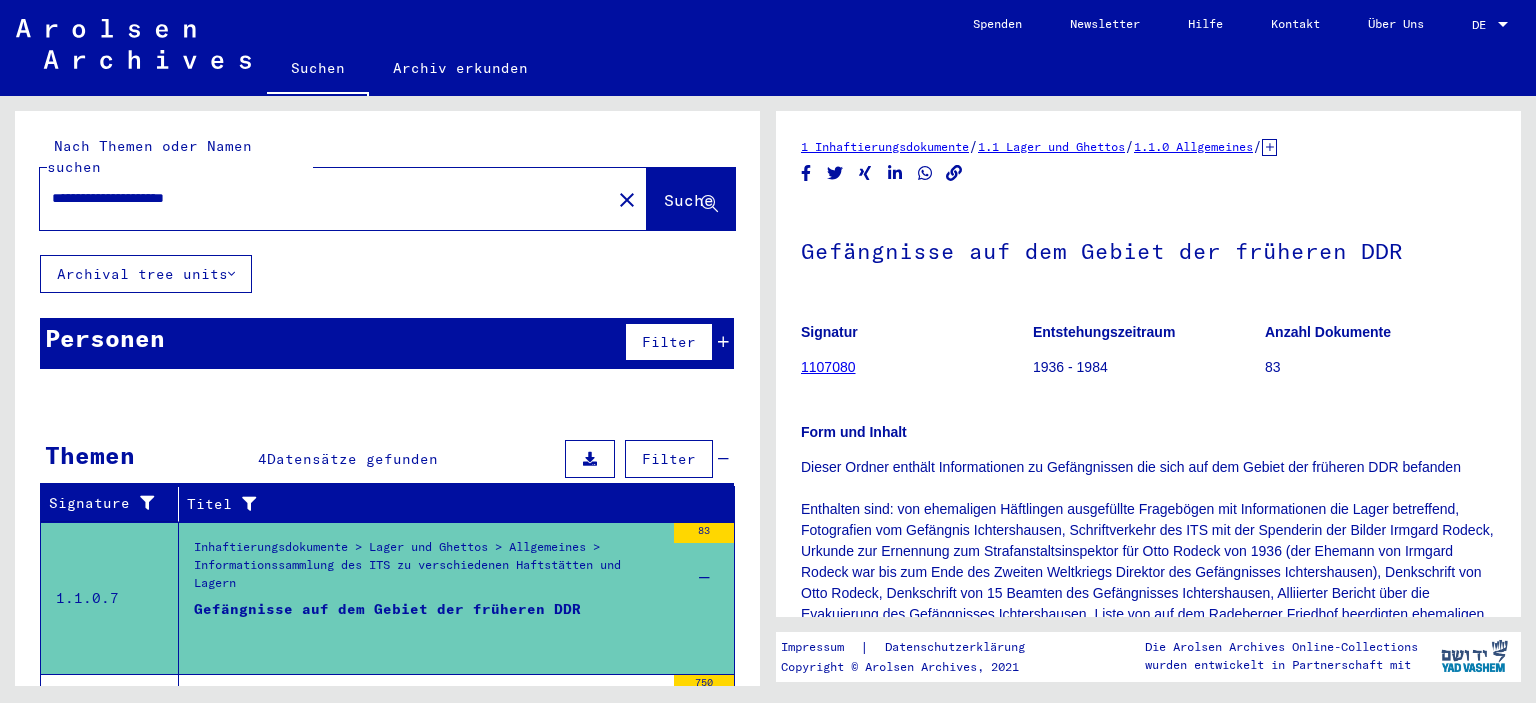 click on "**********" at bounding box center [325, 198] 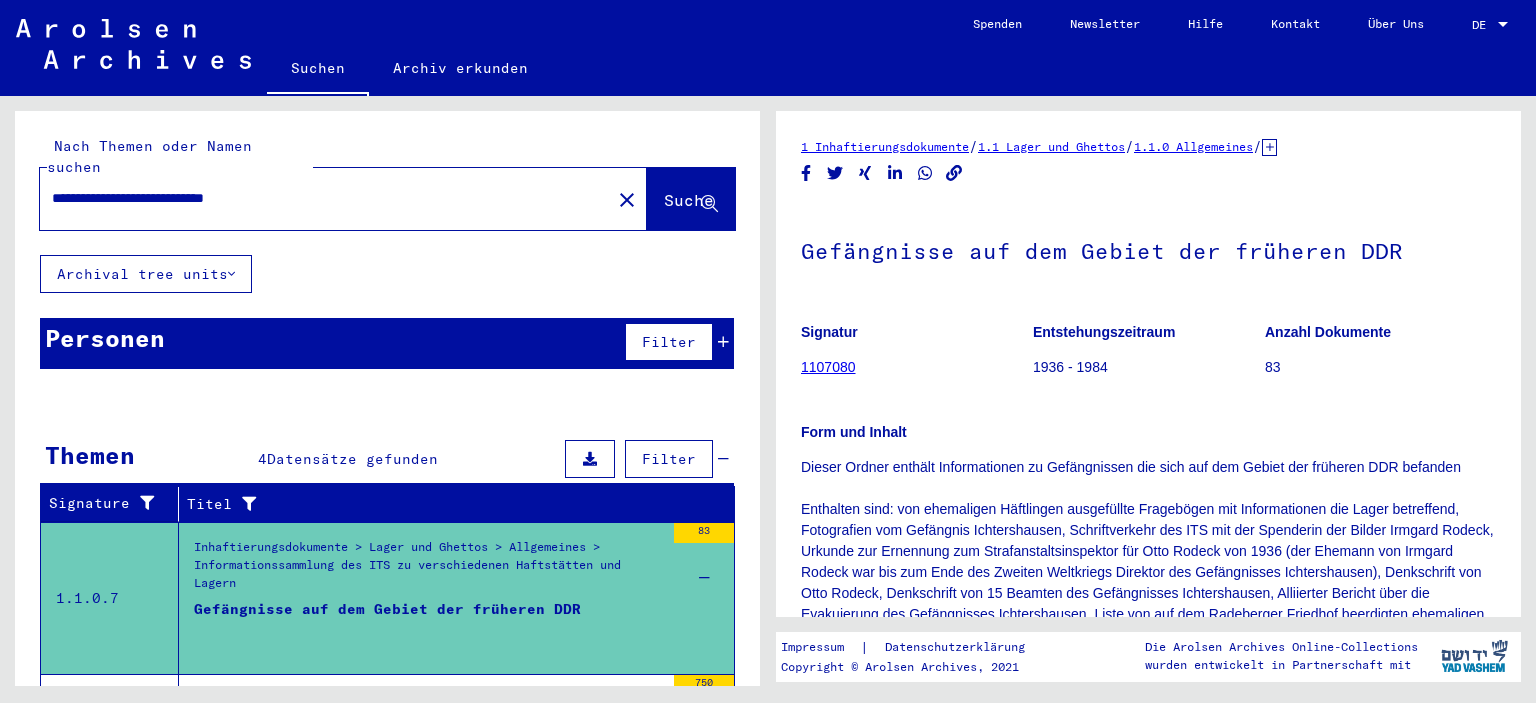 click on "Suche" 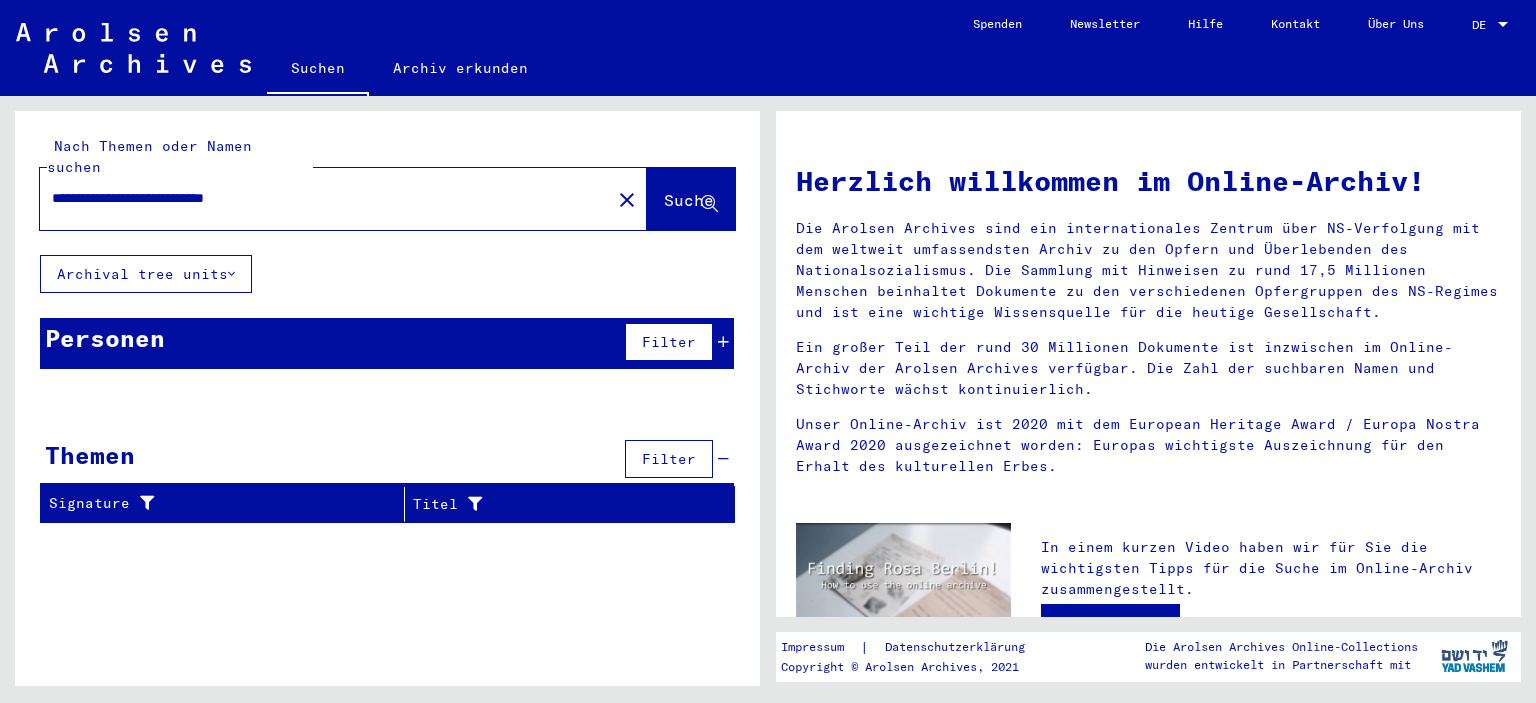 drag, startPoint x: 340, startPoint y: 172, endPoint x: 137, endPoint y: 169, distance: 203.02217 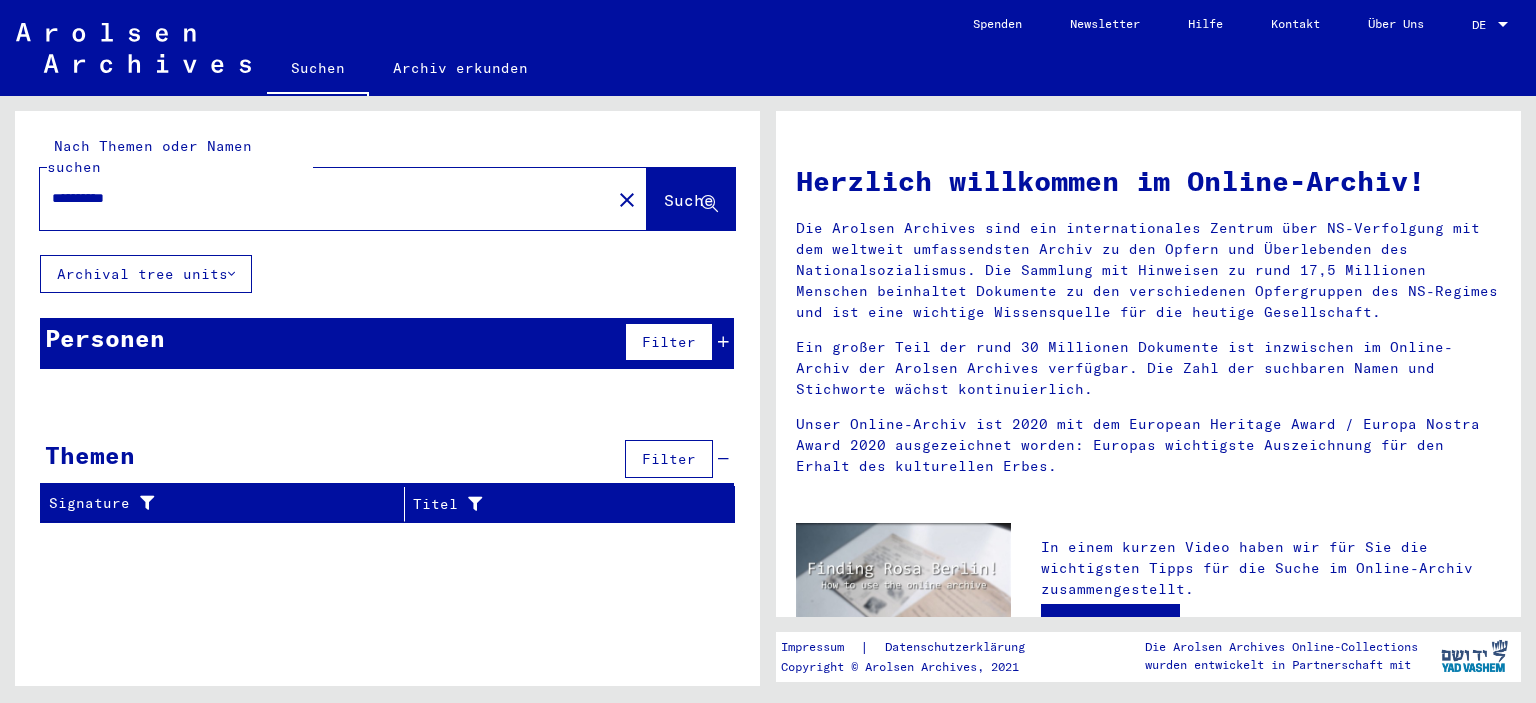 type on "**********" 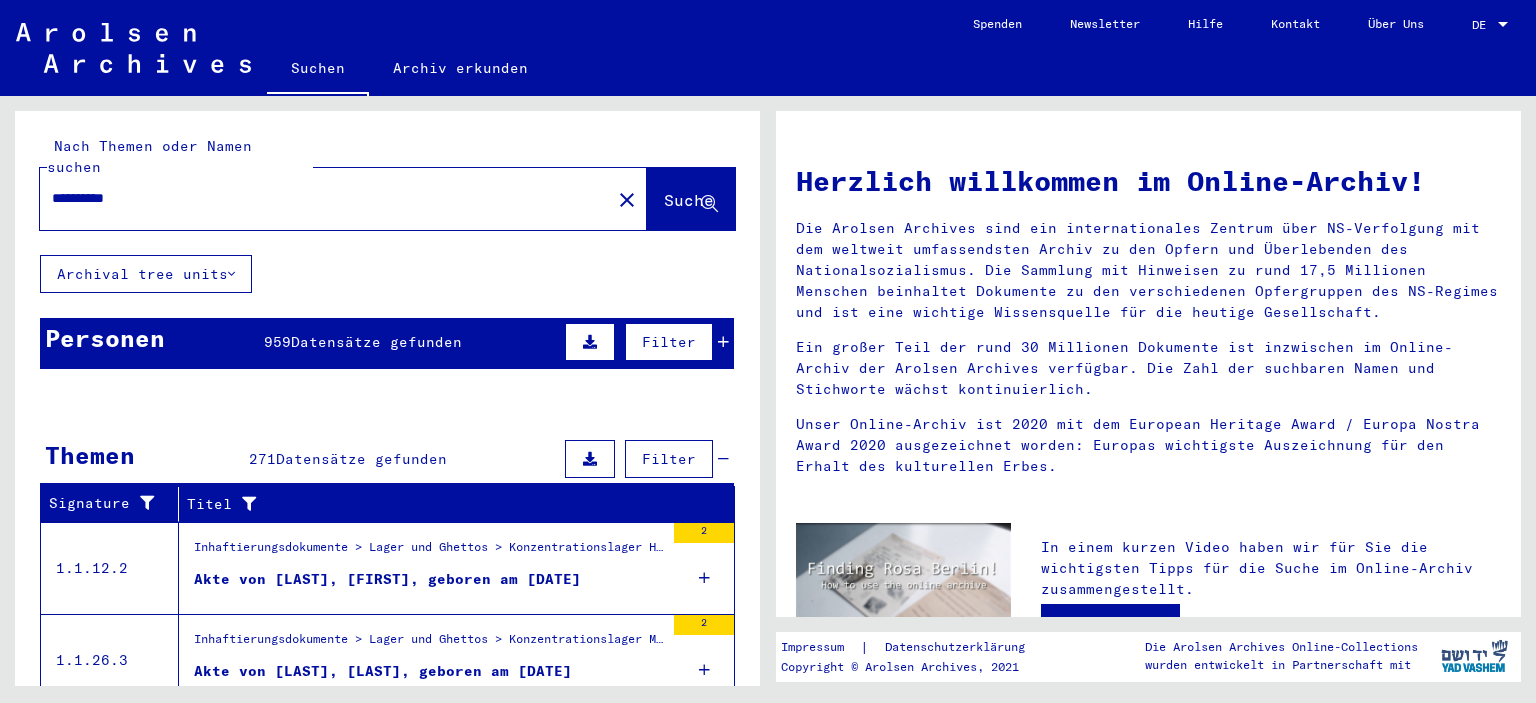 click on "Filter" at bounding box center (644, 342) 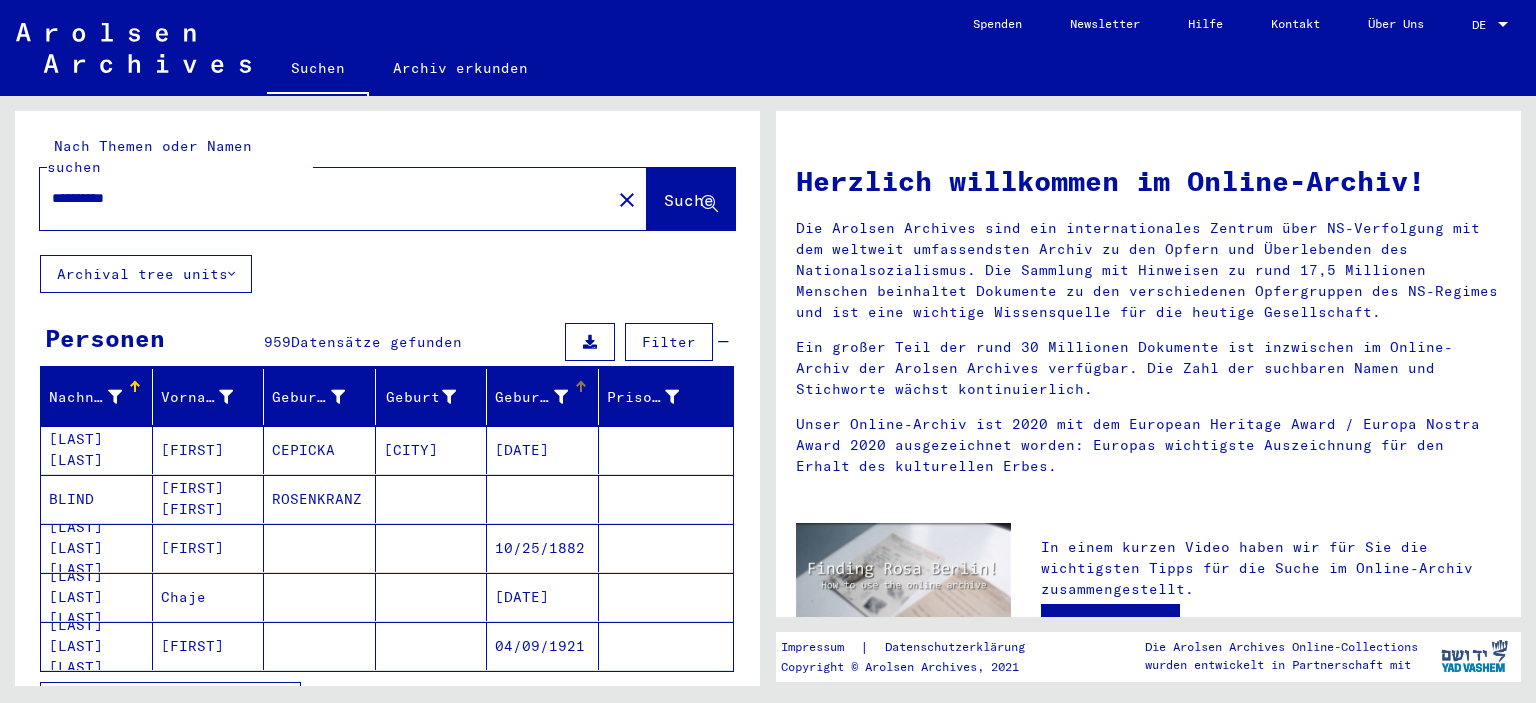 click on "Geburtsdatum" at bounding box center (531, 397) 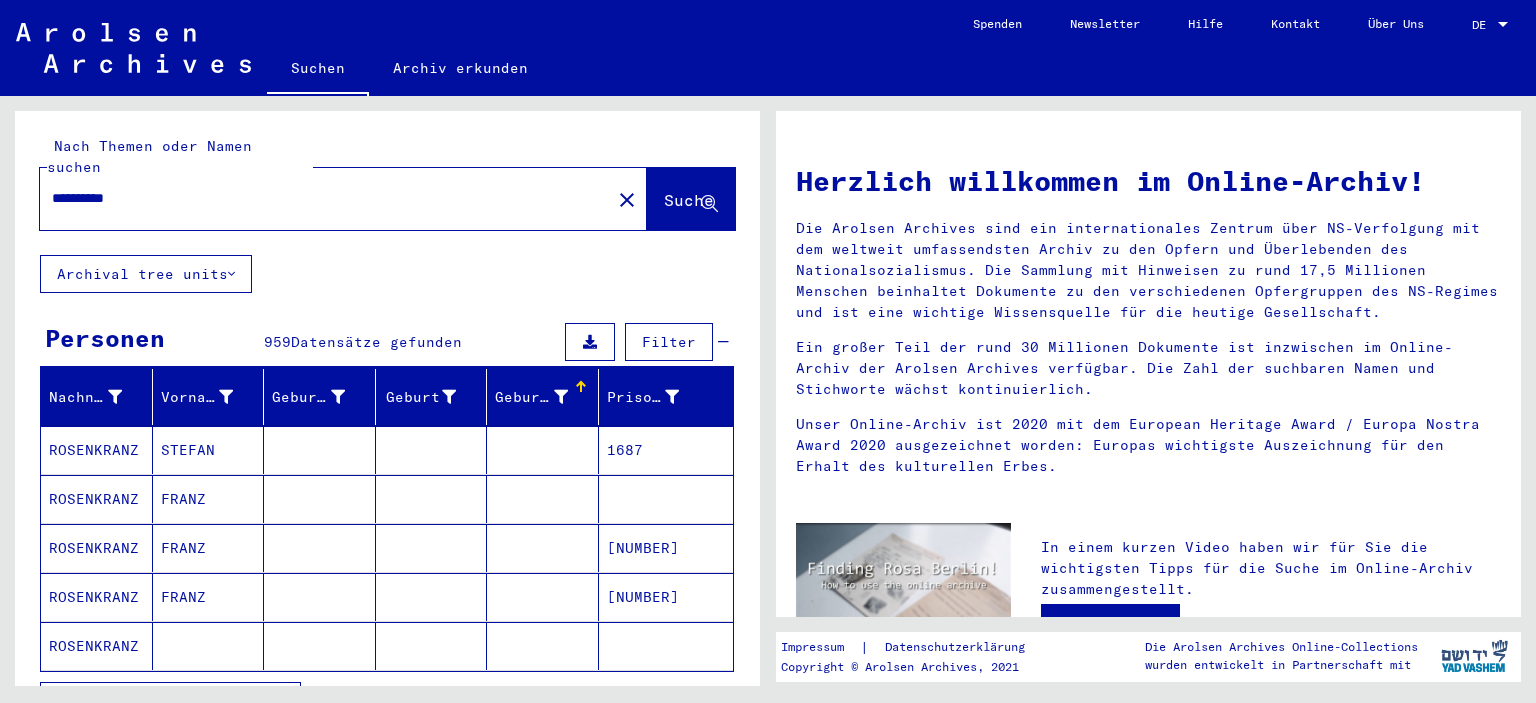 scroll, scrollTop: 264, scrollLeft: 0, axis: vertical 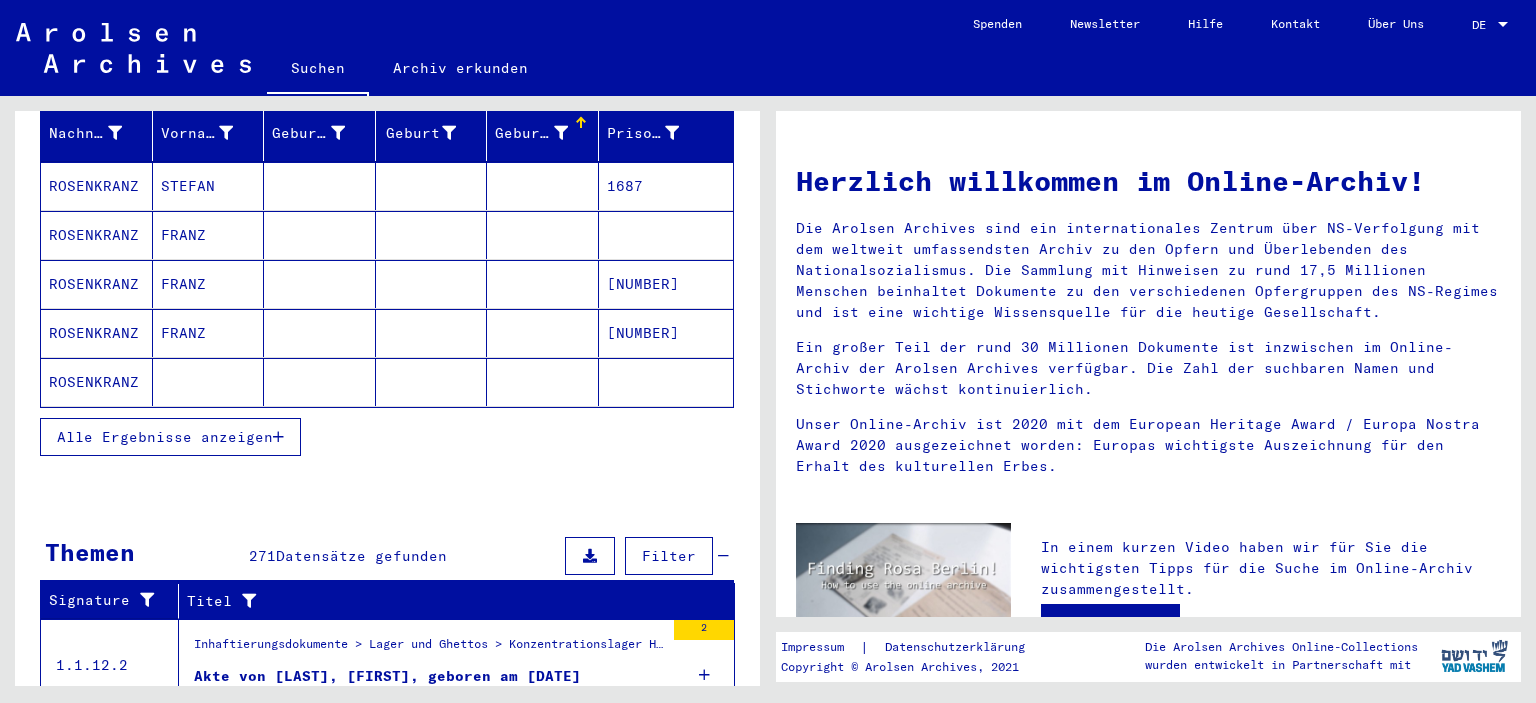 click on "Alle Ergebnisse anzeigen" at bounding box center [170, 437] 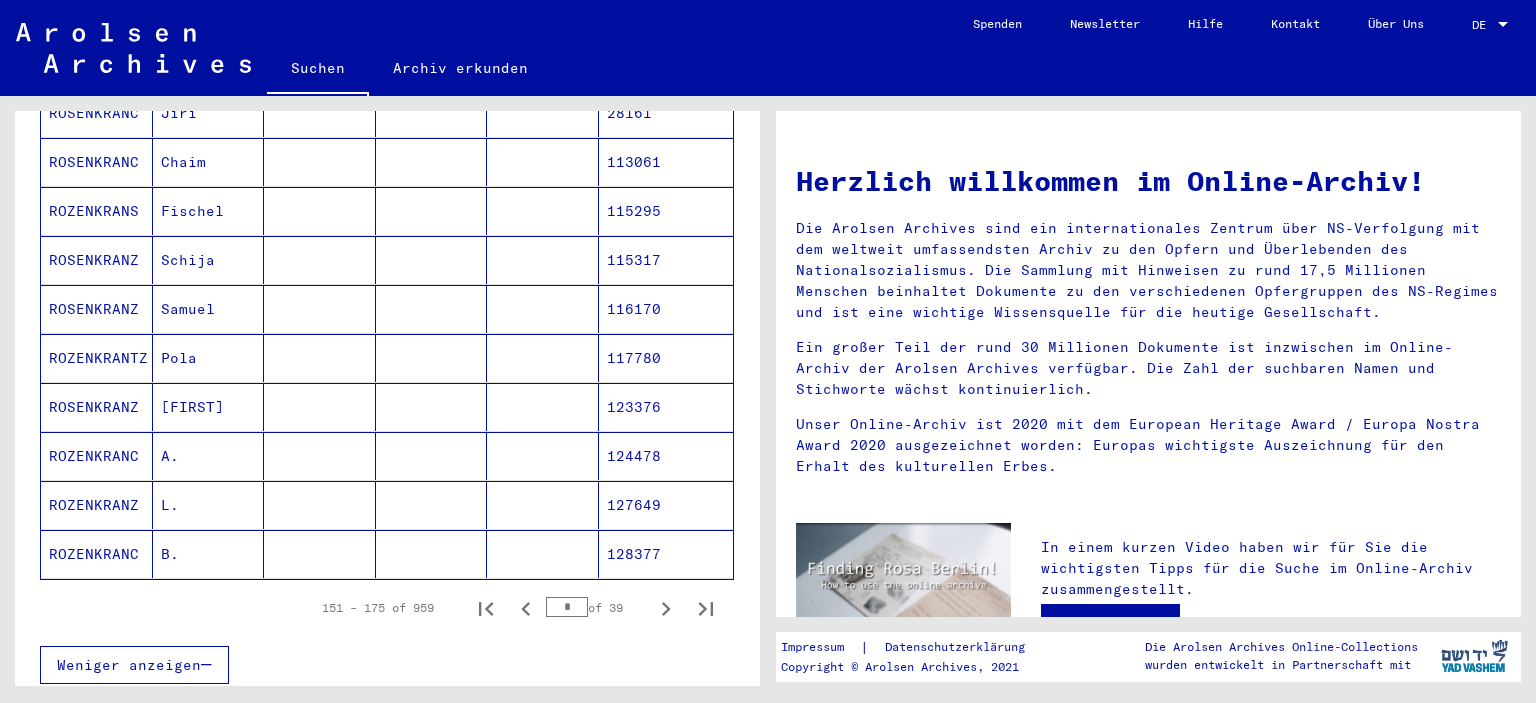 scroll, scrollTop: 1069, scrollLeft: 0, axis: vertical 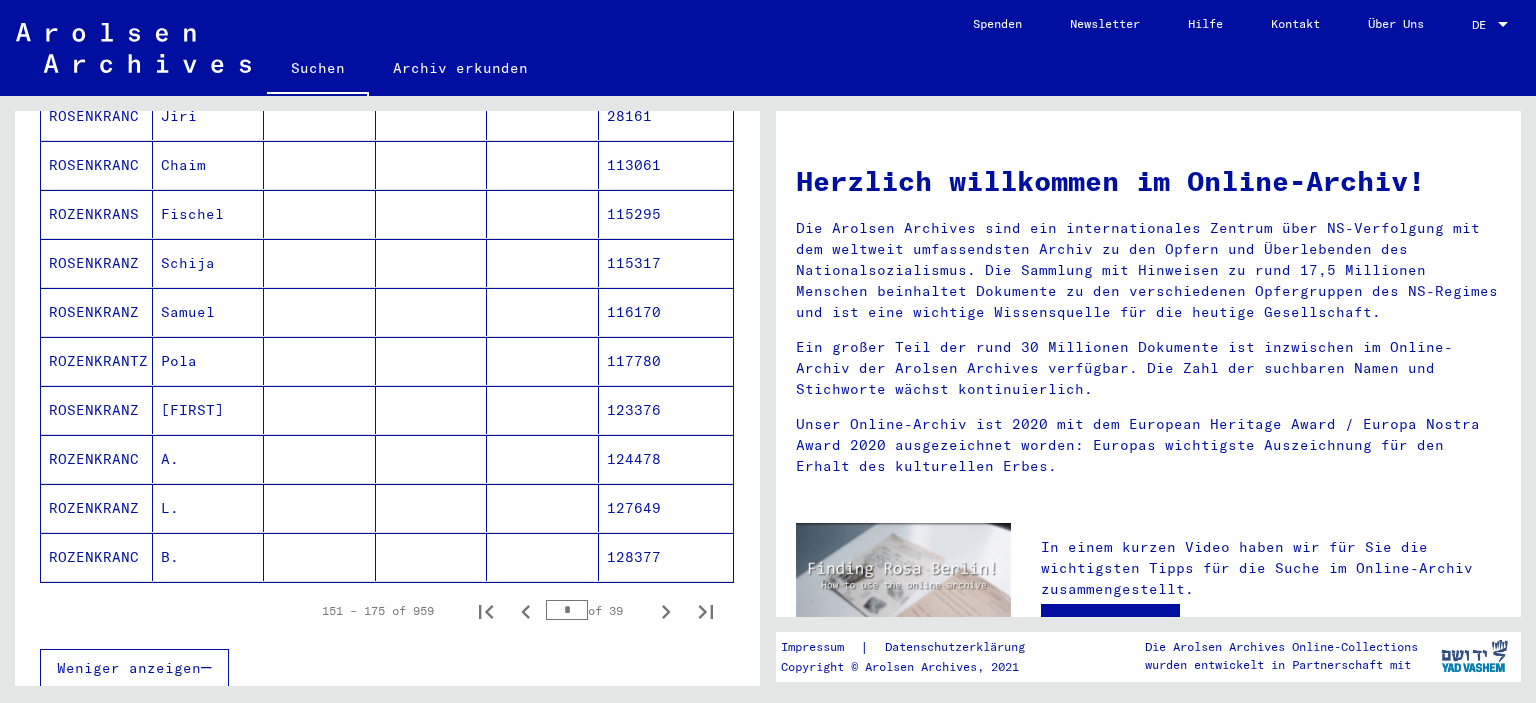 drag, startPoint x: 576, startPoint y: 578, endPoint x: 554, endPoint y: 578, distance: 22 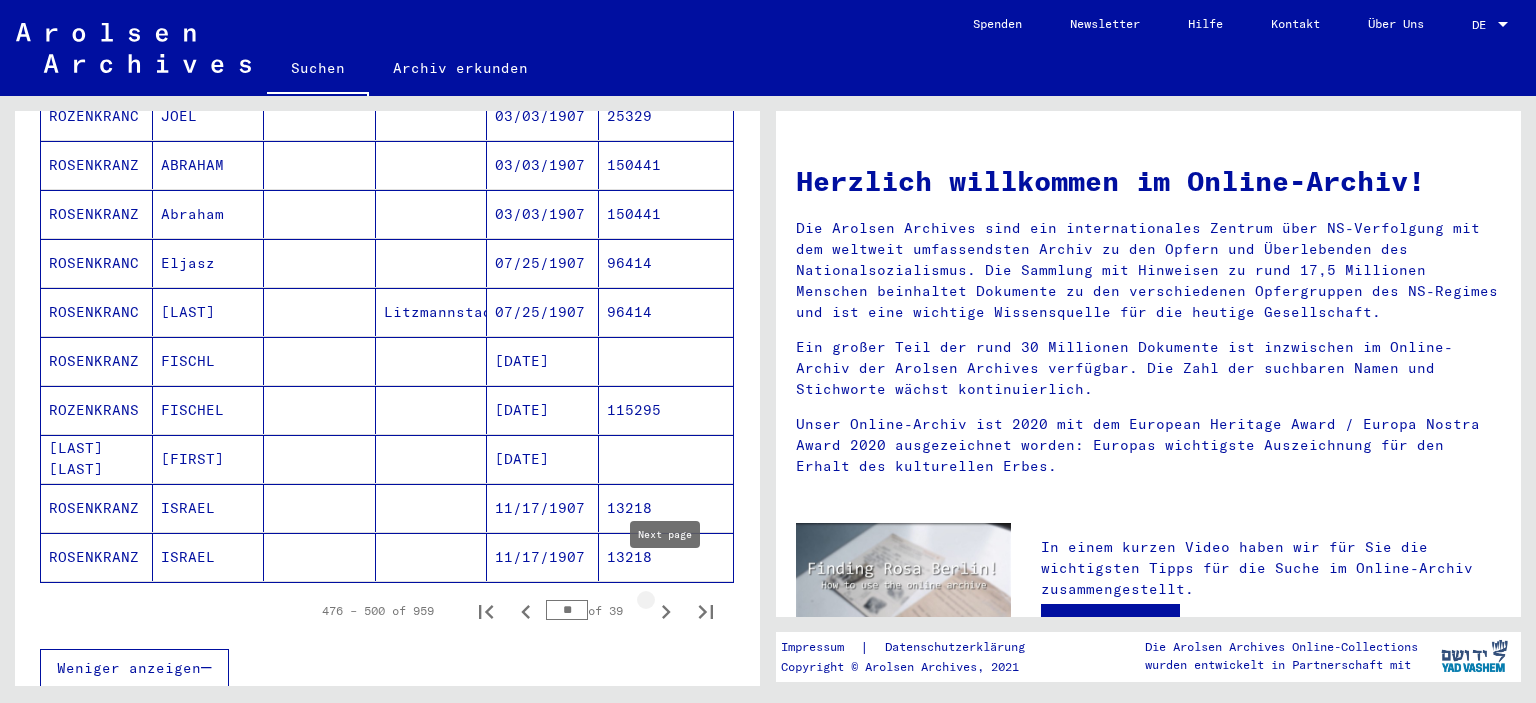 click 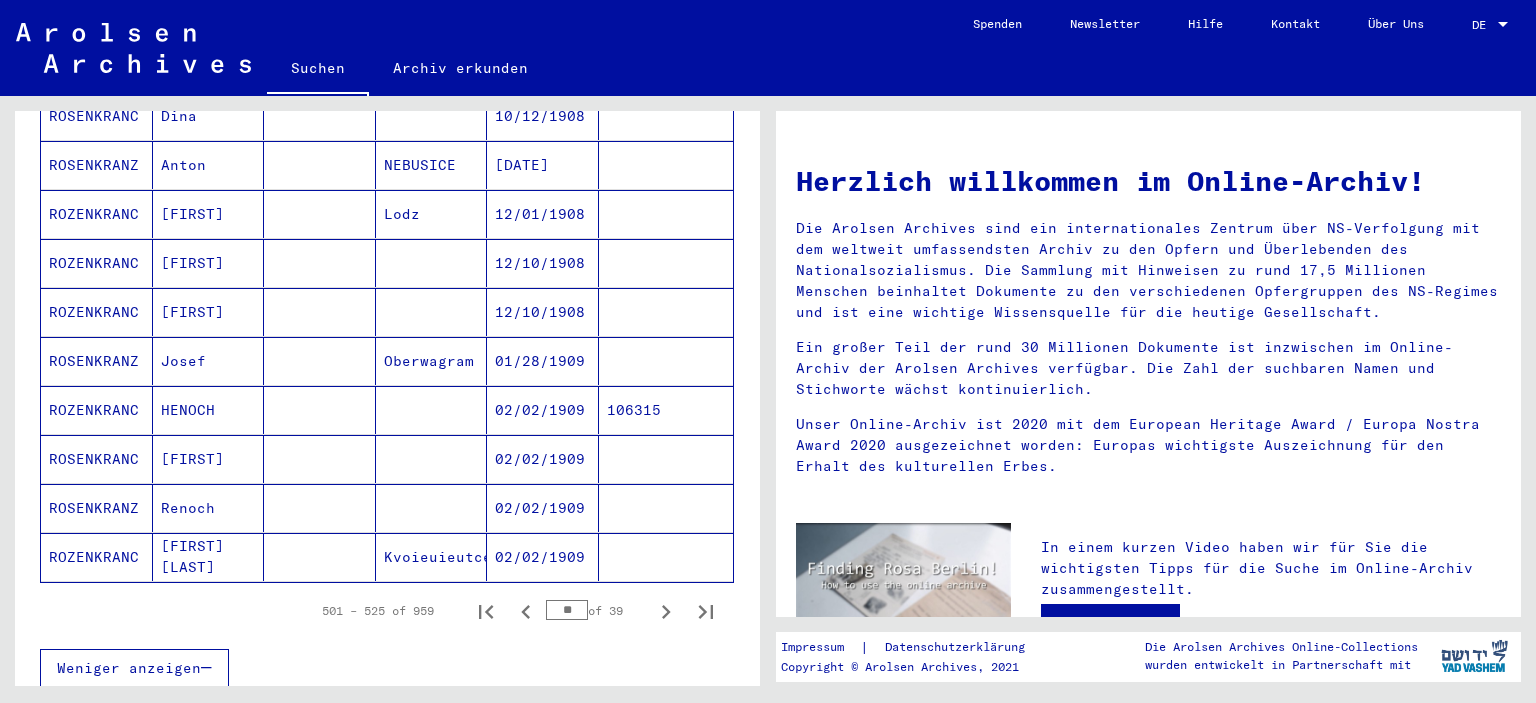 click 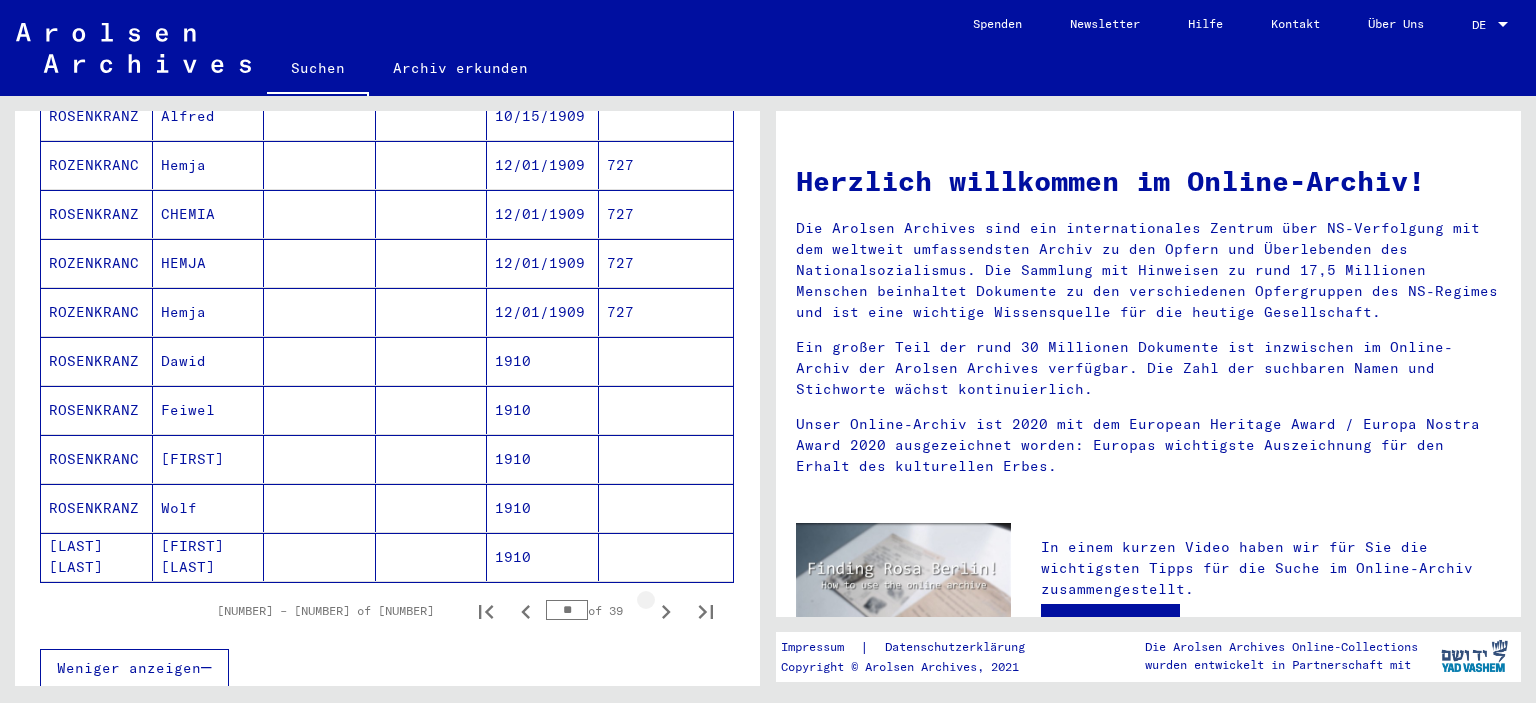 click 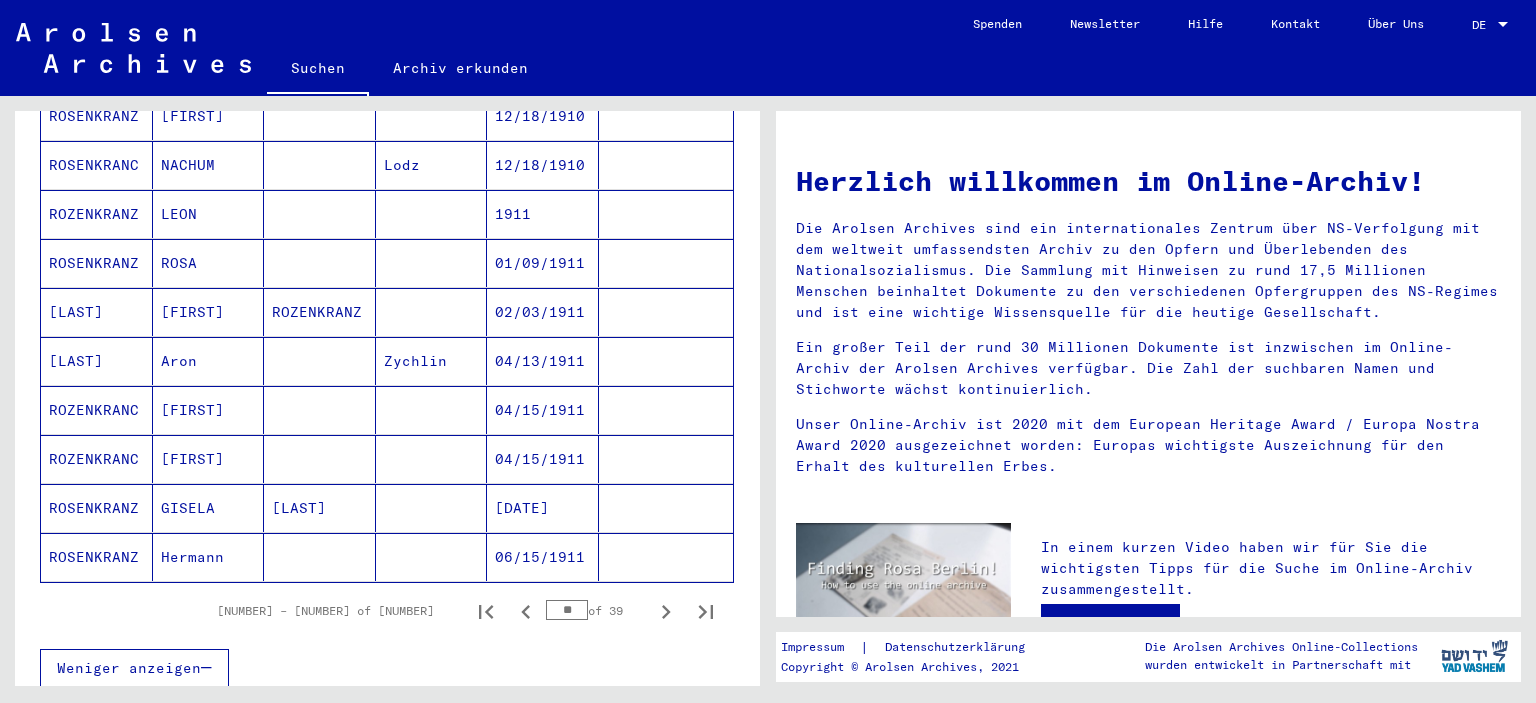 click 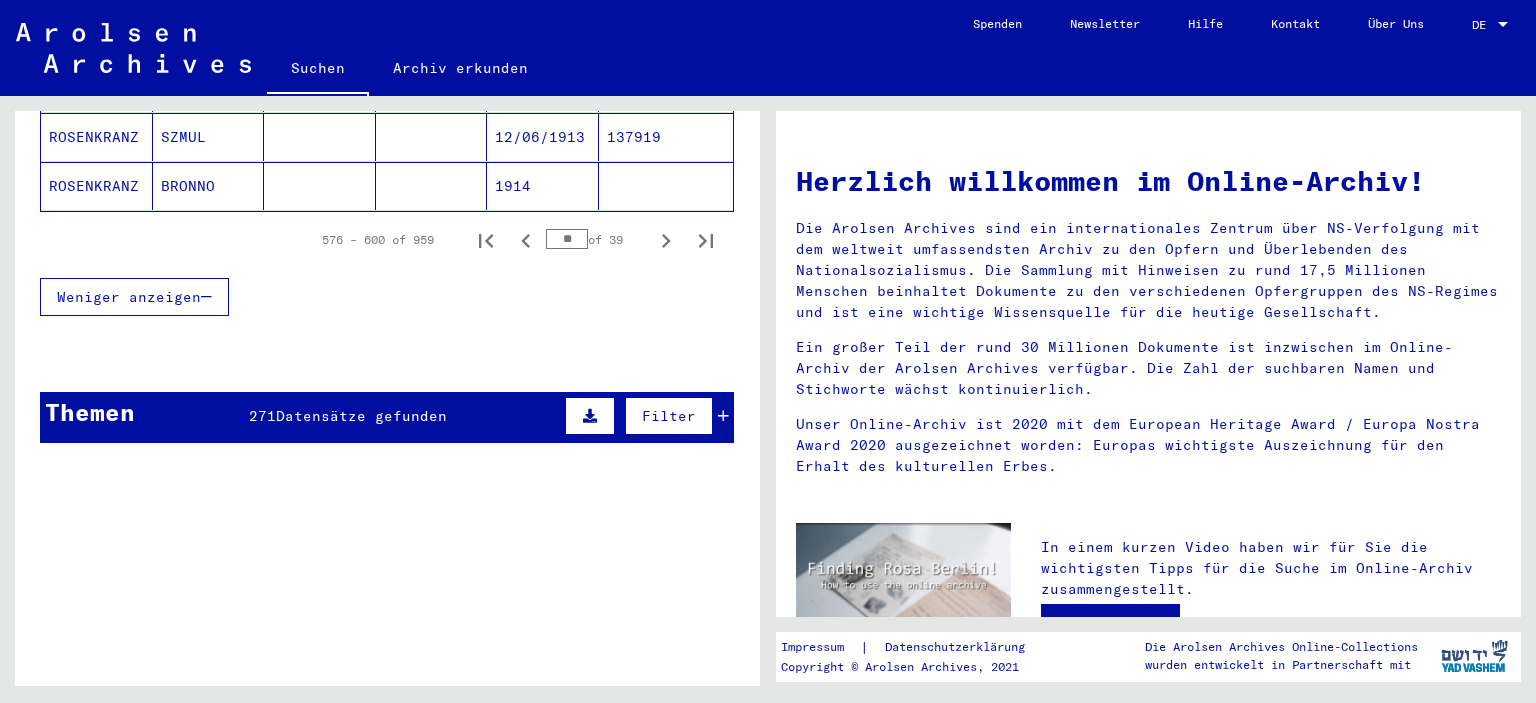 scroll, scrollTop: 1531, scrollLeft: 0, axis: vertical 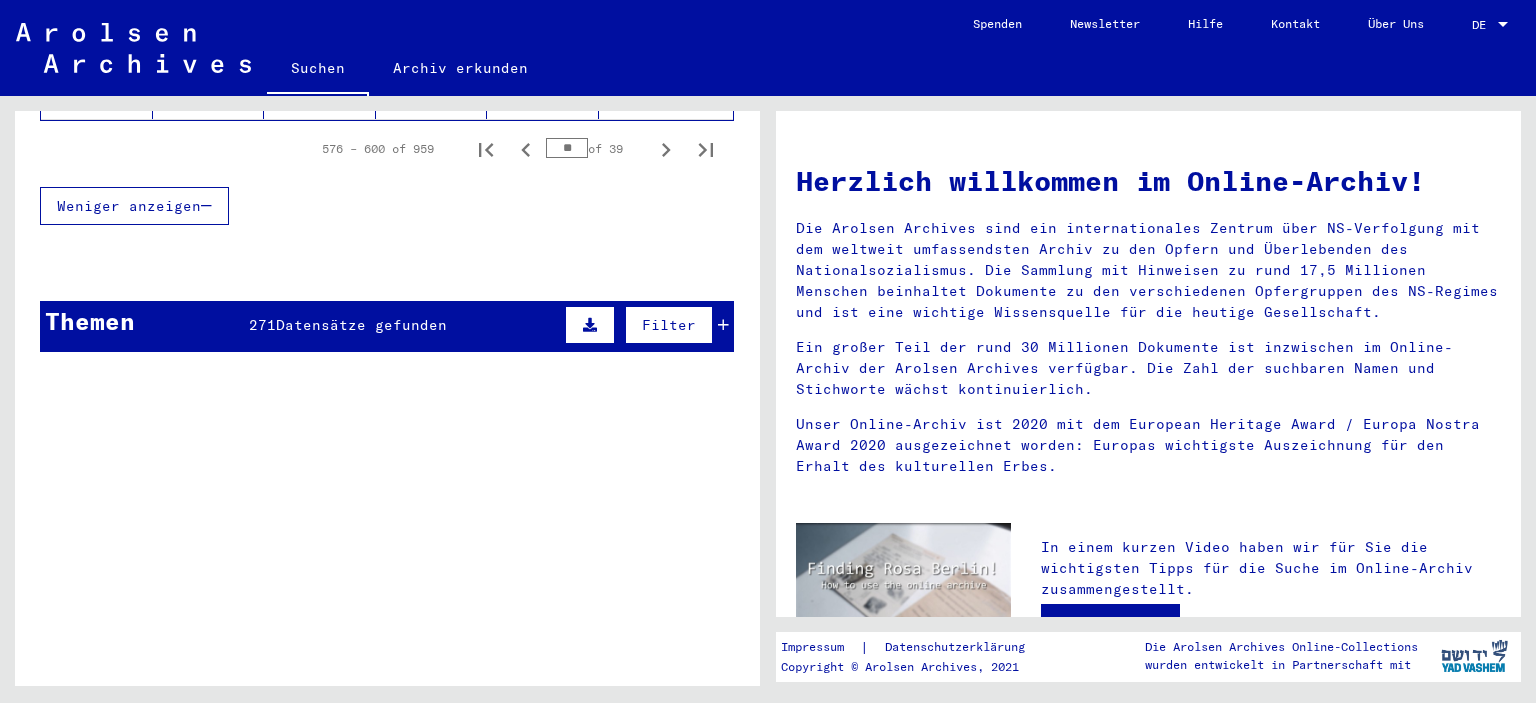 click at bounding box center [723, 325] 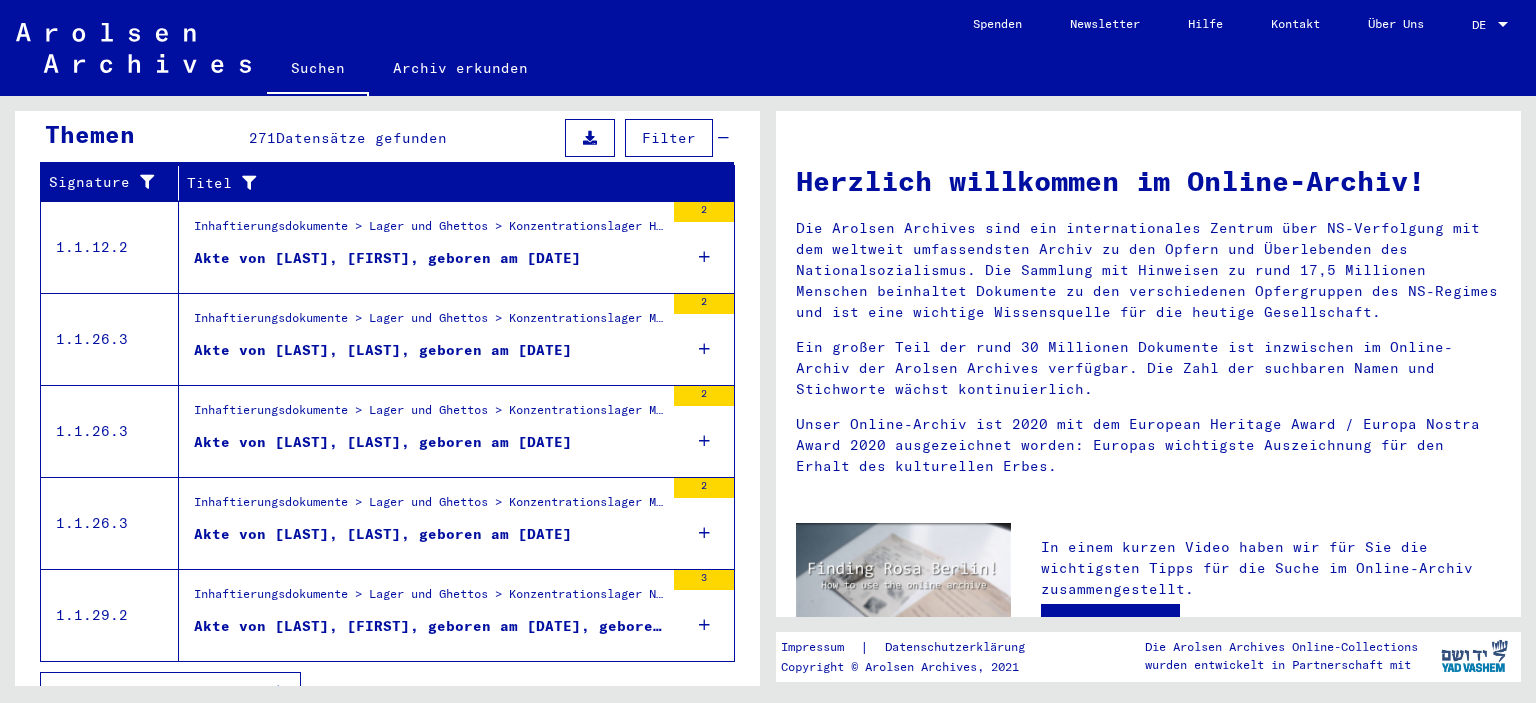 scroll, scrollTop: 1720, scrollLeft: 0, axis: vertical 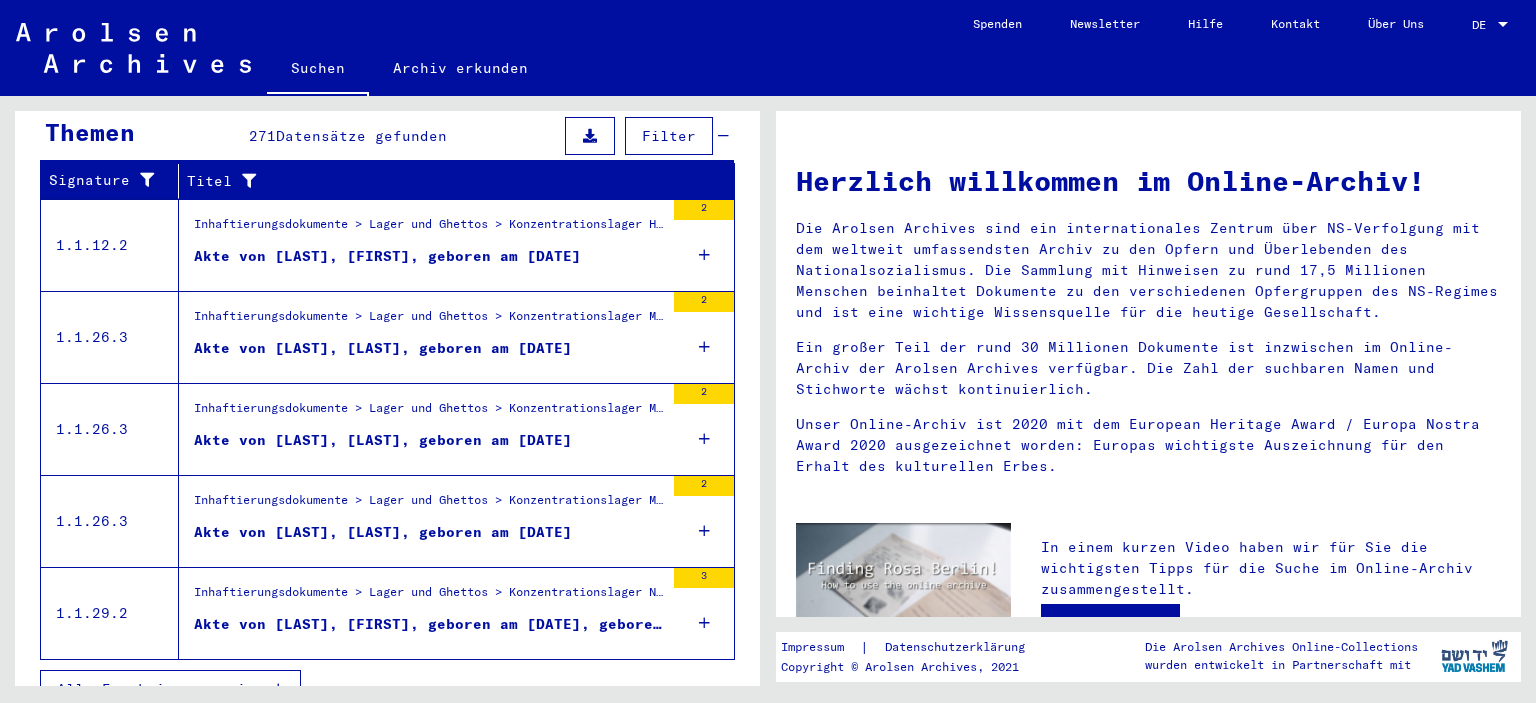 click at bounding box center [278, 689] 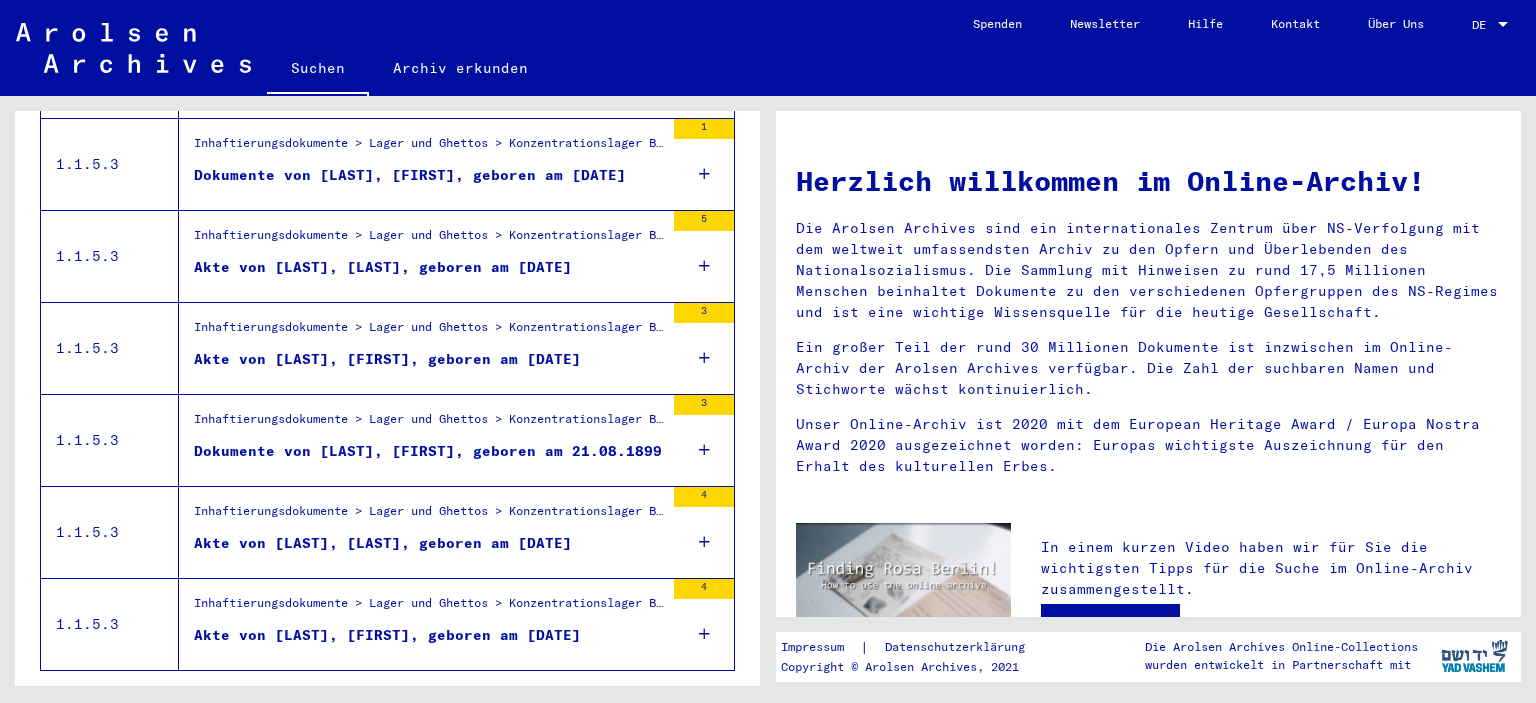 scroll, scrollTop: 331, scrollLeft: 0, axis: vertical 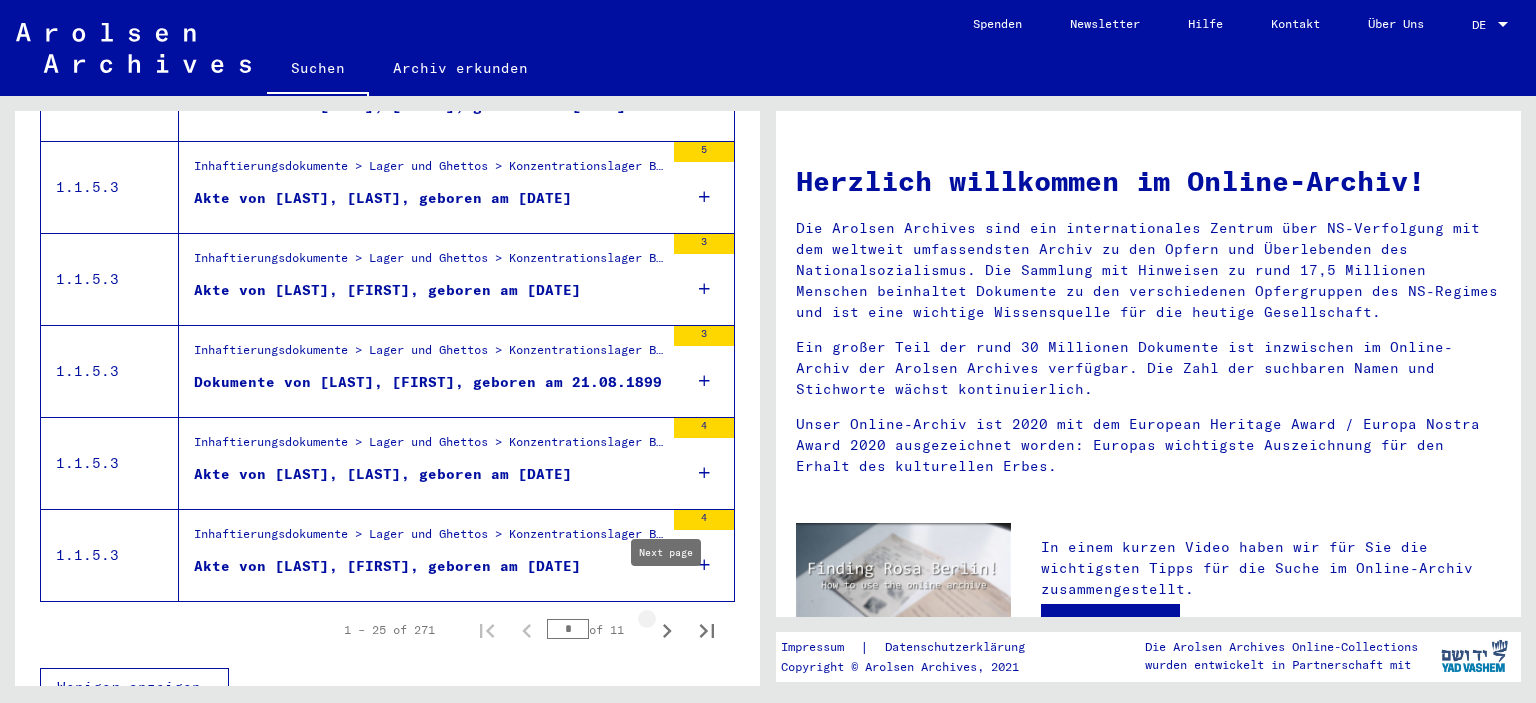 click 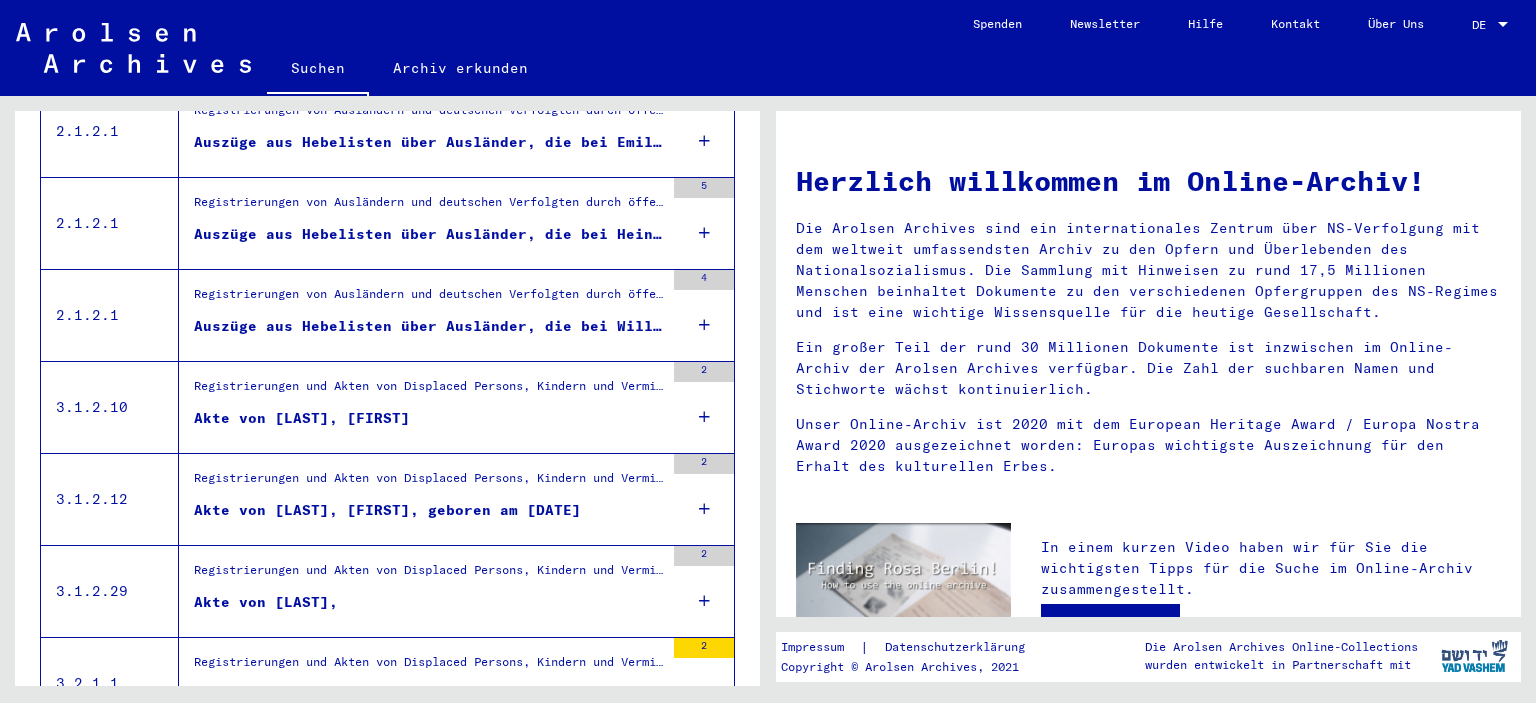 scroll, scrollTop: 1533, scrollLeft: 0, axis: vertical 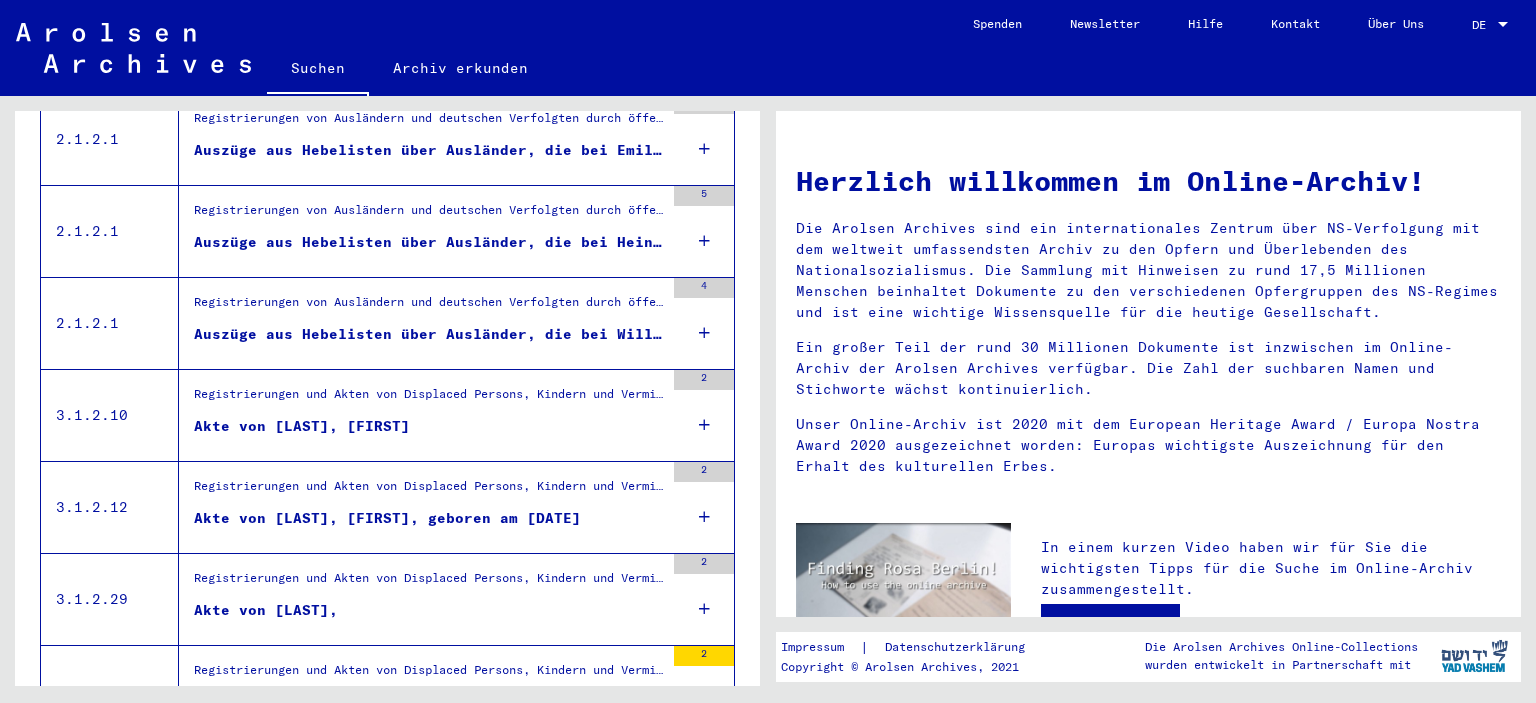 click on "2" at bounding box center (704, 599) 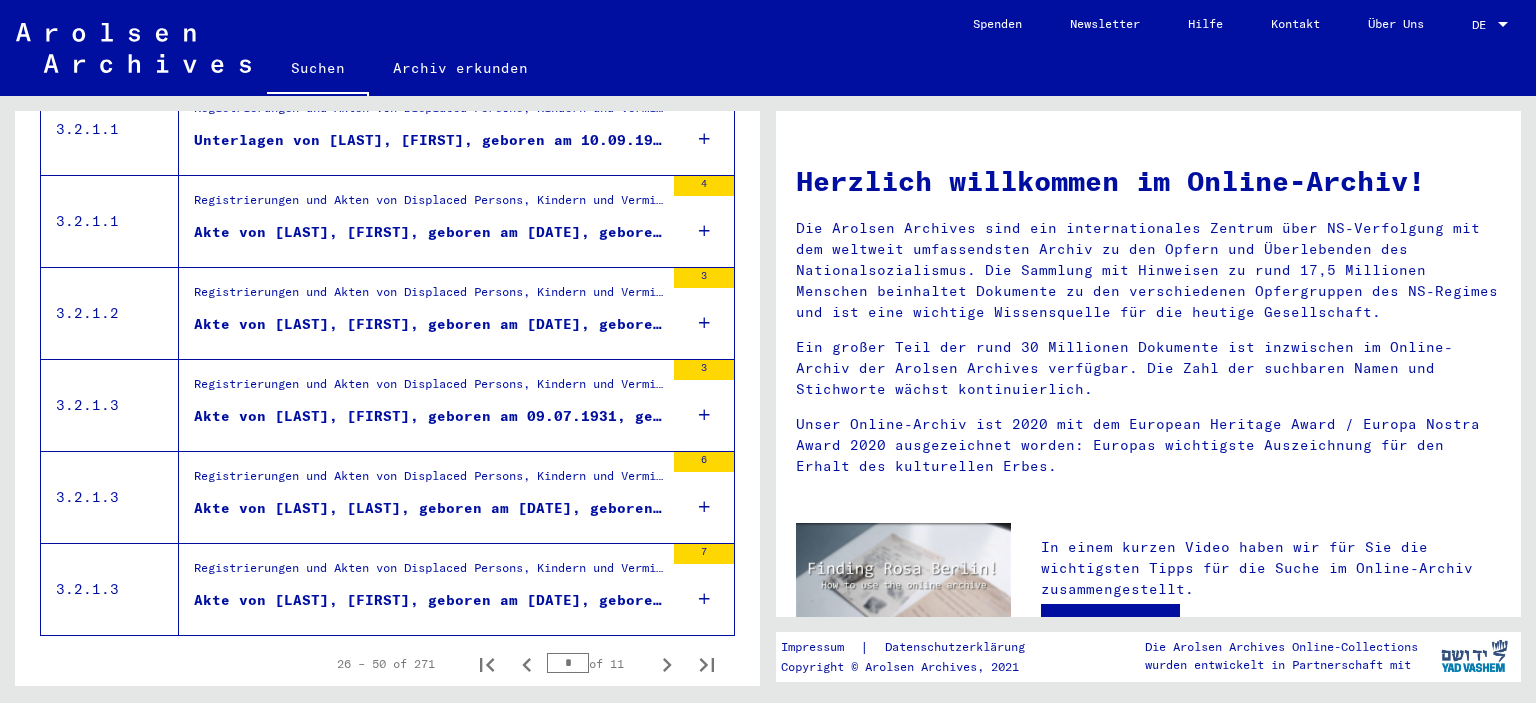scroll, scrollTop: 2281, scrollLeft: 0, axis: vertical 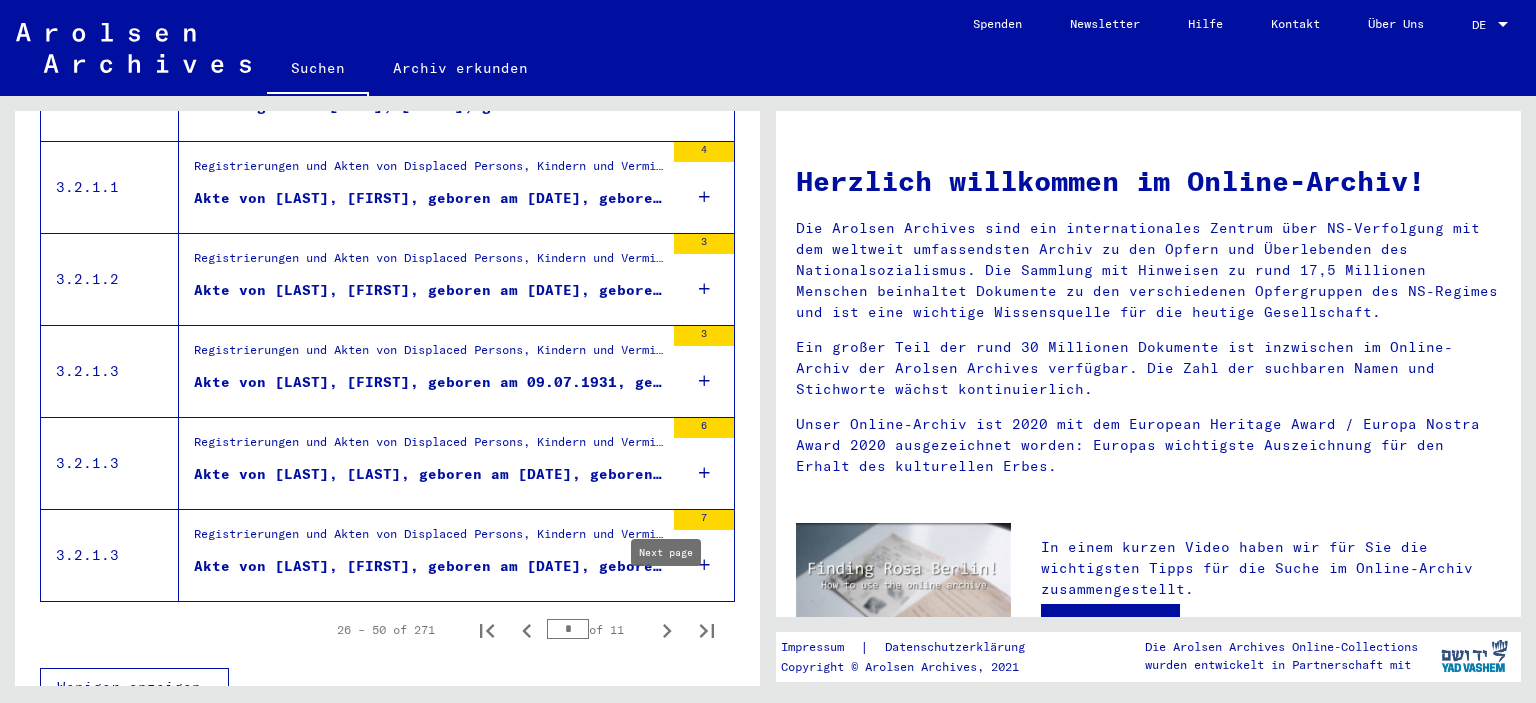 click 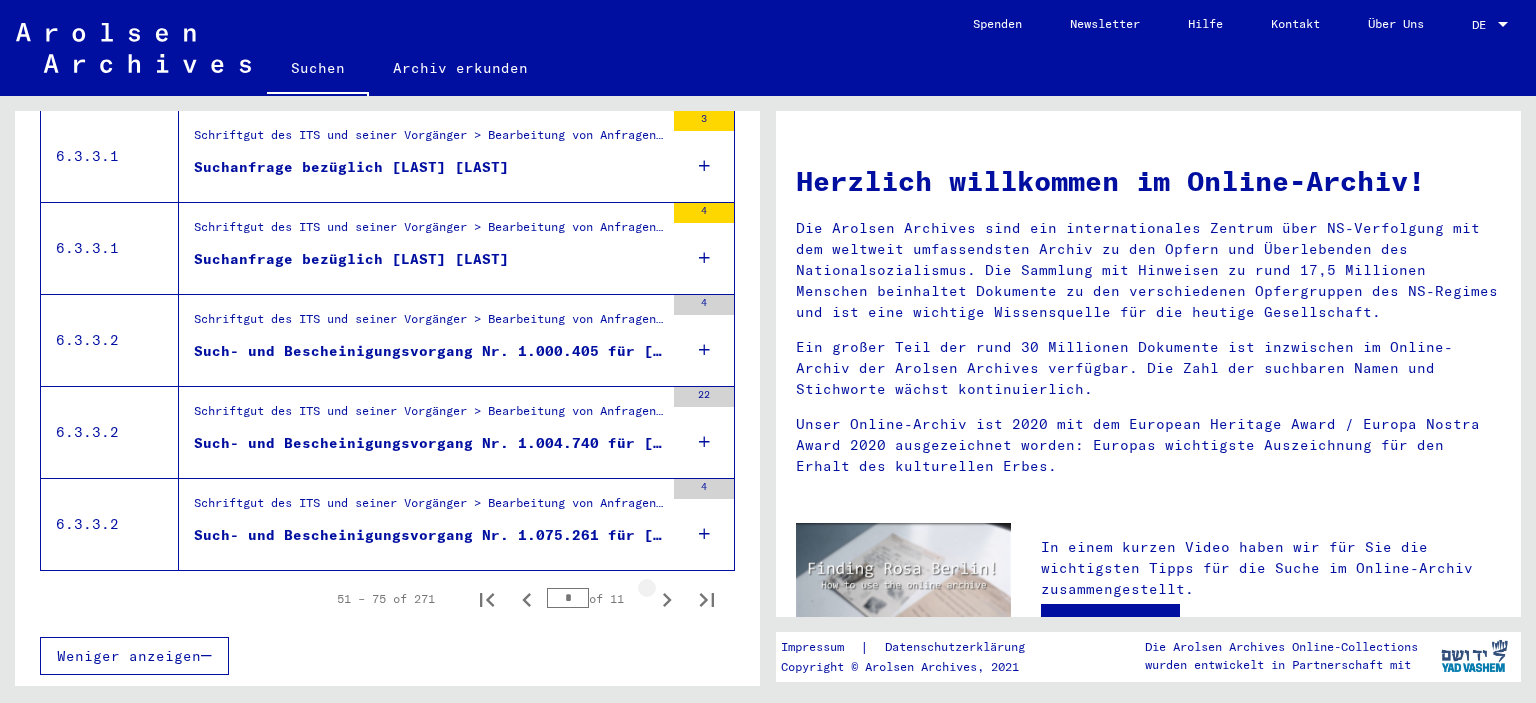 scroll, scrollTop: 2221, scrollLeft: 0, axis: vertical 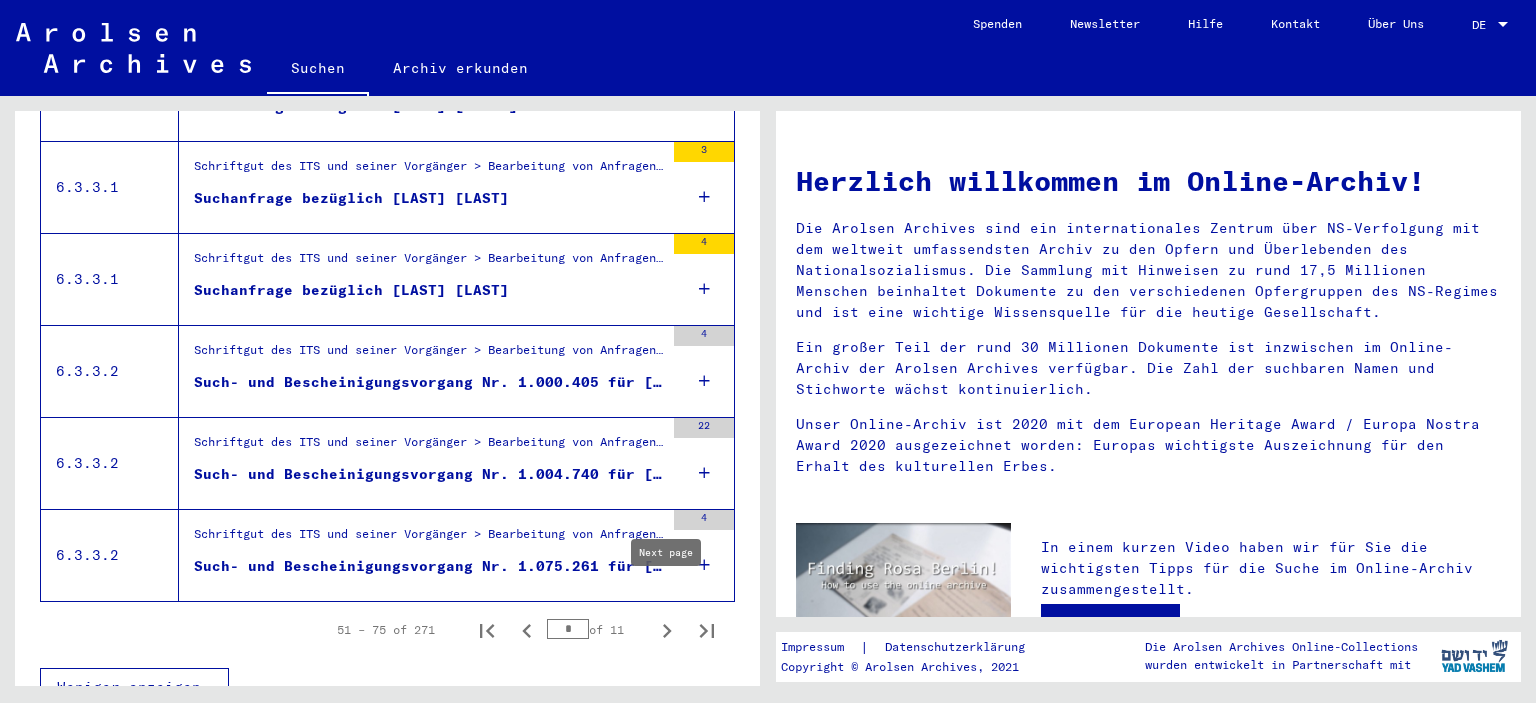 click 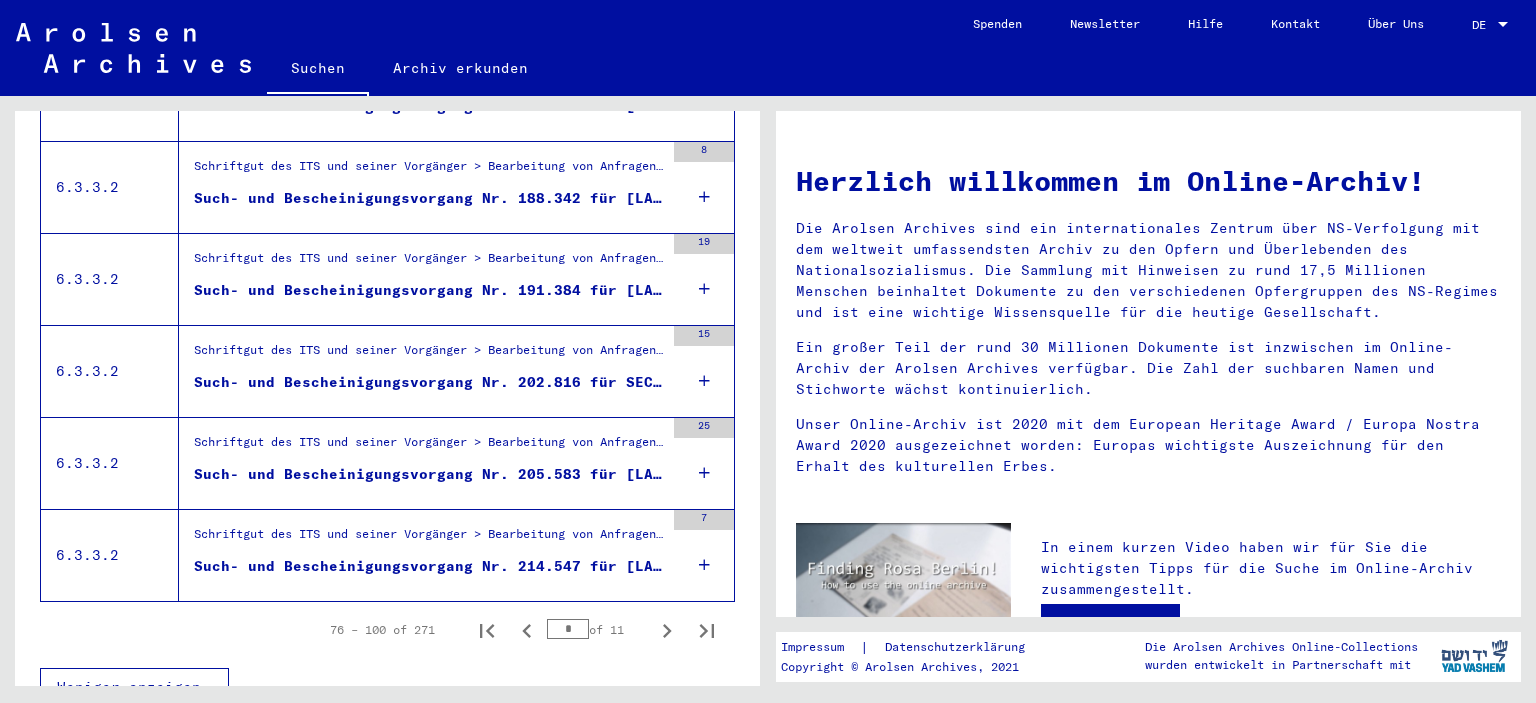 click at bounding box center [704, 565] 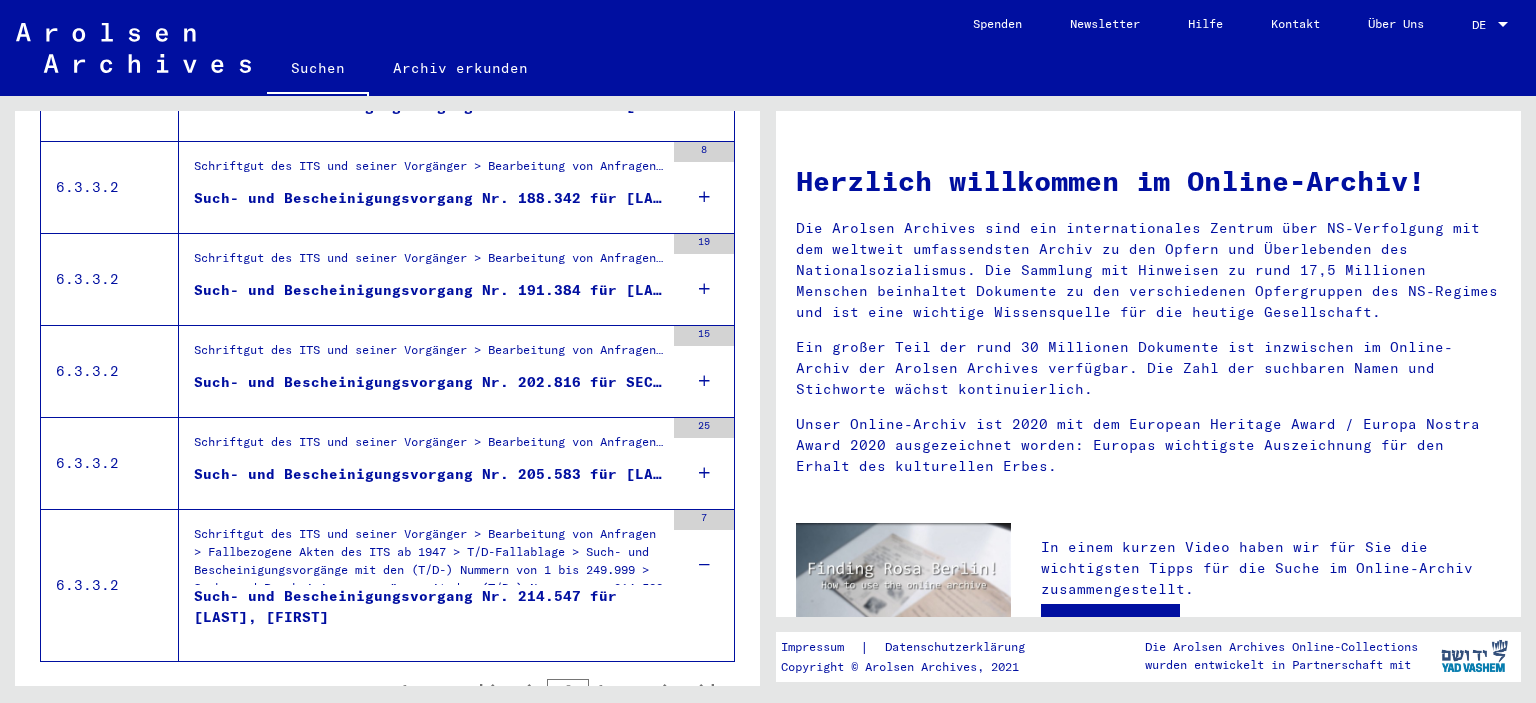 click on "Such- und Bescheinigungsvorgang Nr. 214.547 für [LAST], [FIRST]" at bounding box center [429, 616] 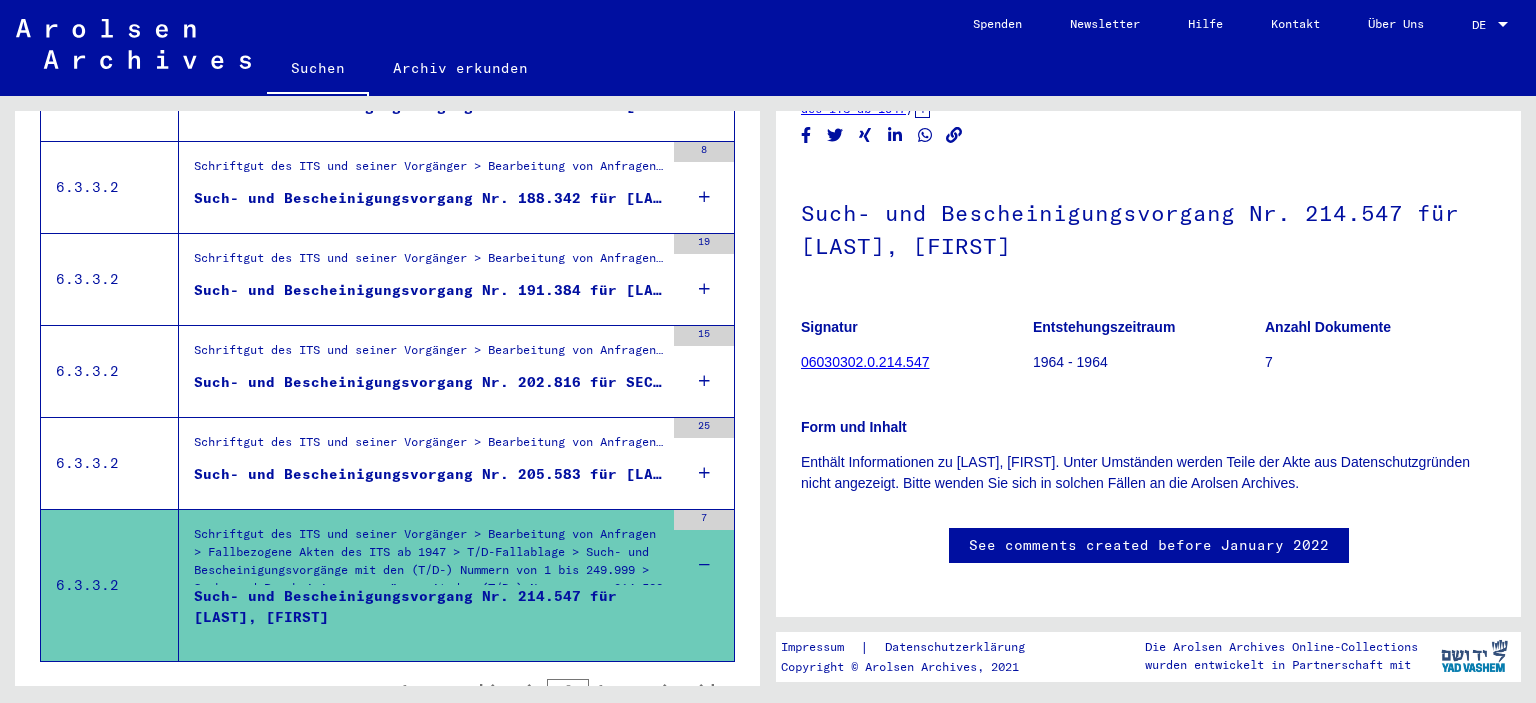 scroll, scrollTop: 60, scrollLeft: 0, axis: vertical 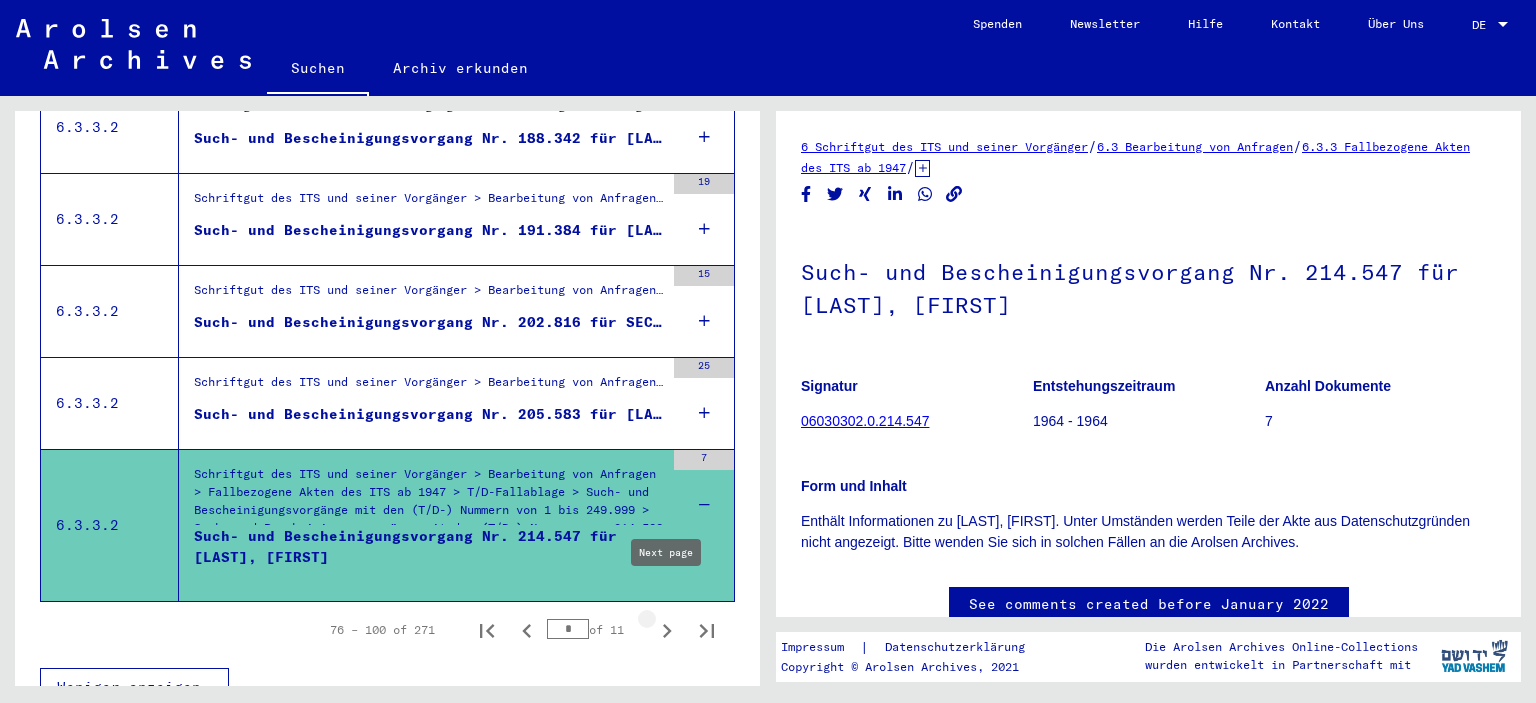click 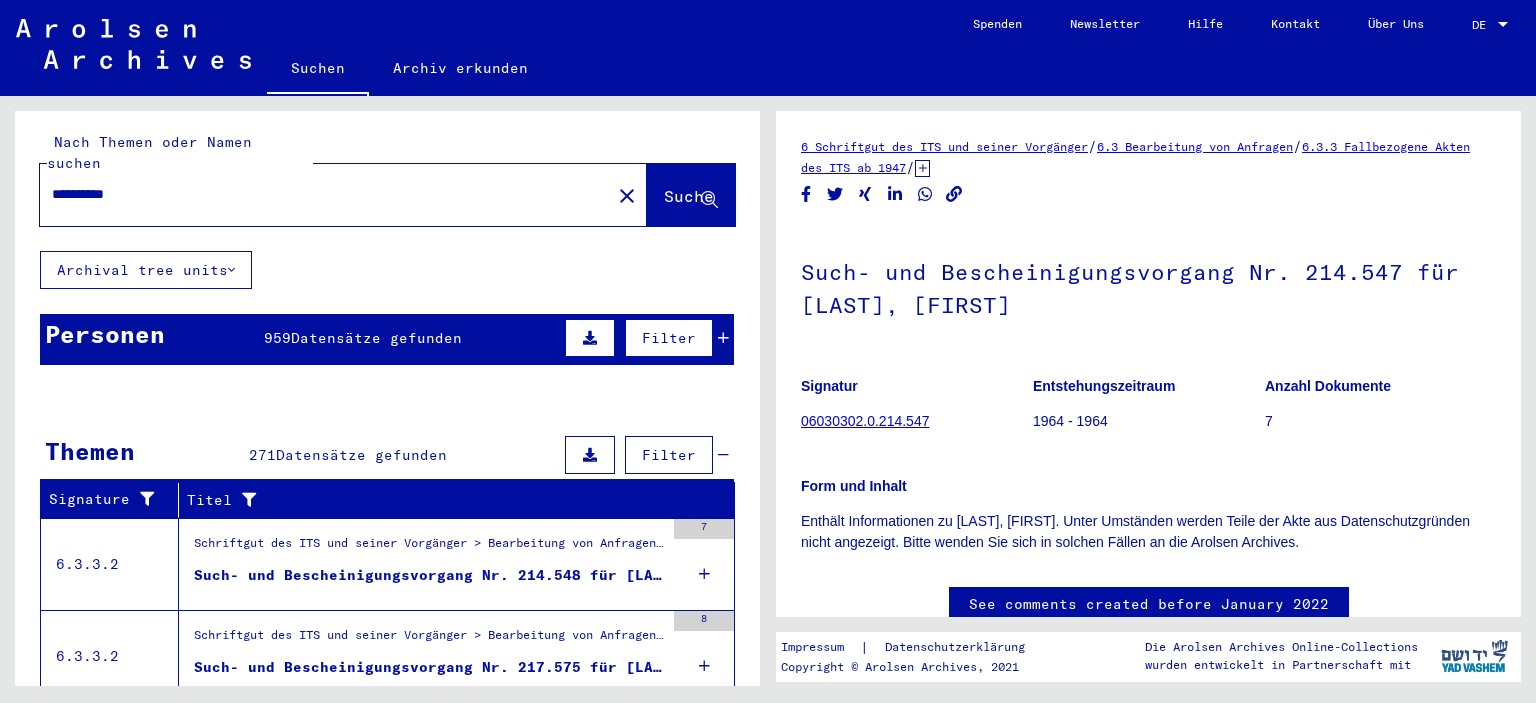 scroll, scrollTop: 0, scrollLeft: 0, axis: both 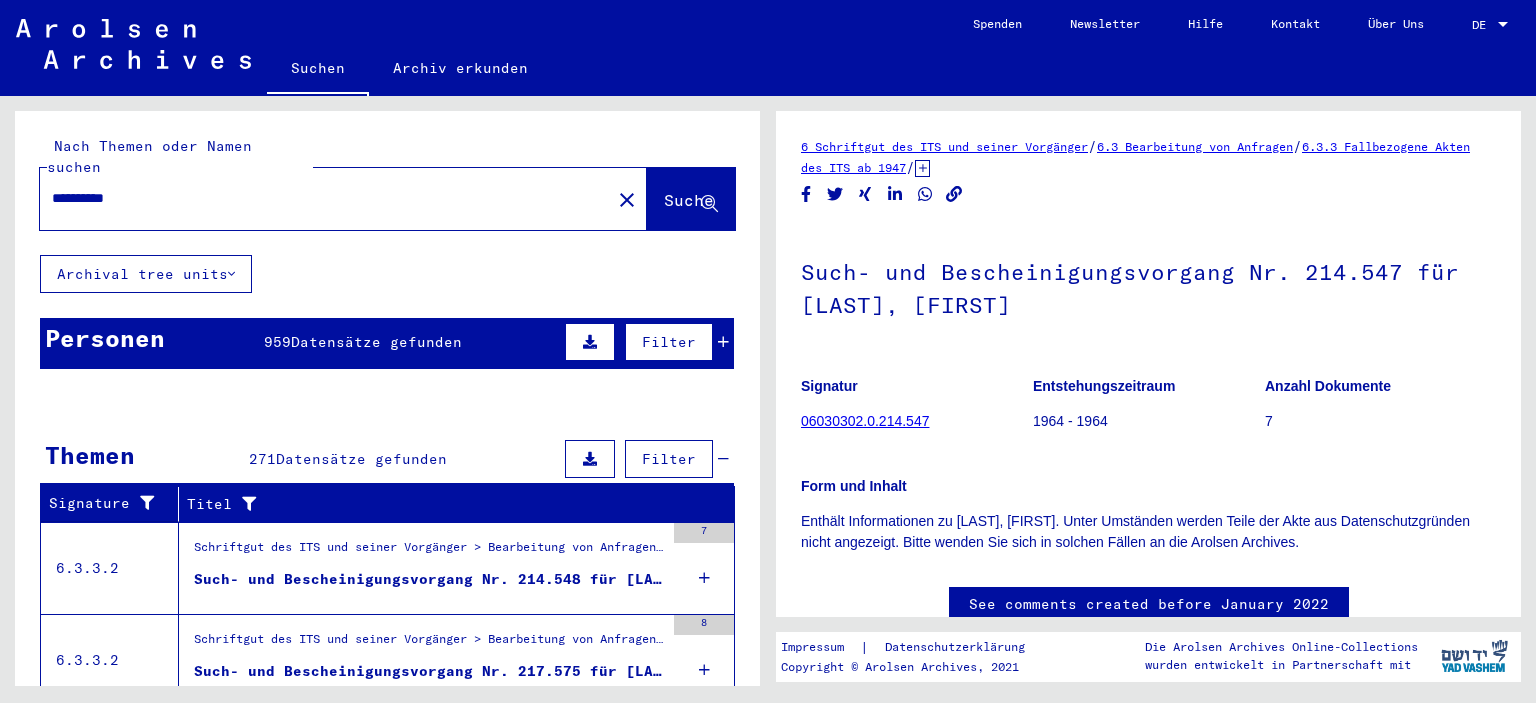 click on "close" 